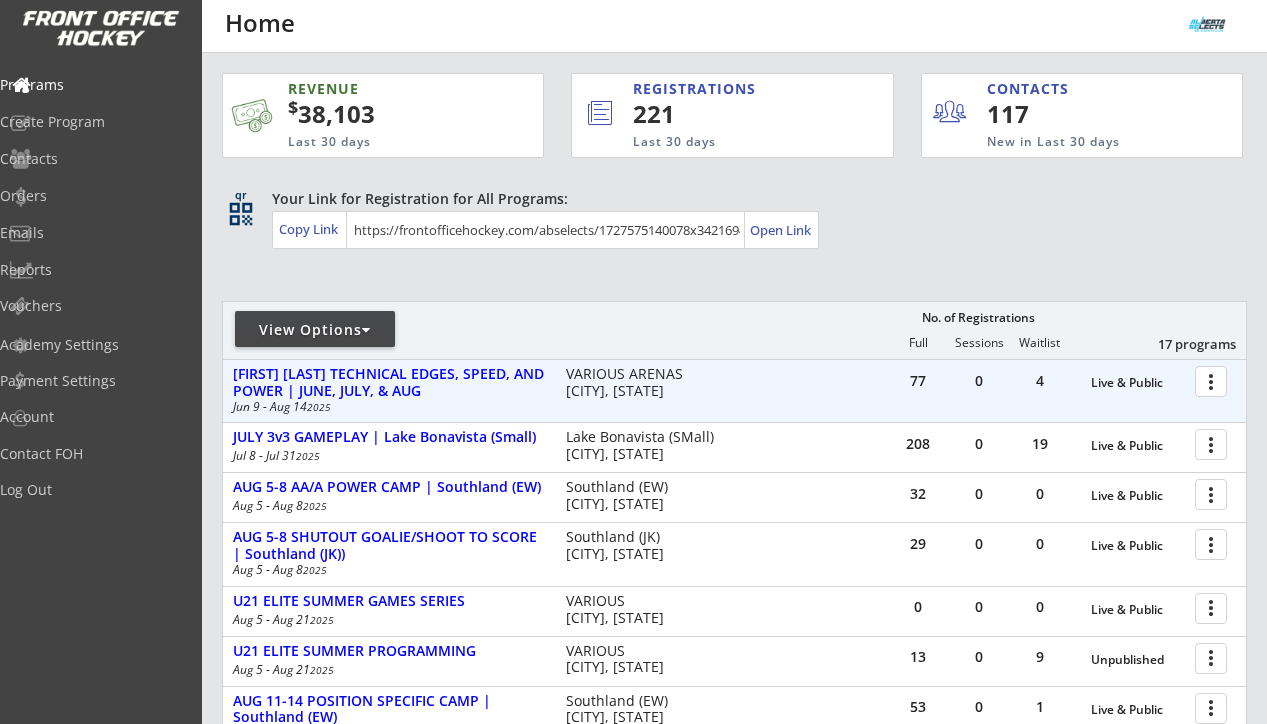 scroll, scrollTop: 0, scrollLeft: 0, axis: both 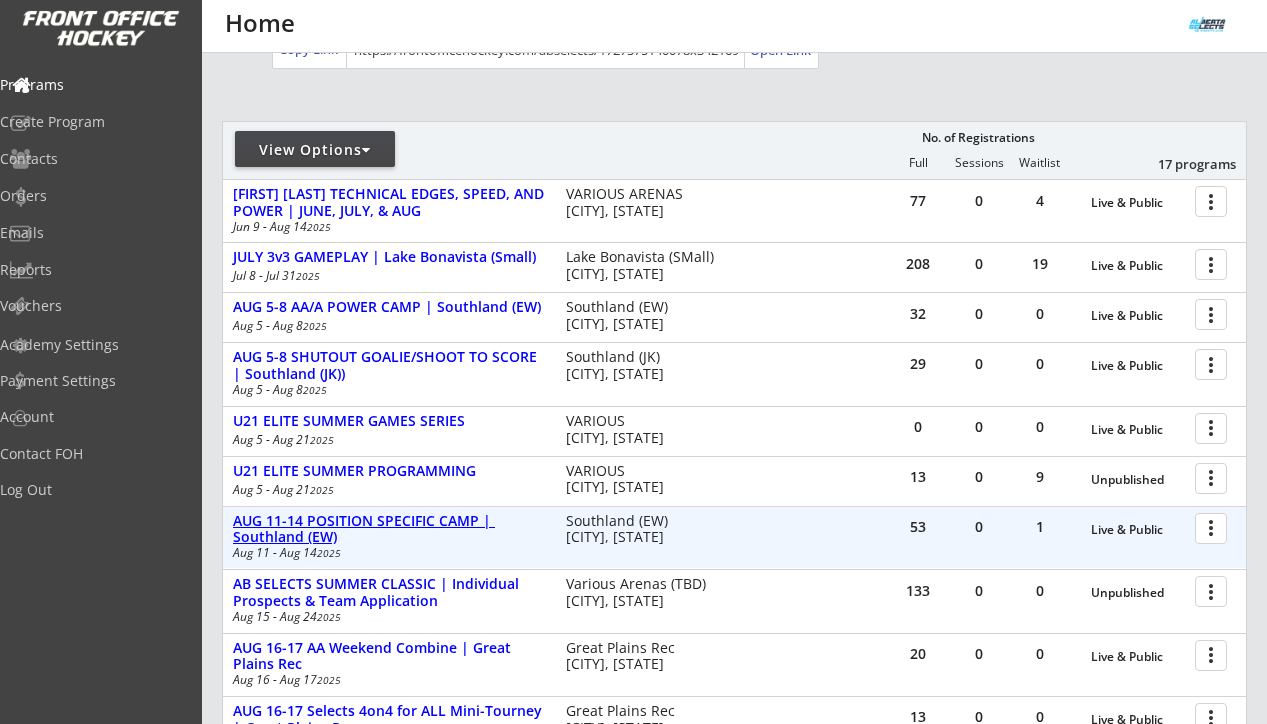 click on "AUG 11-14 POSITION SPECIFIC CAMP | Southland (EW)" at bounding box center (389, 530) 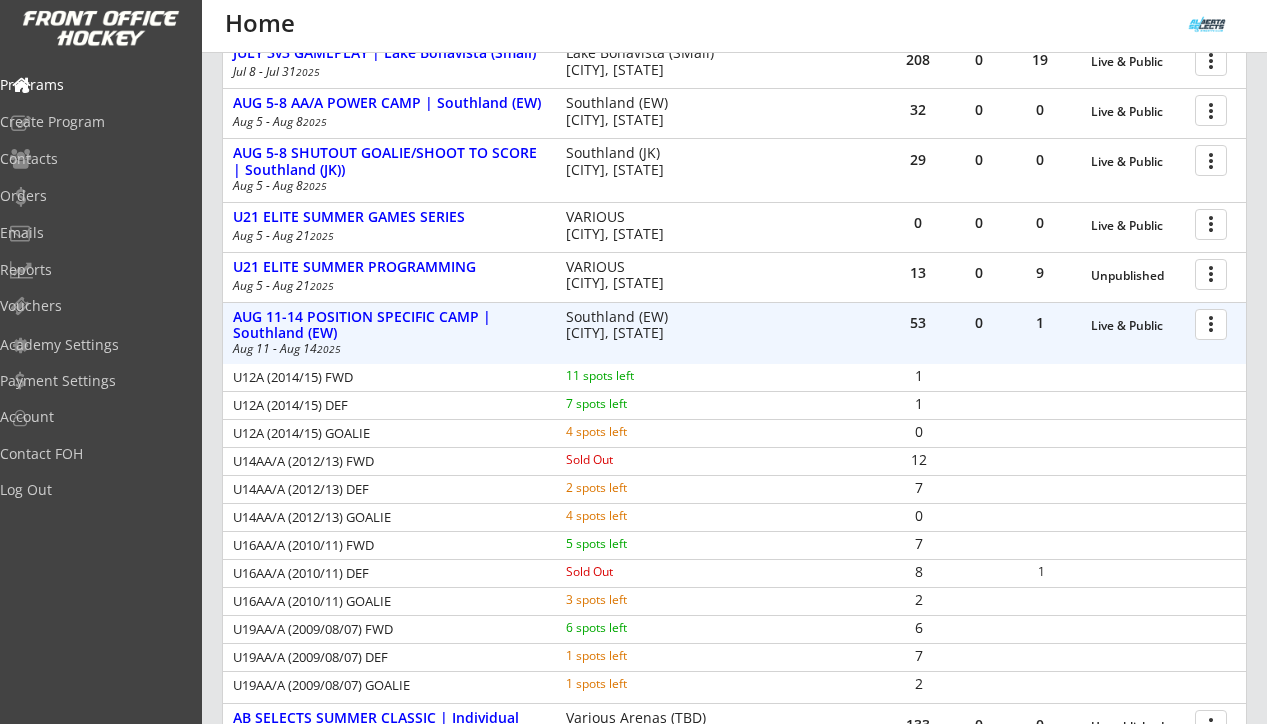 scroll, scrollTop: 387, scrollLeft: 0, axis: vertical 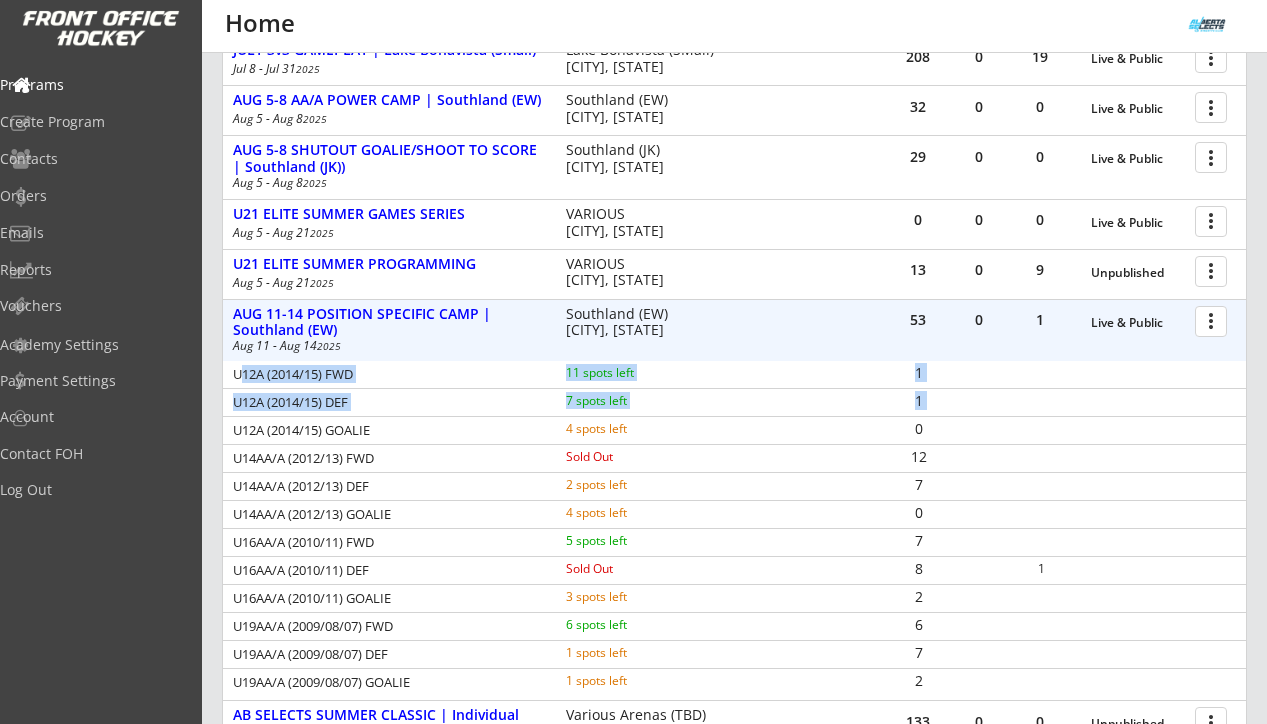 drag, startPoint x: 235, startPoint y: 376, endPoint x: 414, endPoint y: 441, distance: 190.43634 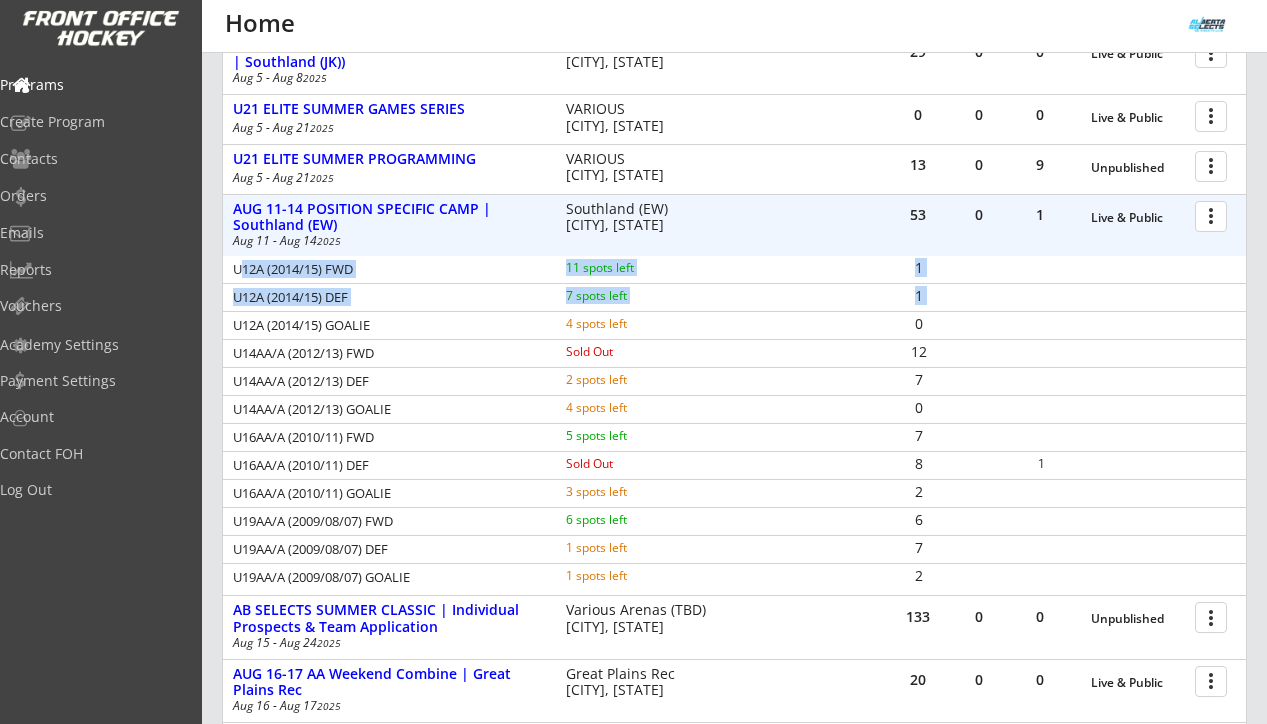 scroll, scrollTop: 526, scrollLeft: 0, axis: vertical 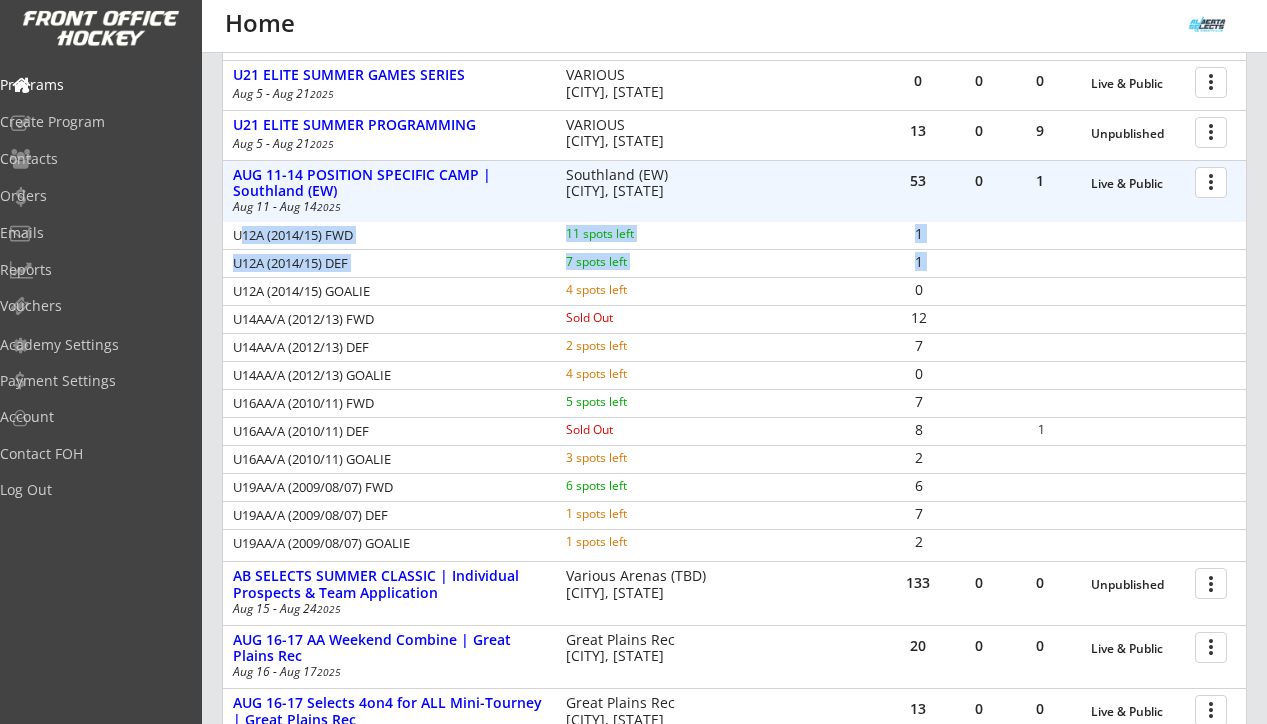 drag, startPoint x: 235, startPoint y: 318, endPoint x: 410, endPoint y: 375, distance: 184.0489 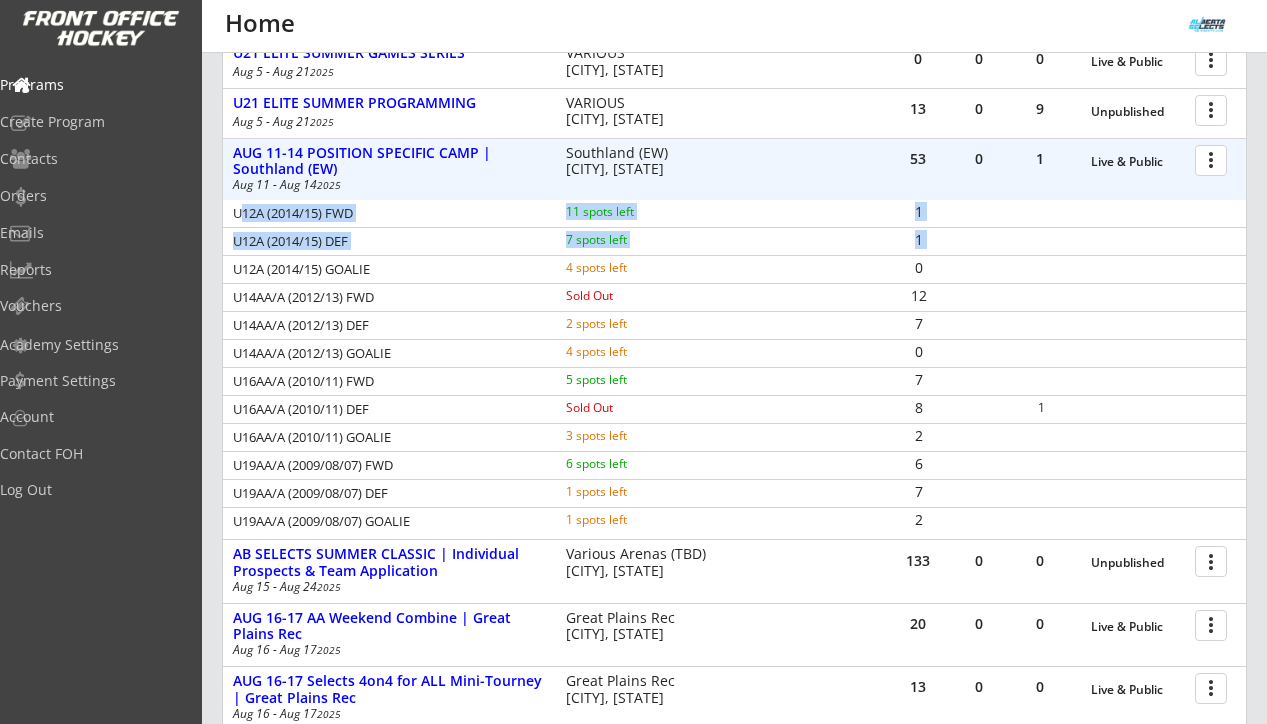 scroll, scrollTop: 550, scrollLeft: 0, axis: vertical 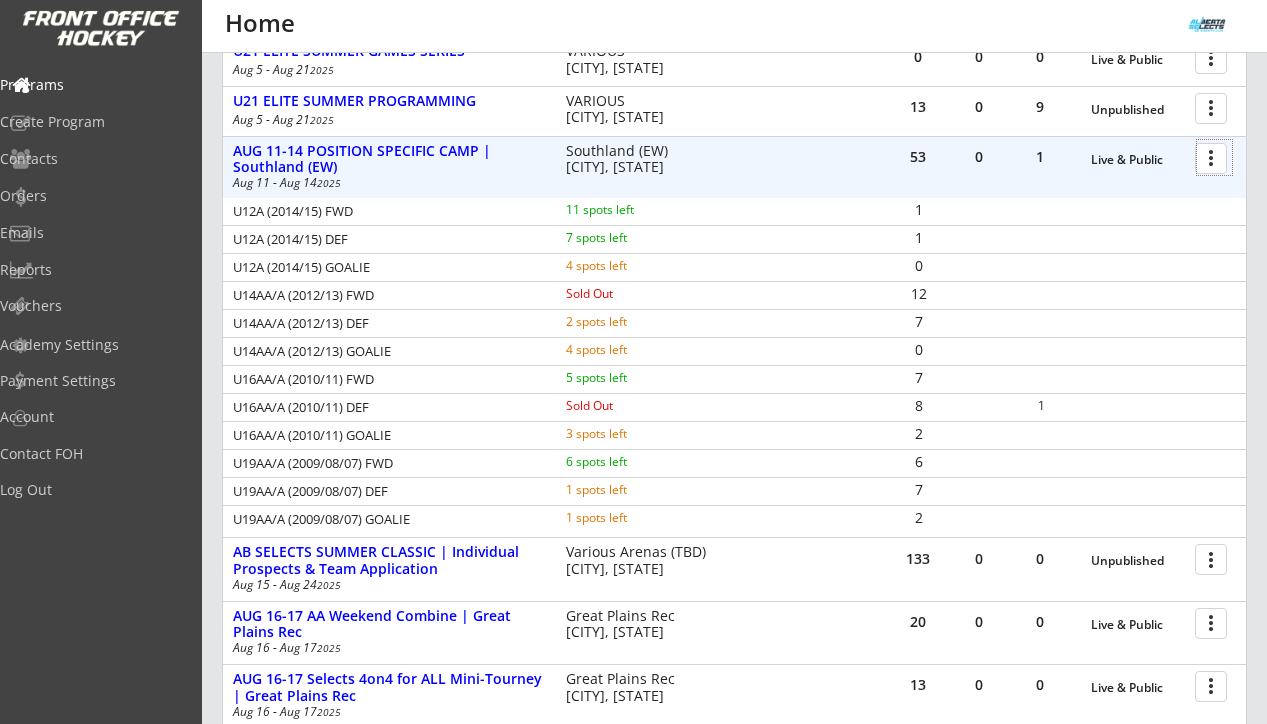 click at bounding box center (1214, 157) 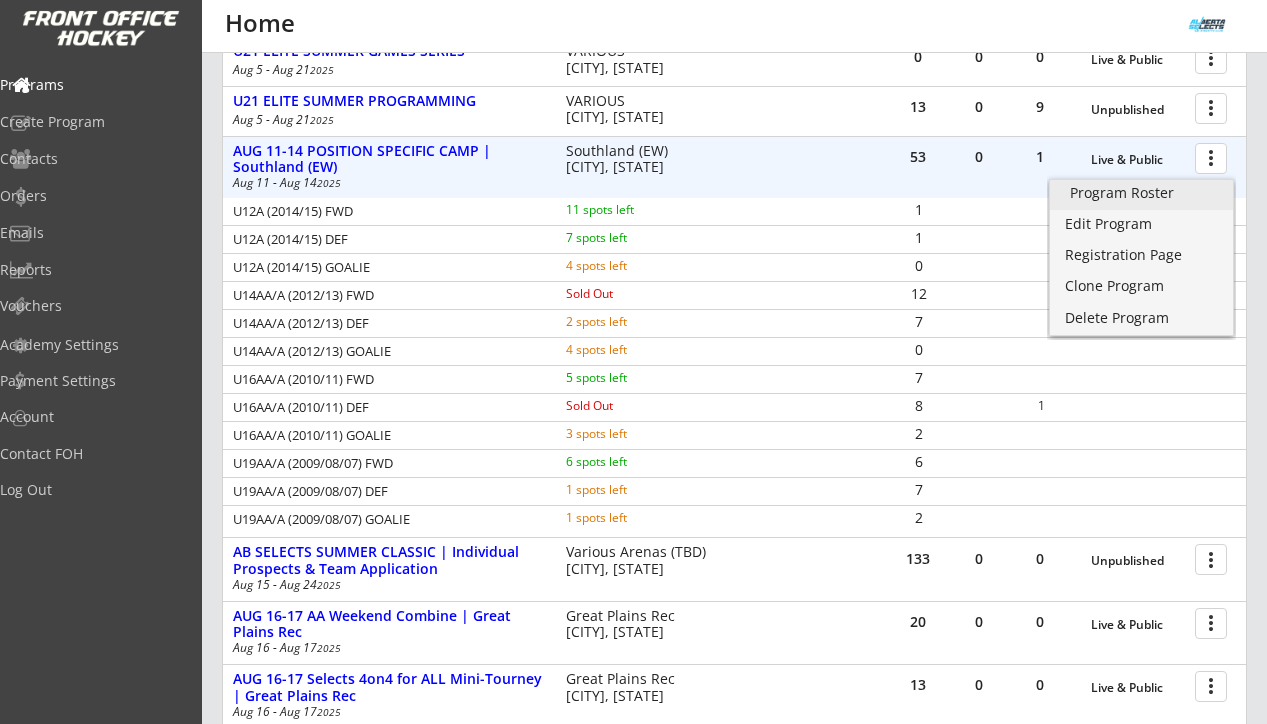click on "Program Roster" at bounding box center (1141, 193) 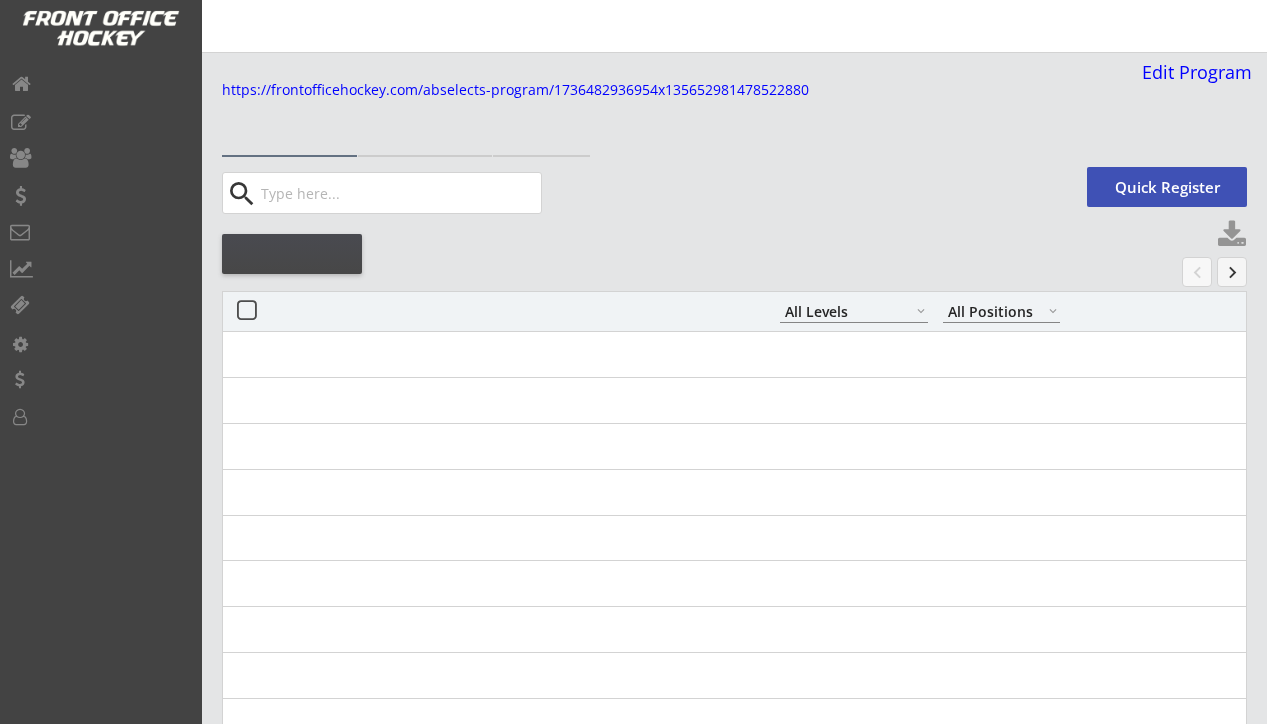 select on ""All Levels"" 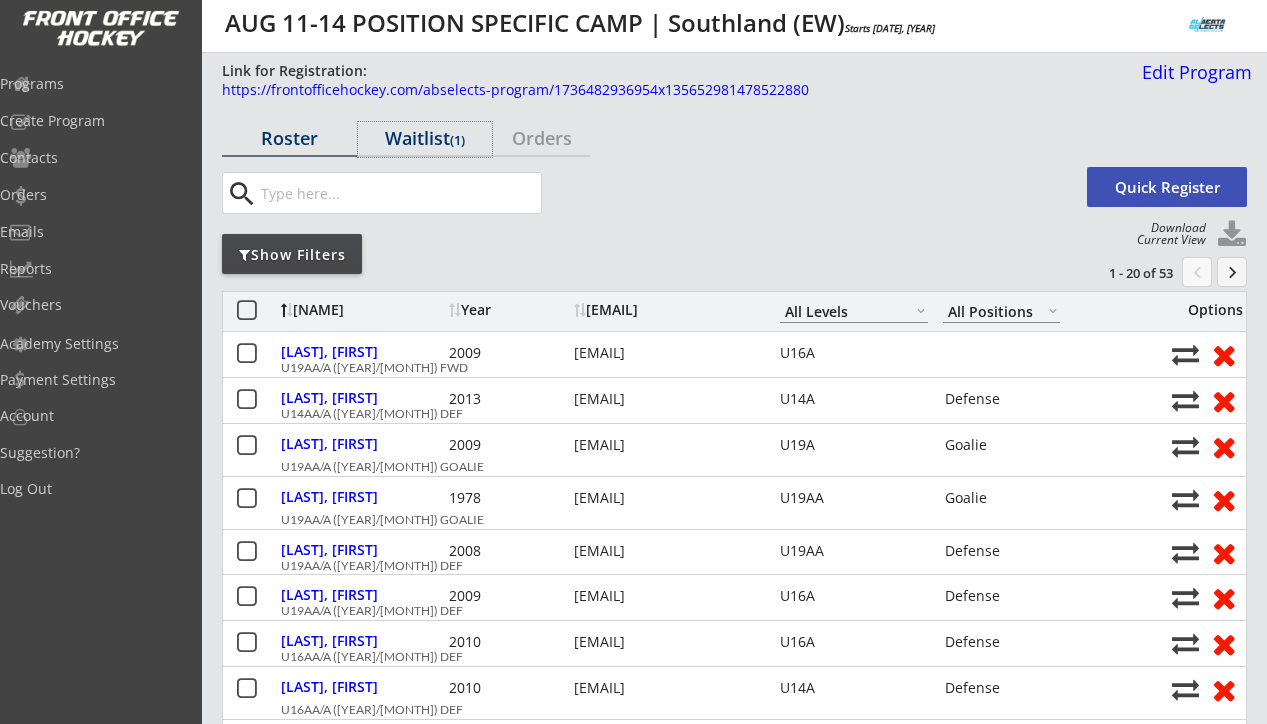 click on "Waitlist   (1)" at bounding box center (425, 138) 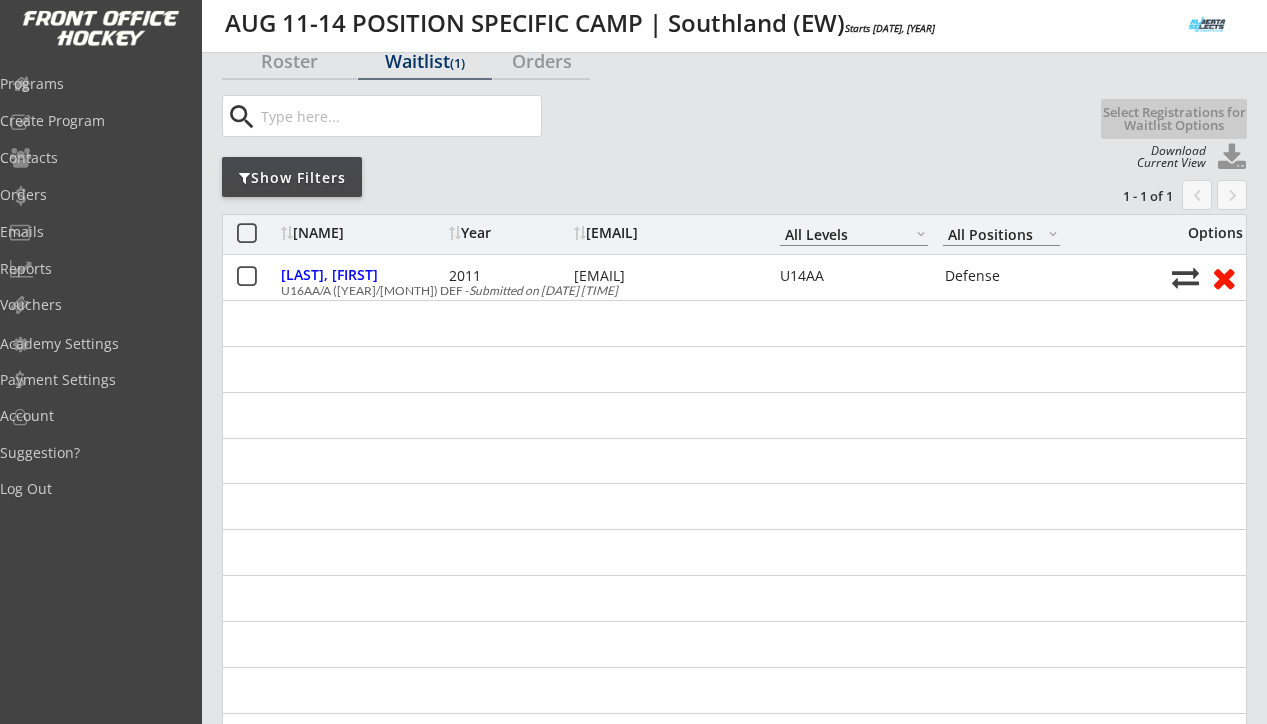 scroll, scrollTop: 0, scrollLeft: 0, axis: both 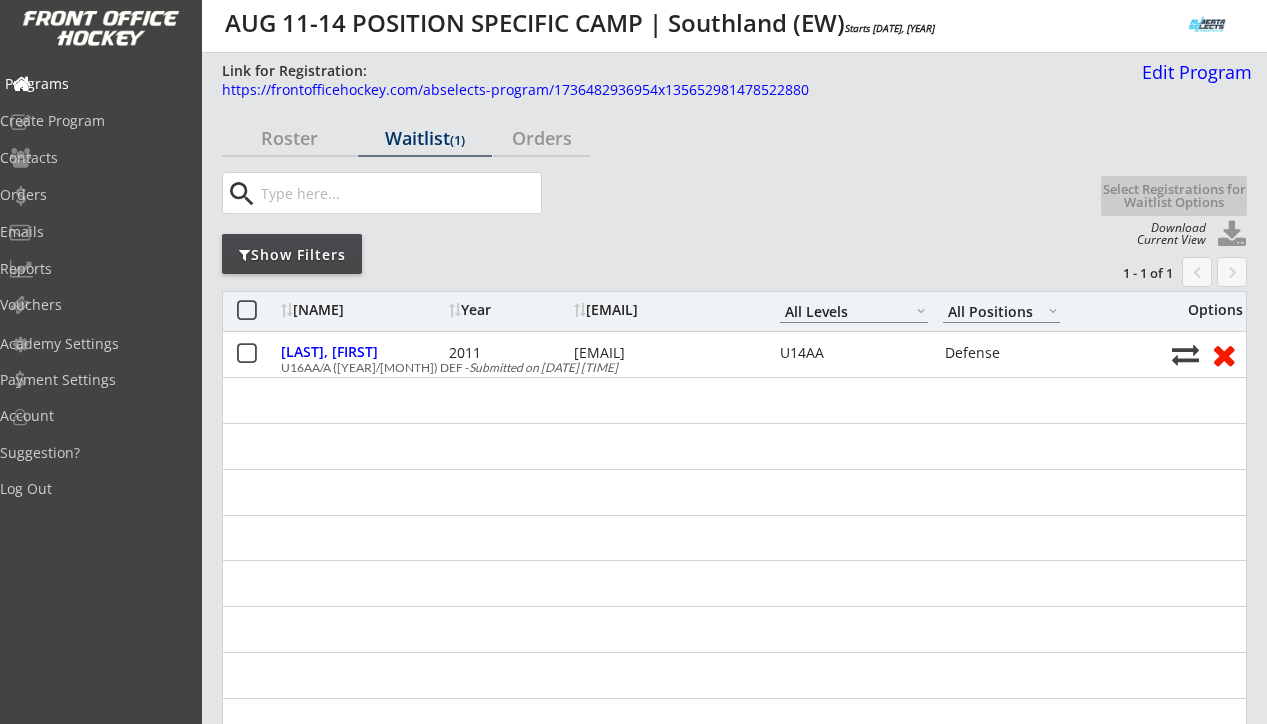 click on "Programs" at bounding box center (95, 84) 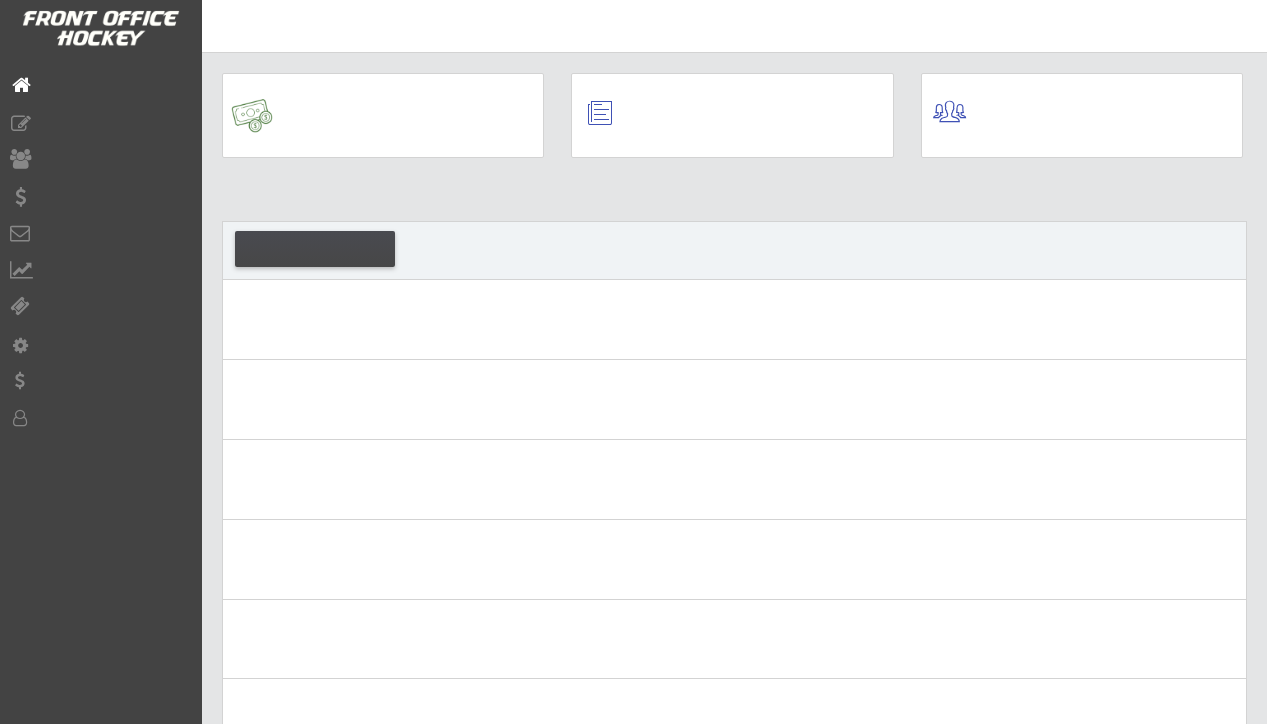 scroll, scrollTop: 0, scrollLeft: 0, axis: both 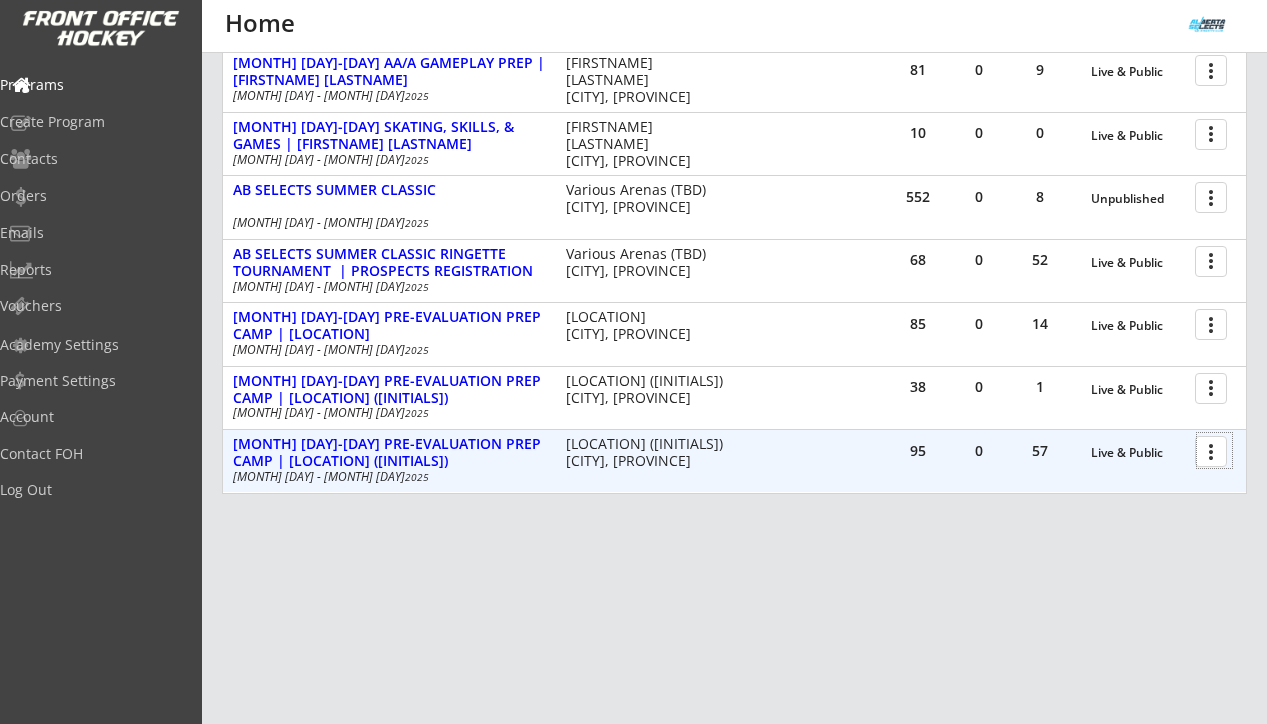 click at bounding box center [1214, 450] 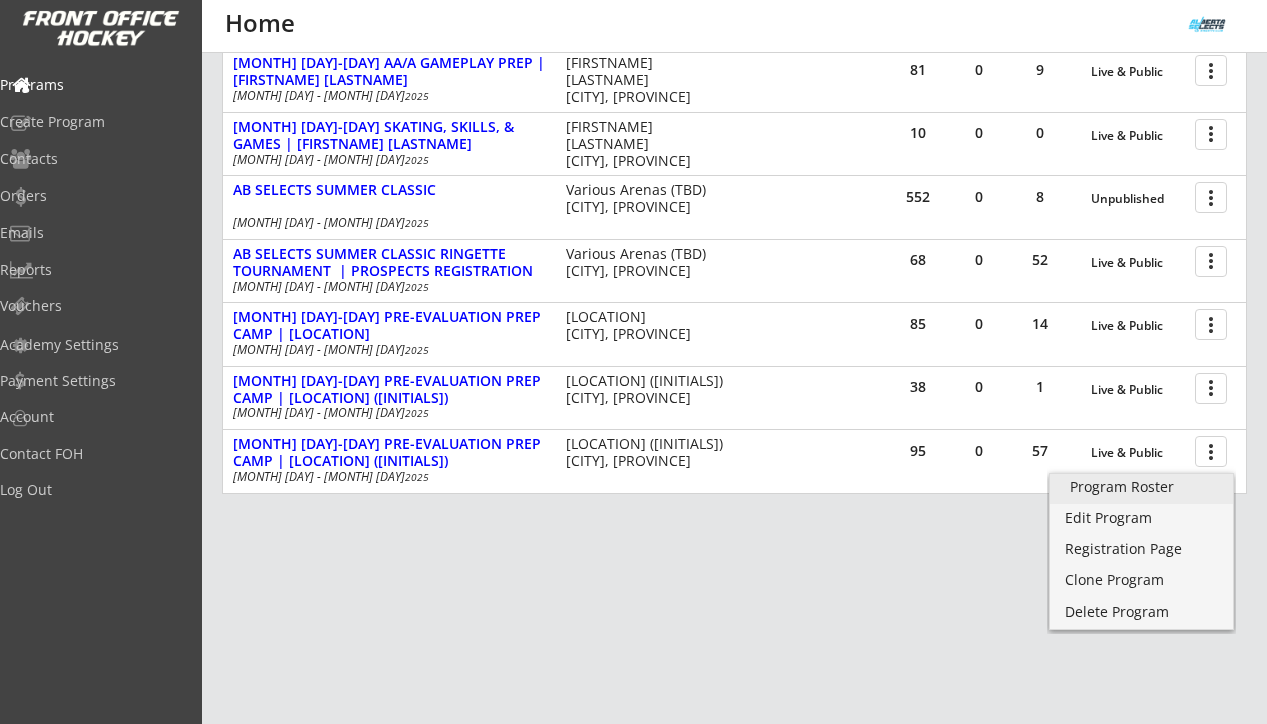 click on "Program Roster" at bounding box center [1141, 487] 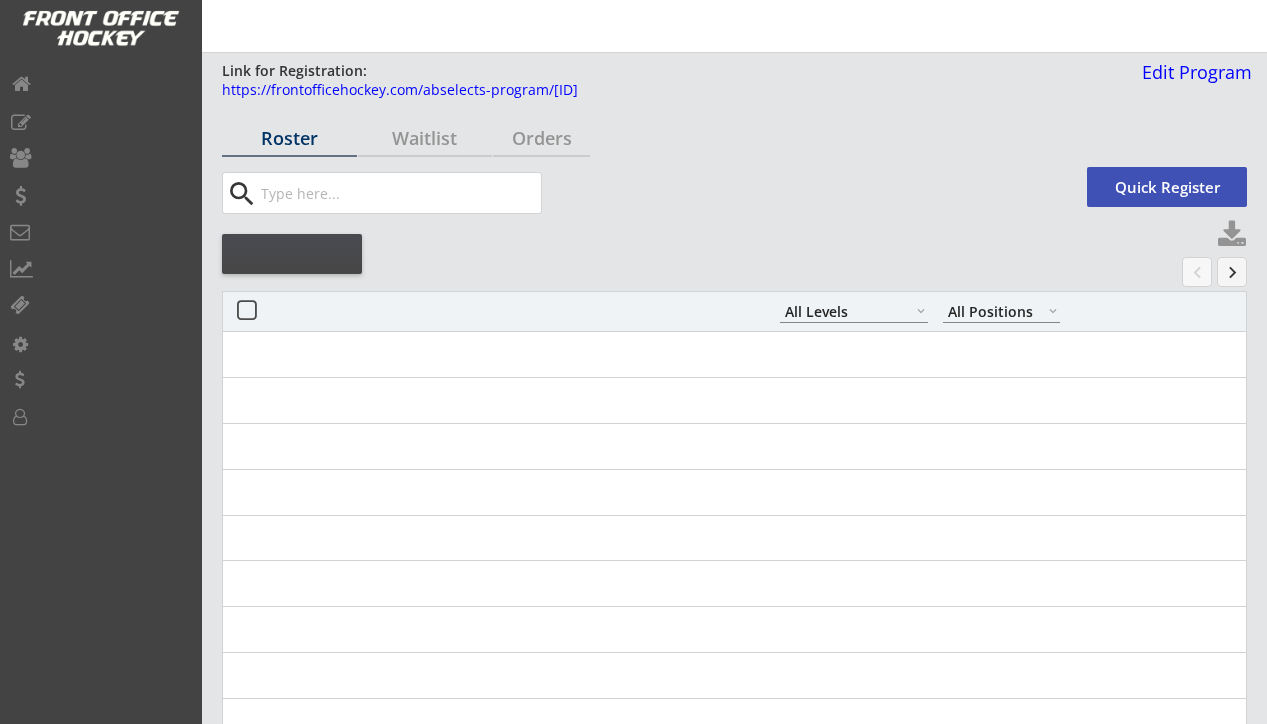 select on ""All Levels"" 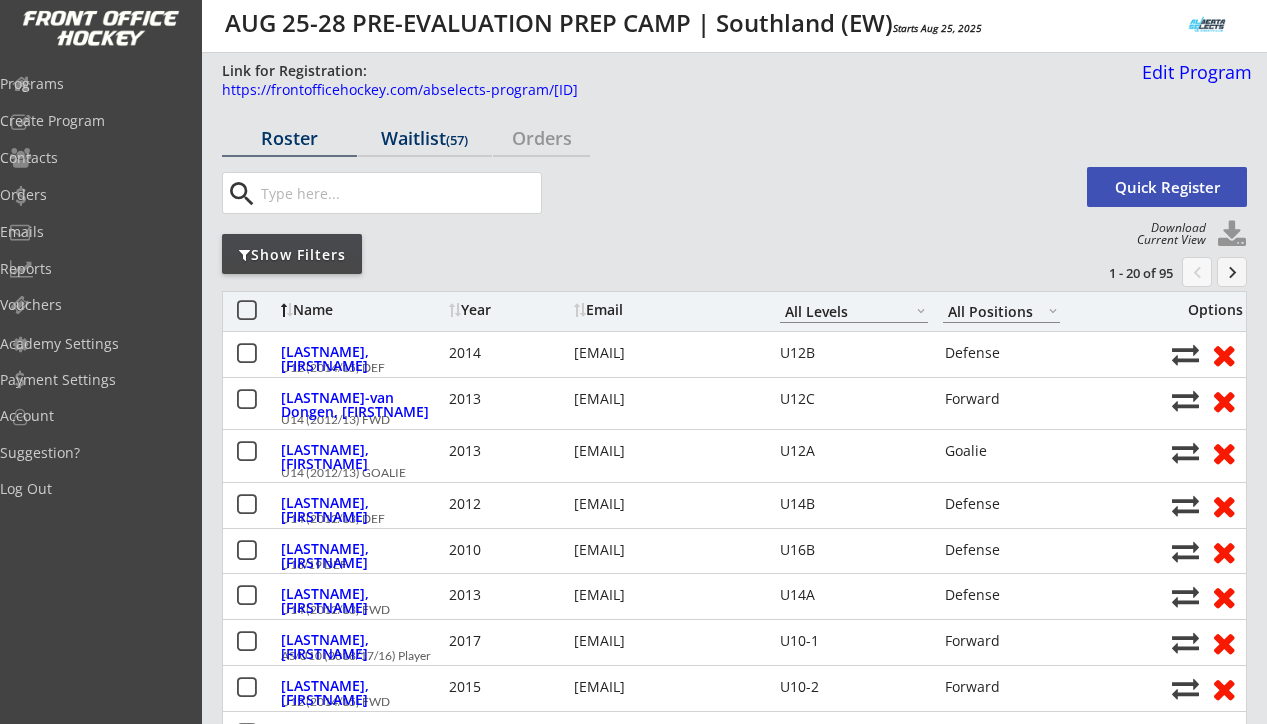 click on "Waitlist   (57)" at bounding box center [425, 138] 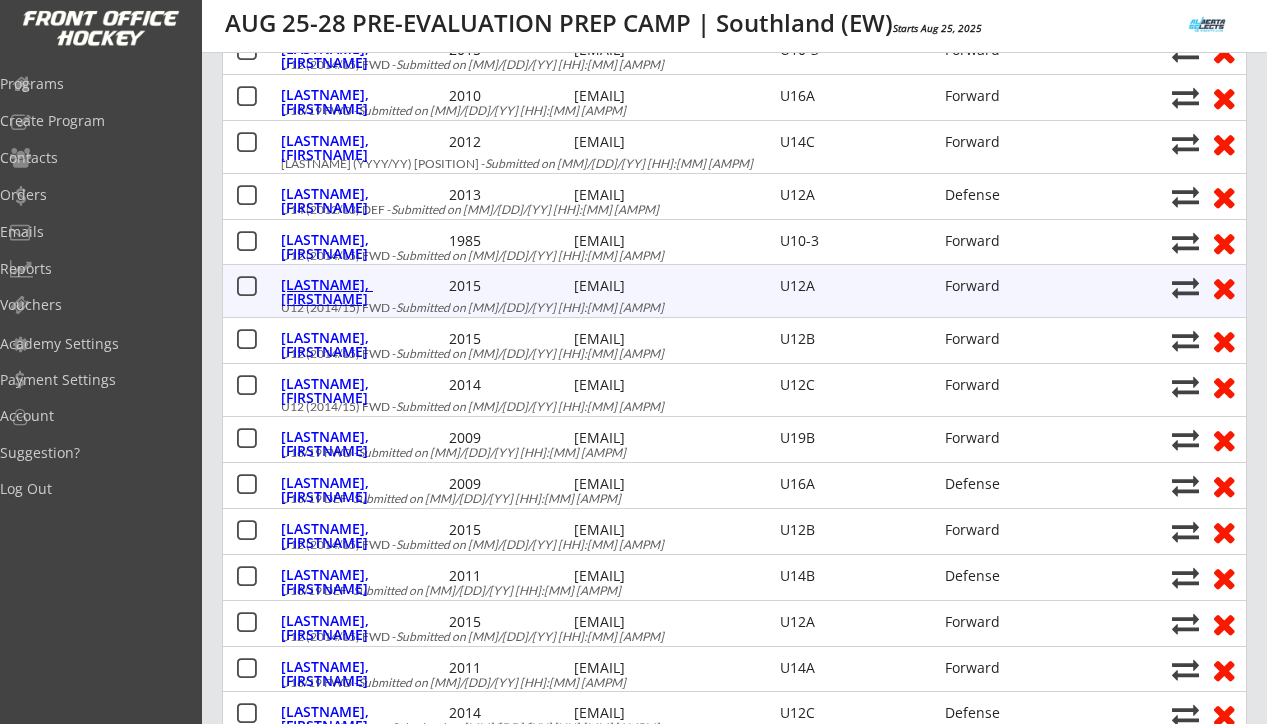 scroll, scrollTop: 6, scrollLeft: 0, axis: vertical 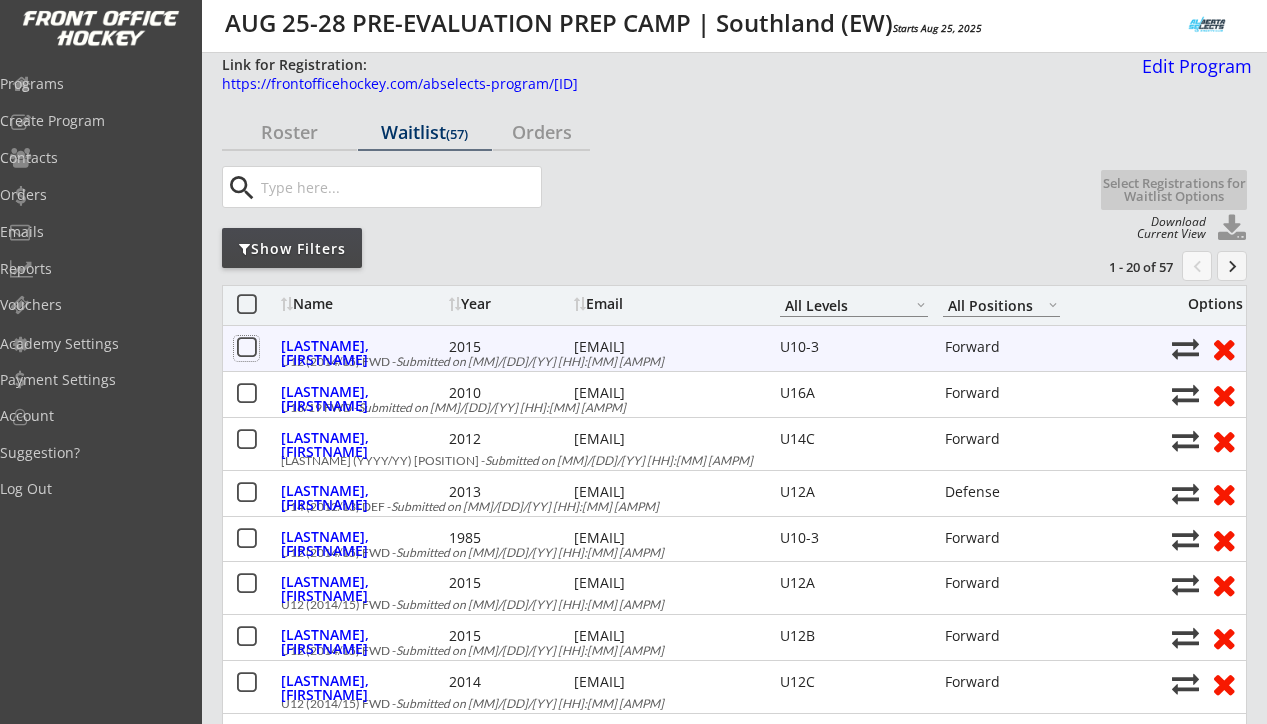 click at bounding box center [246, 348] 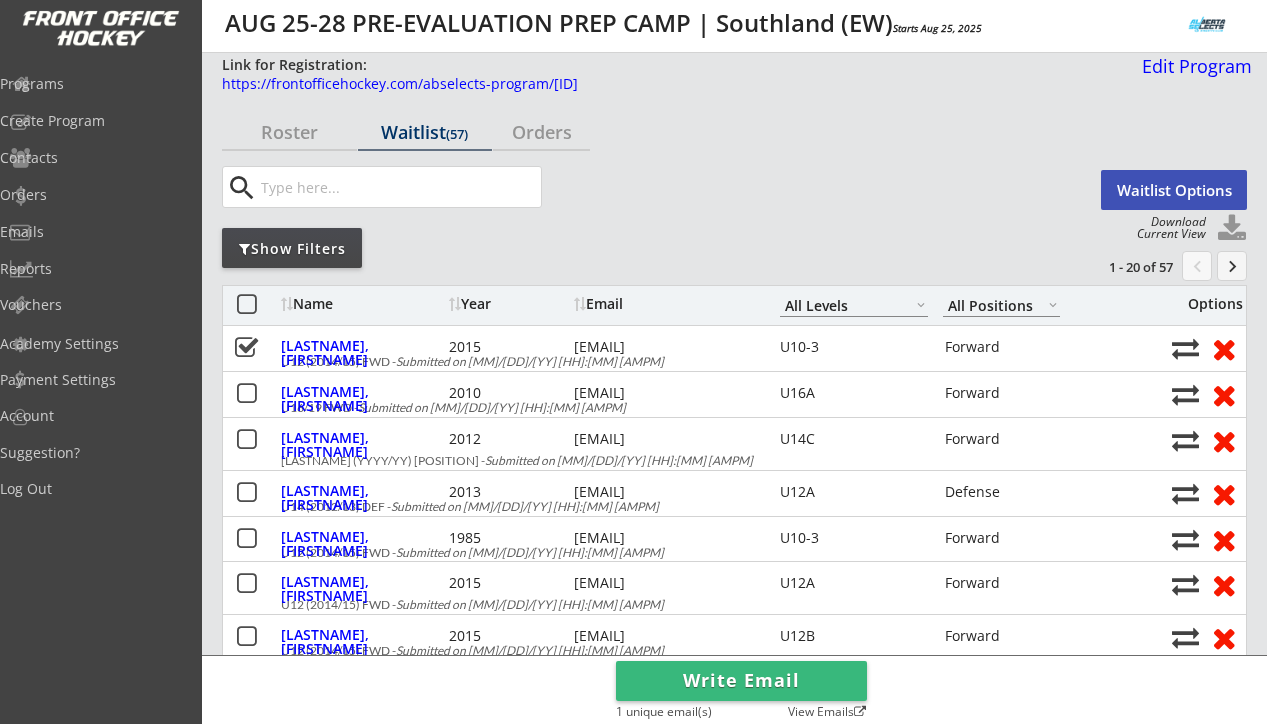 click on "Waitlist Options" at bounding box center (1174, 190) 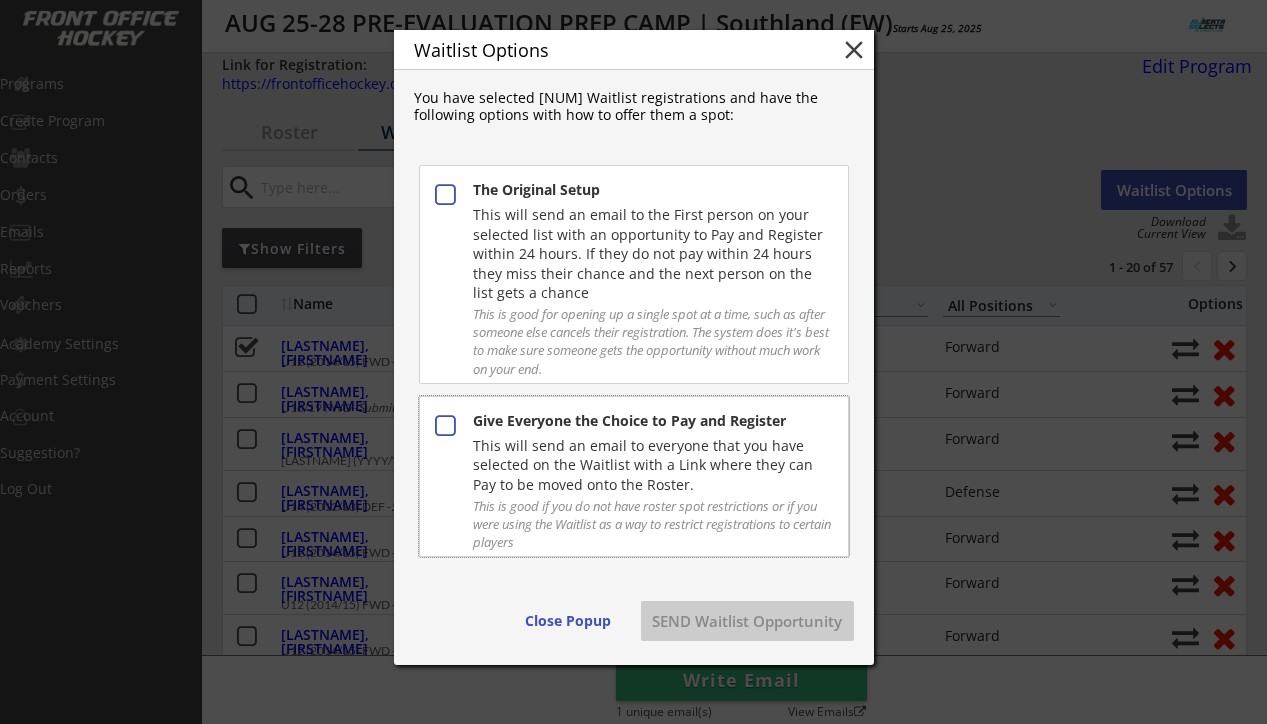 click on "This will send an email to everyone that you have selected on the Waitlist with a Link where they can Pay to be moved onto the Roster." at bounding box center [652, 465] 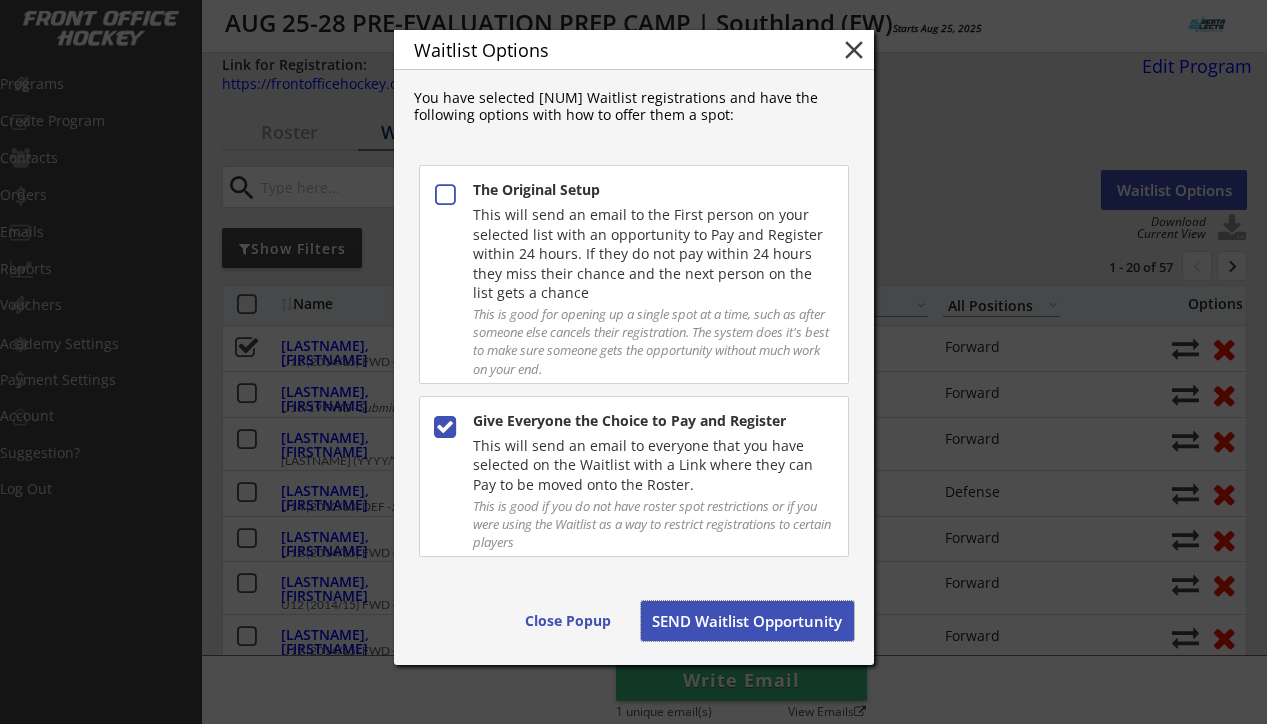 click on "SEND Waitlist Opportunity" at bounding box center [747, 621] 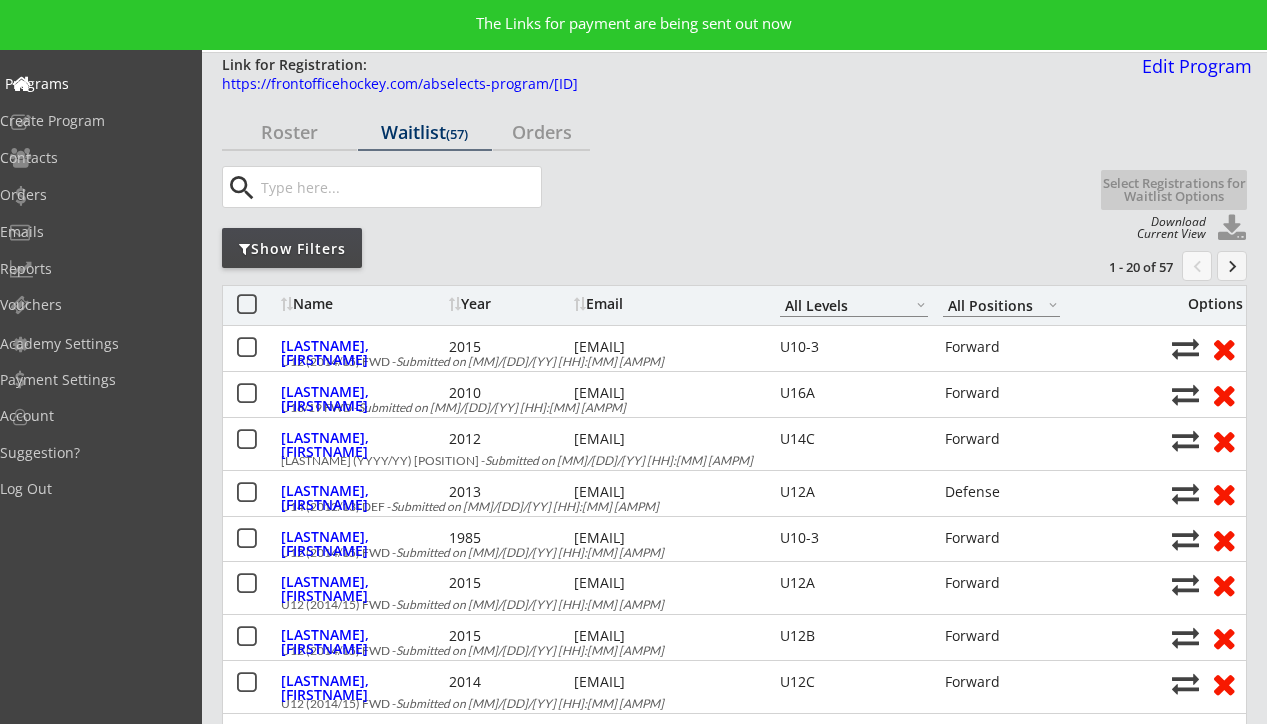 click on "Programs" at bounding box center [95, 84] 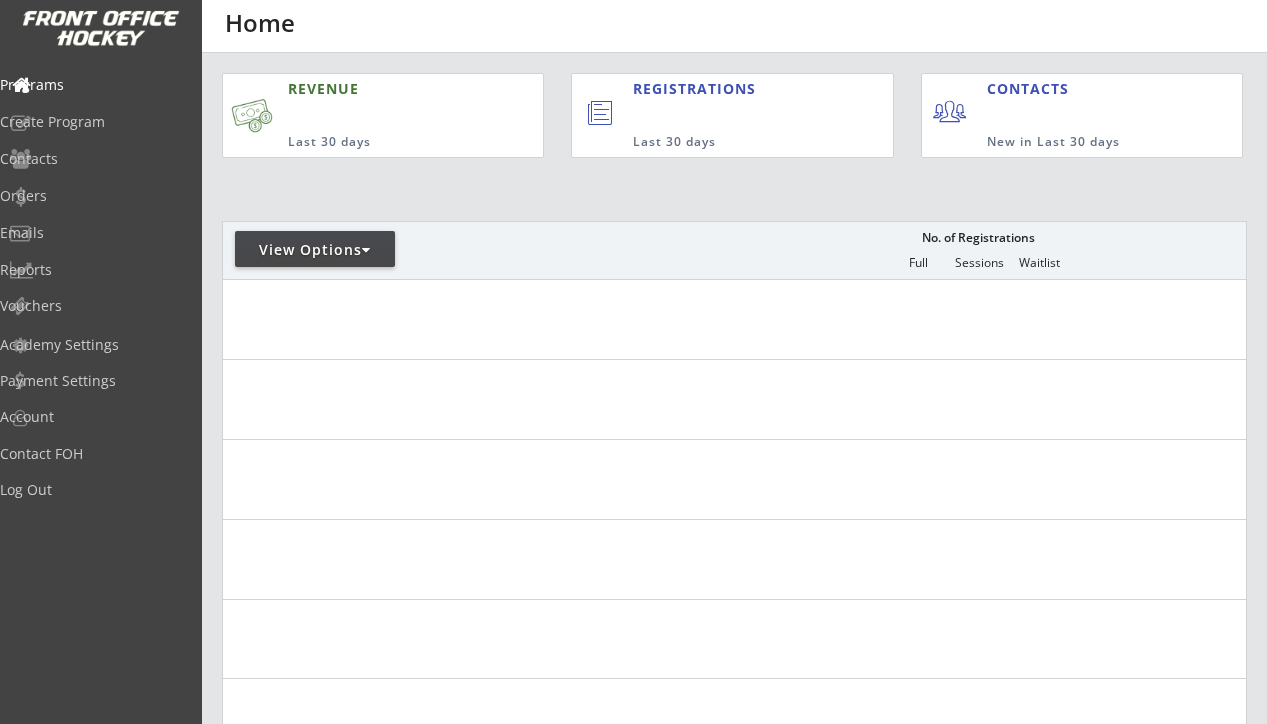 scroll, scrollTop: 0, scrollLeft: 0, axis: both 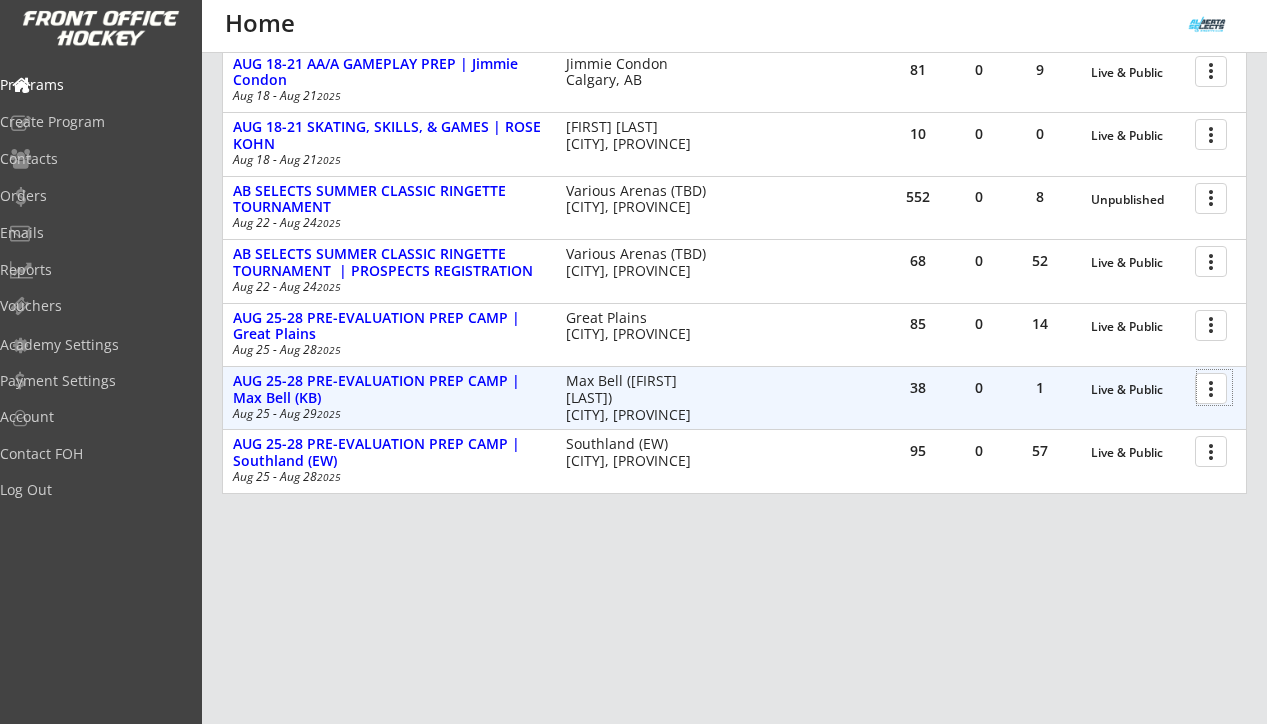 click at bounding box center [1214, 387] 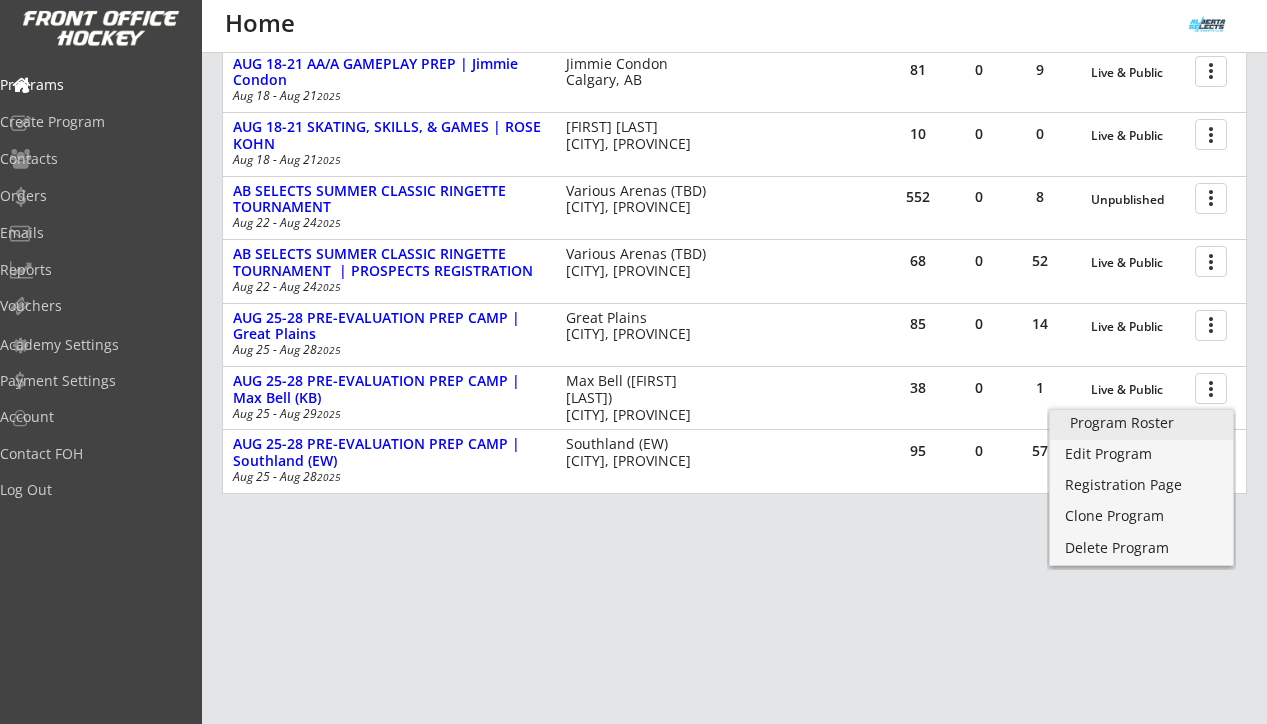 click on "Program Roster" at bounding box center (1141, 423) 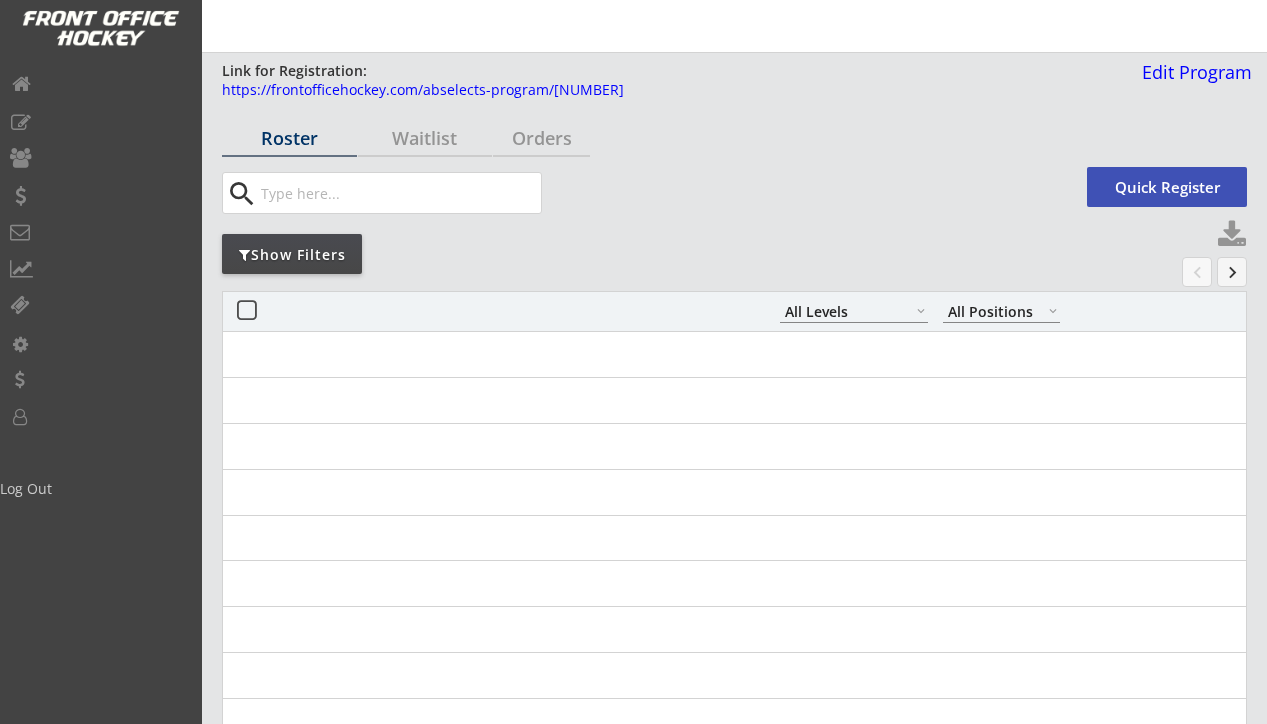 select on ""All Levels"" 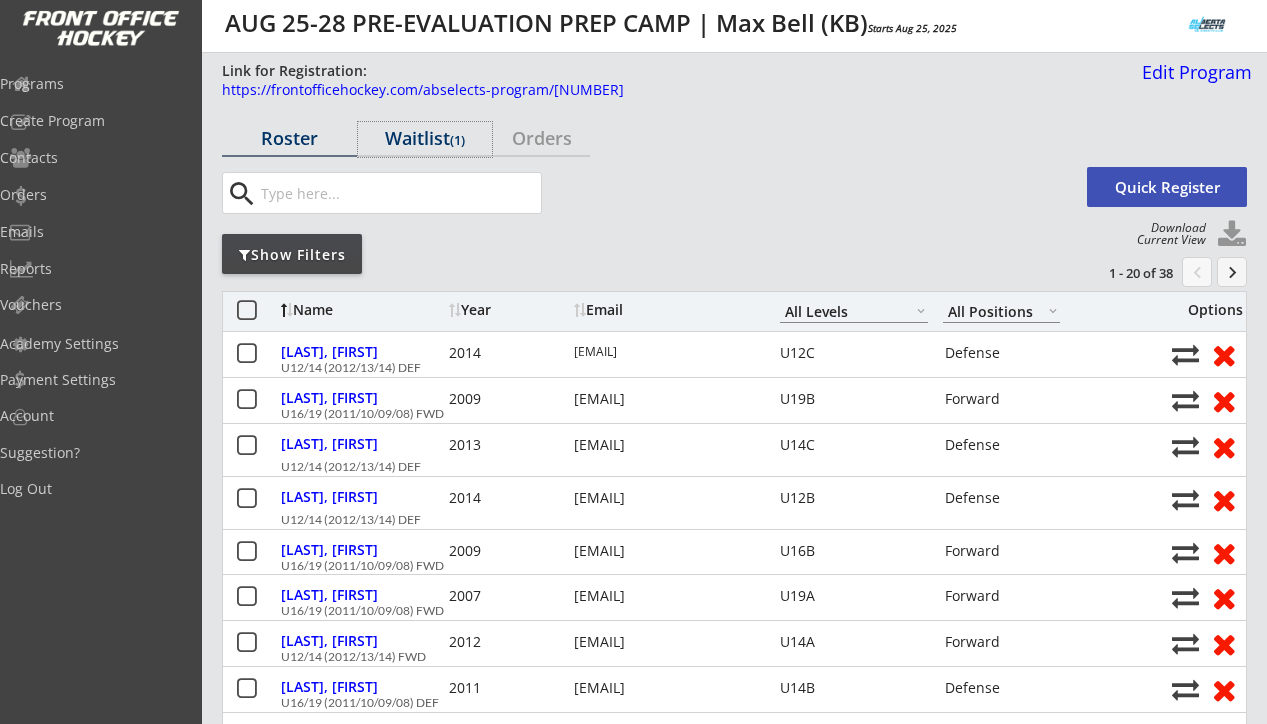 click on "Waitlist   (1)" at bounding box center (425, 138) 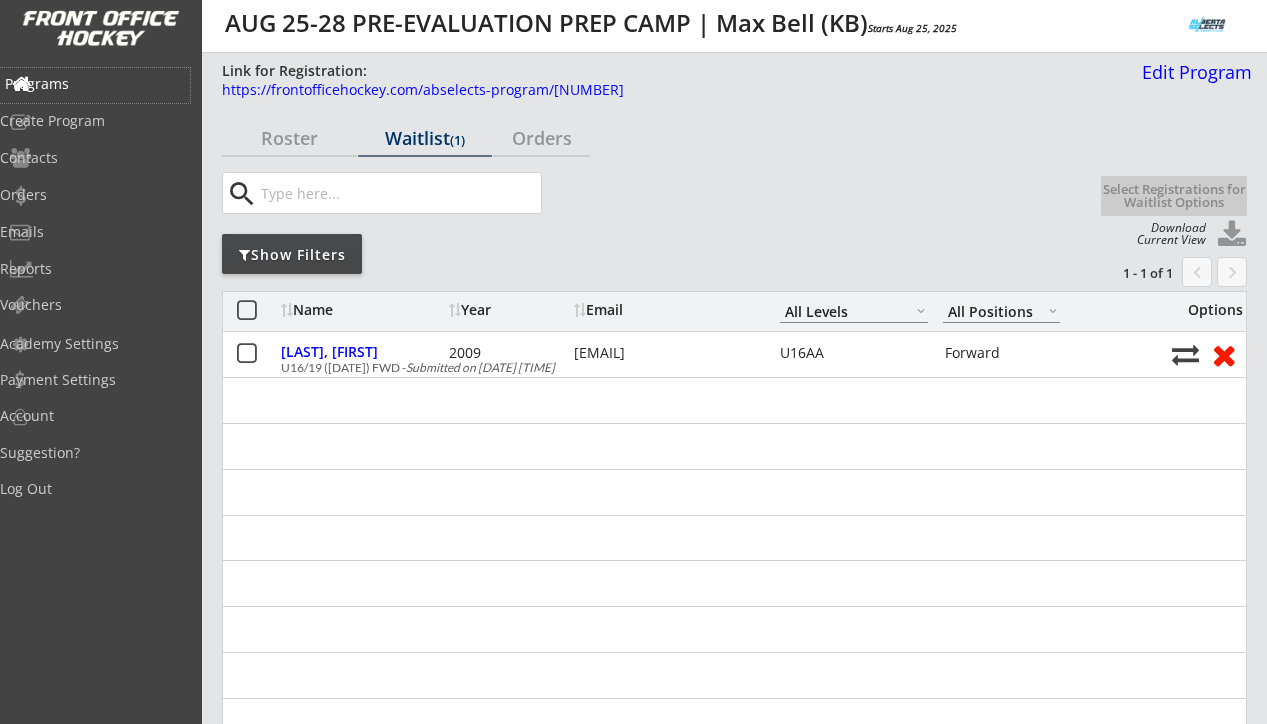 click on "Programs" at bounding box center [95, 84] 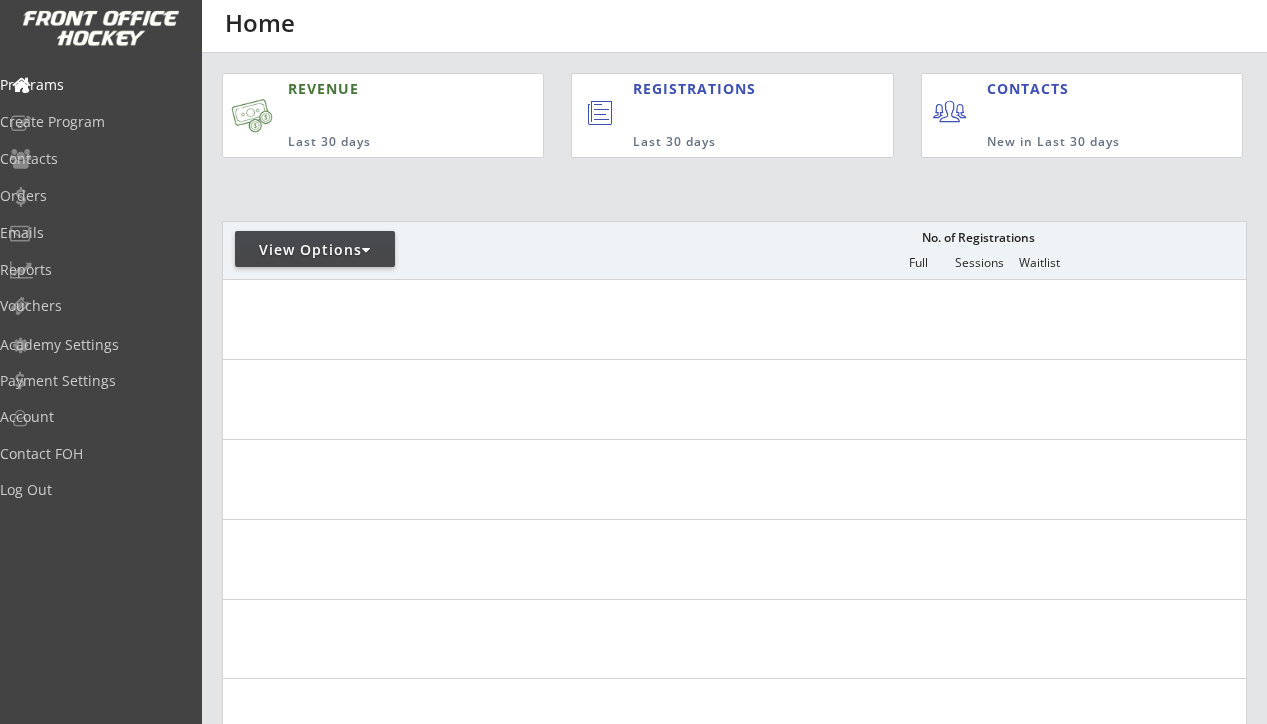 scroll, scrollTop: 0, scrollLeft: 0, axis: both 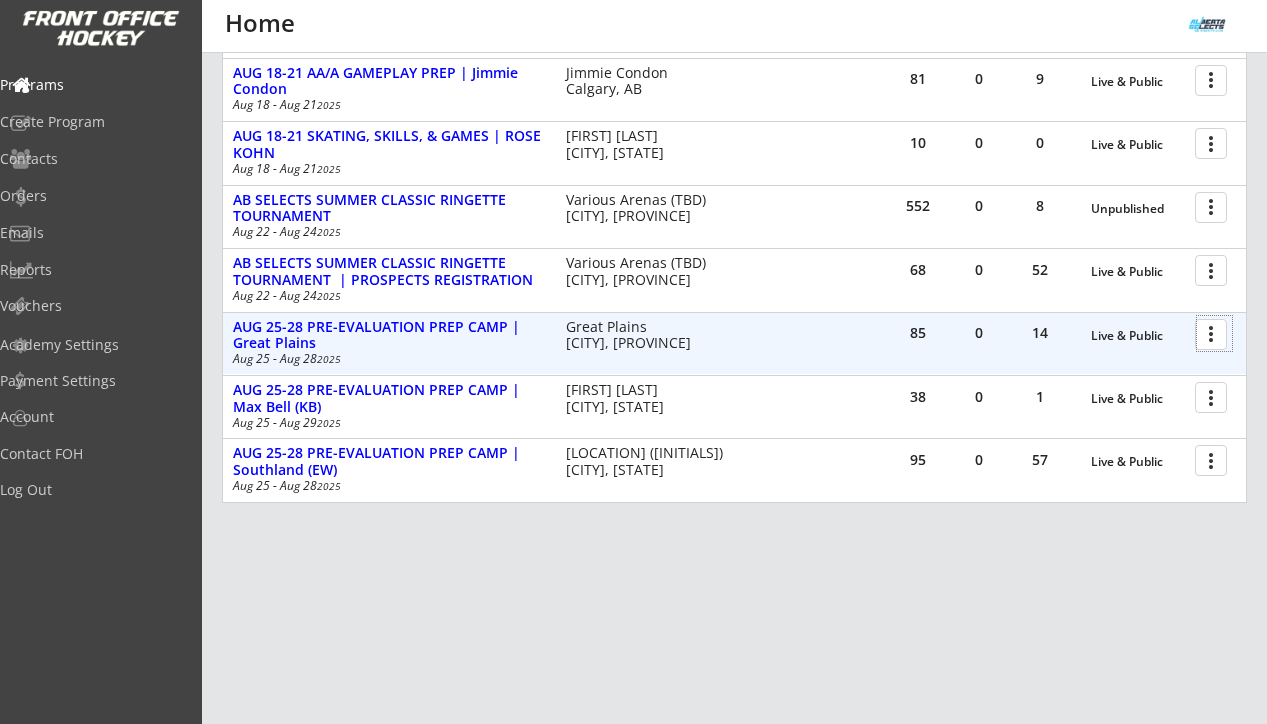 click at bounding box center (1214, 333) 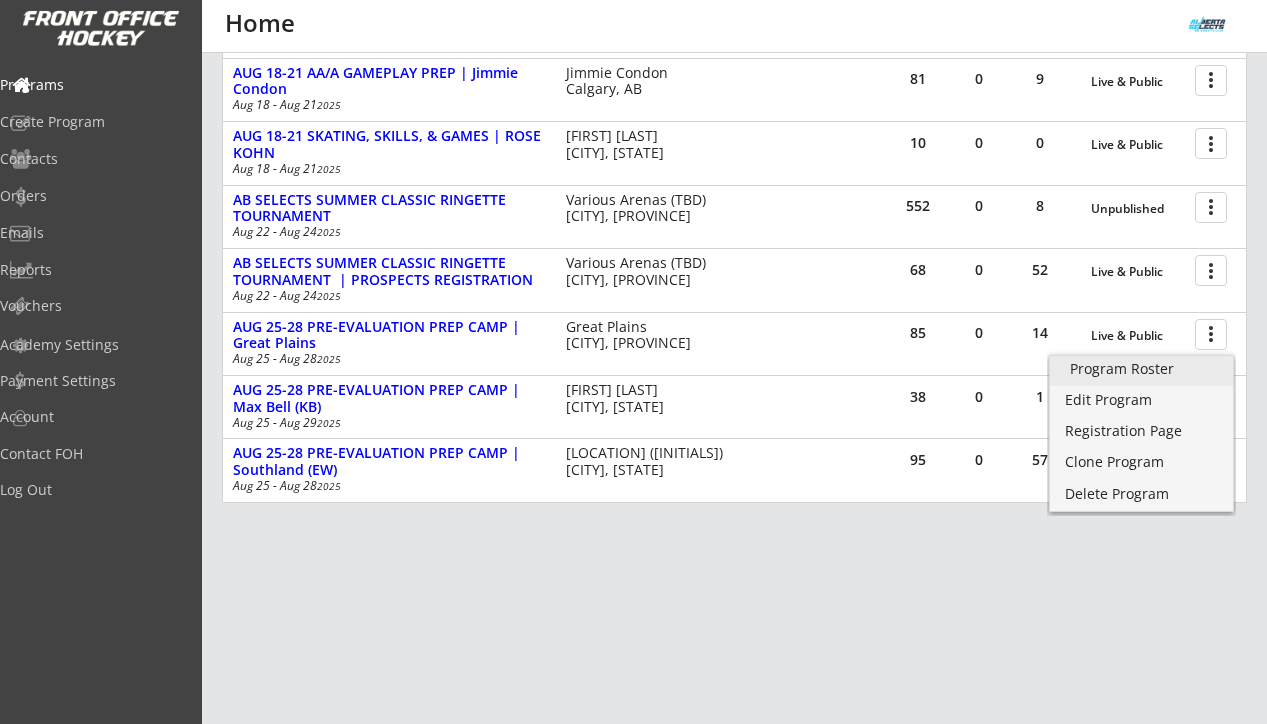click on "Program Roster" at bounding box center [1141, 369] 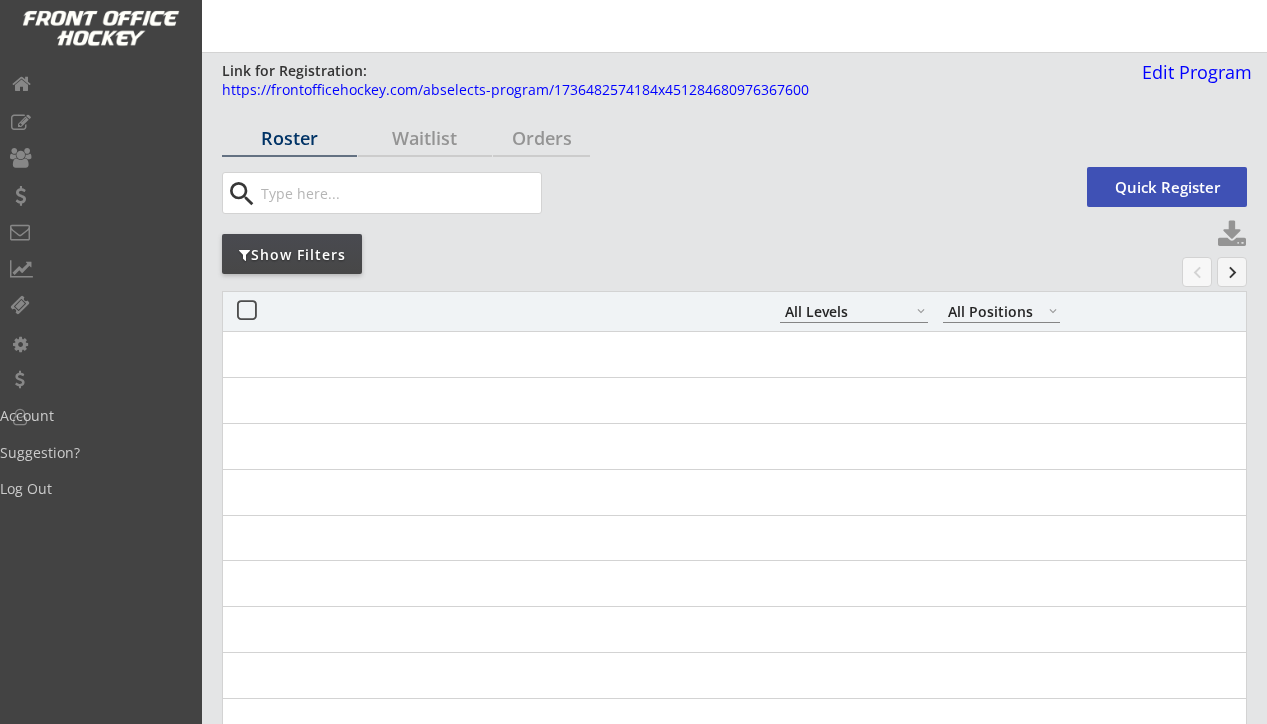 select on ""All Levels"" 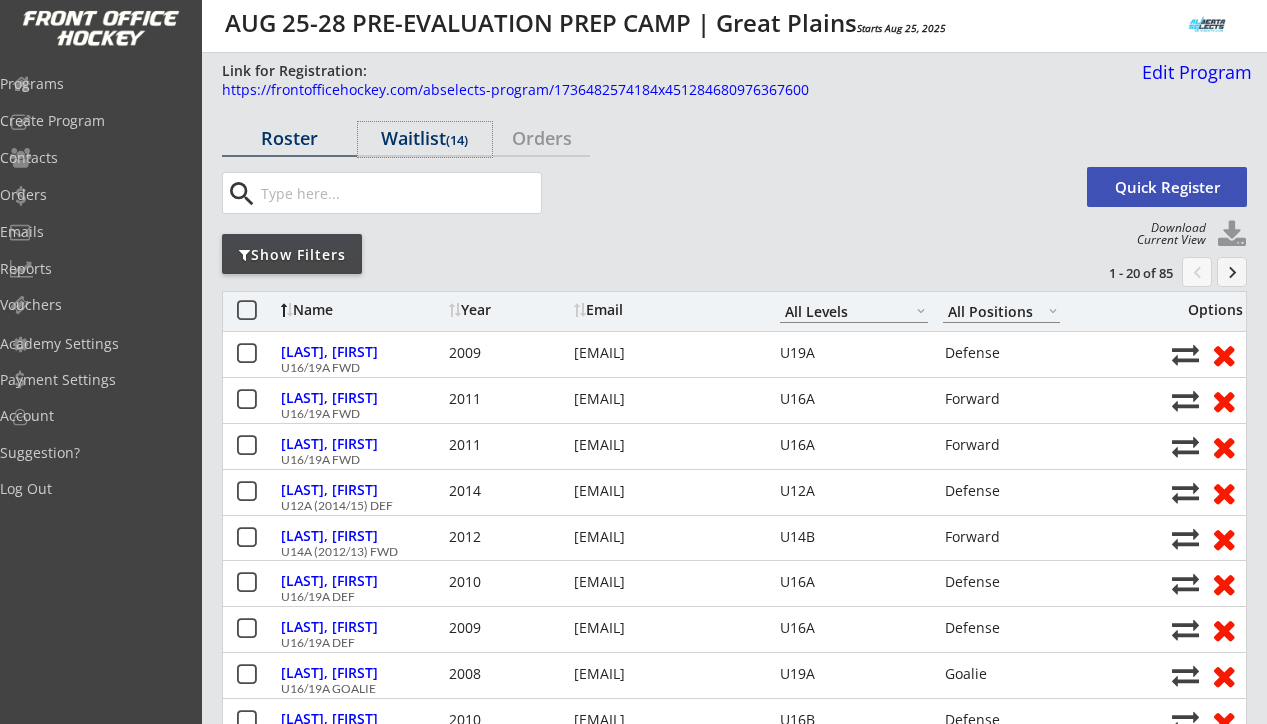 click on "Waitlist   (14)" at bounding box center [425, 138] 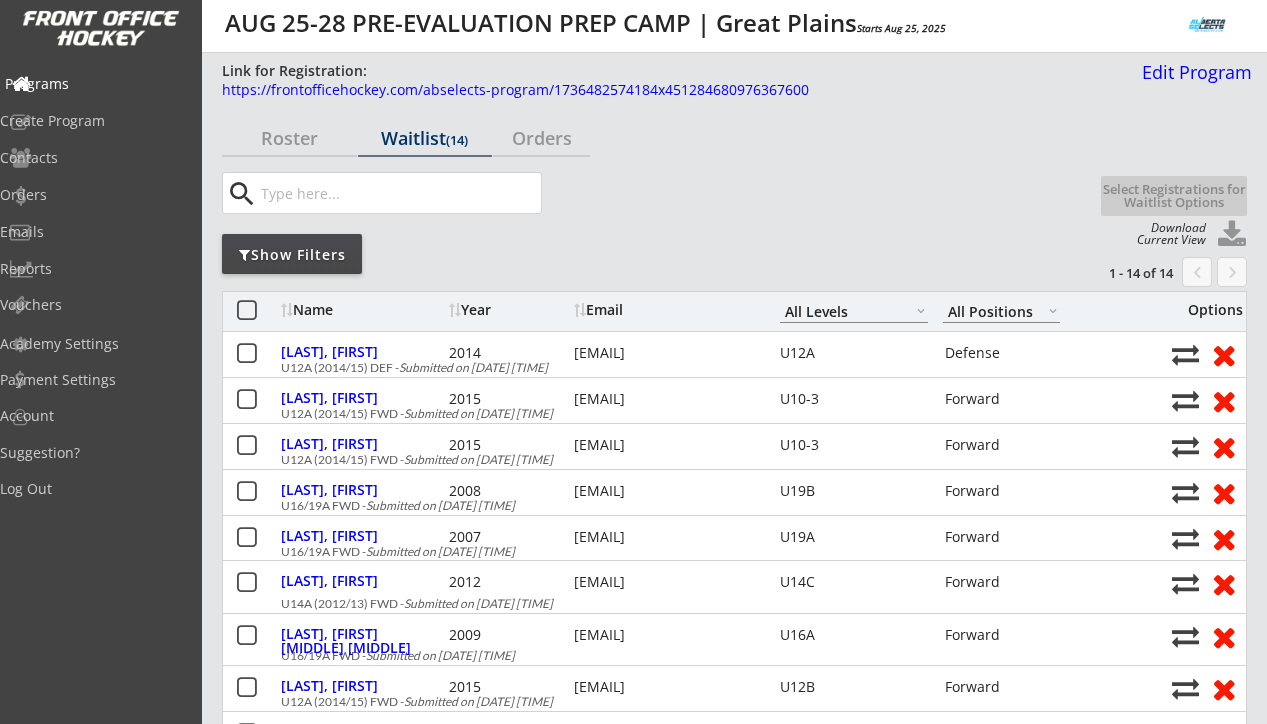 click on "Programs" at bounding box center (95, 84) 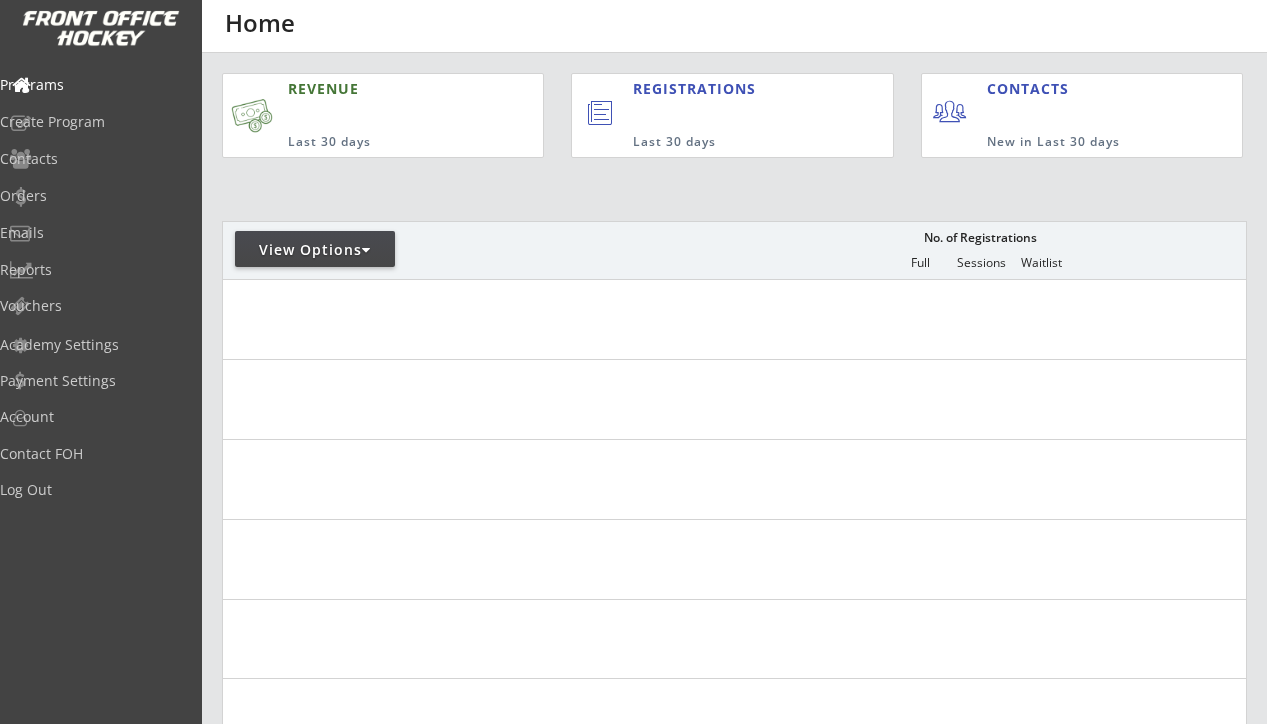 scroll, scrollTop: 0, scrollLeft: 0, axis: both 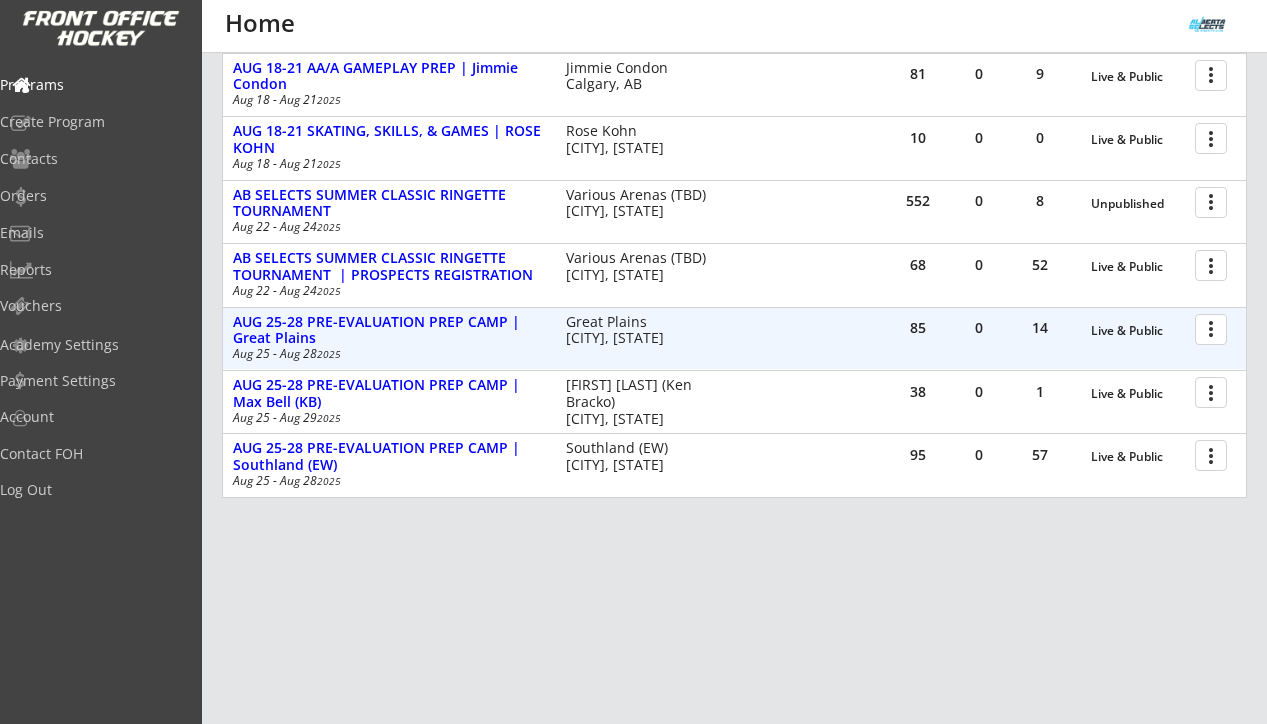 click at bounding box center [1214, 328] 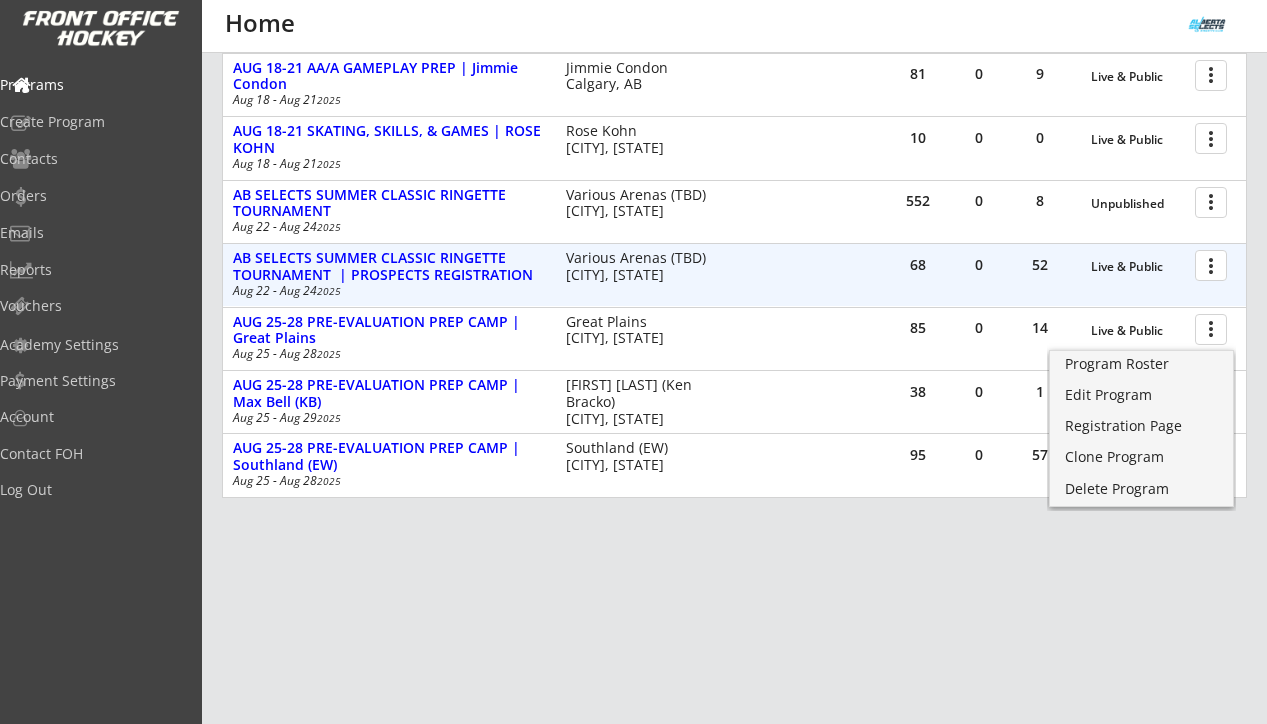 click at bounding box center (1214, 264) 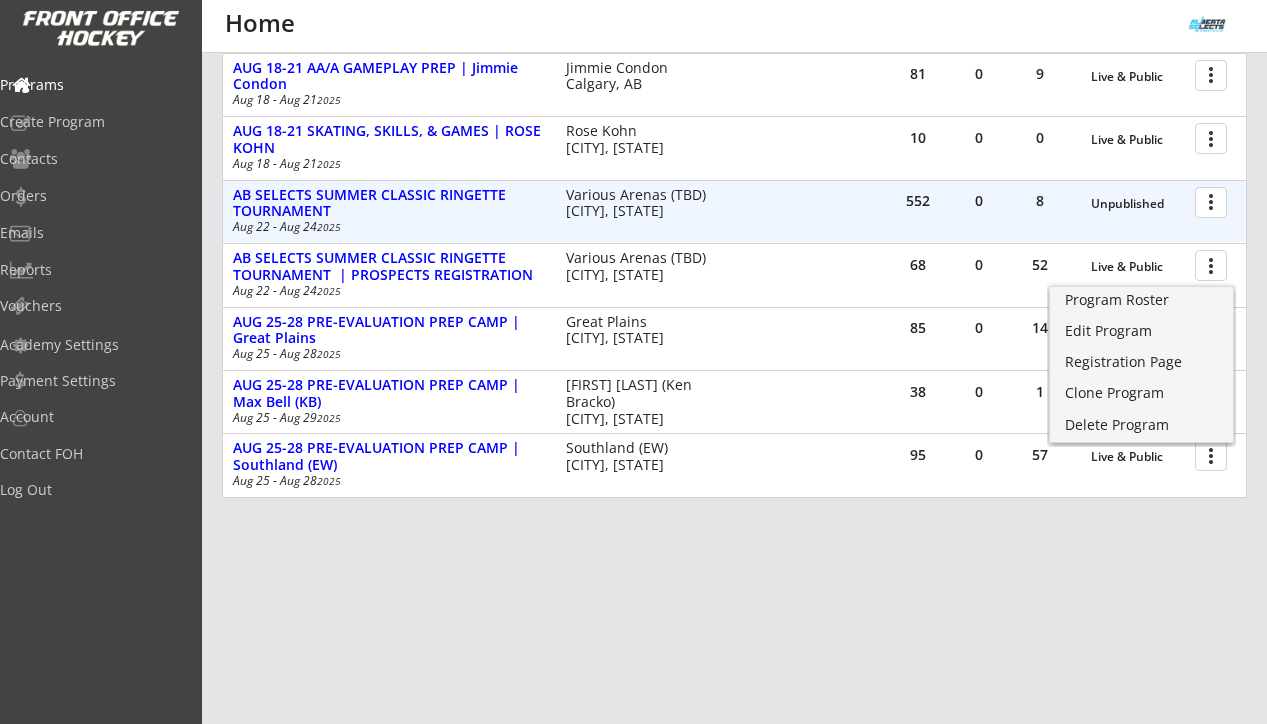 click on "more_vert" at bounding box center (1212, 203) 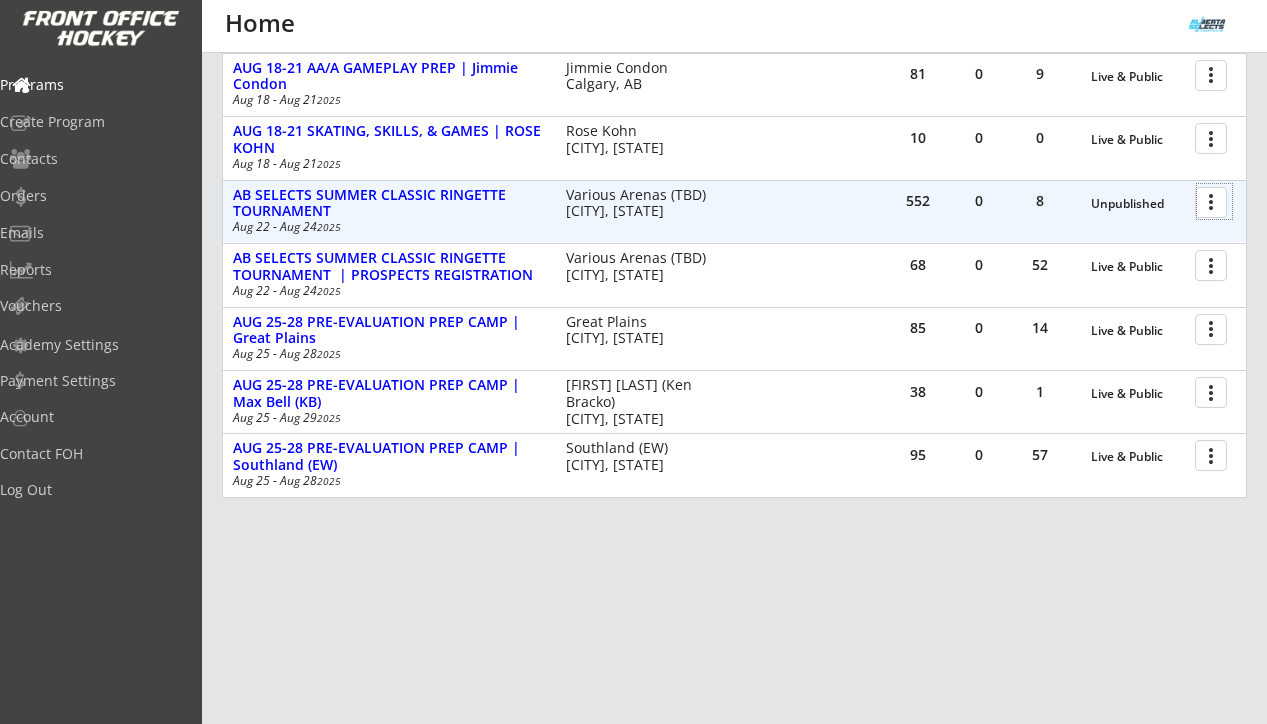 click at bounding box center (1214, 201) 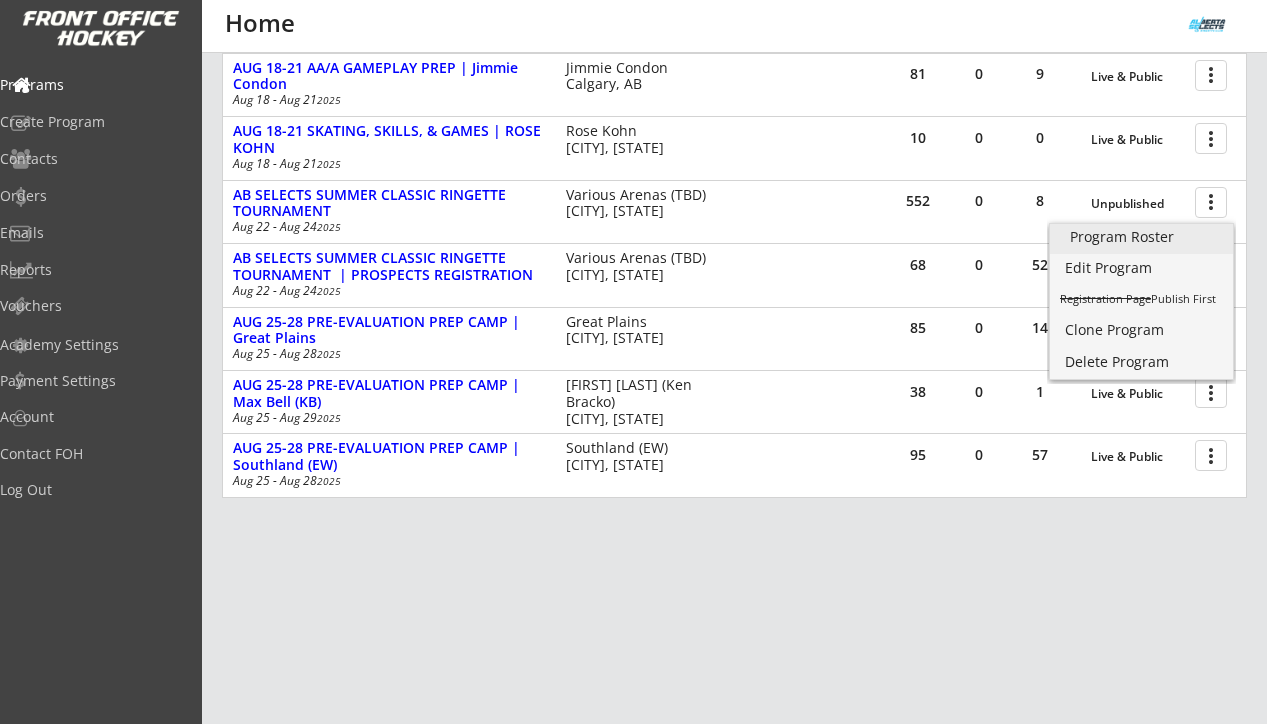 click on "Program Roster" at bounding box center (1141, 239) 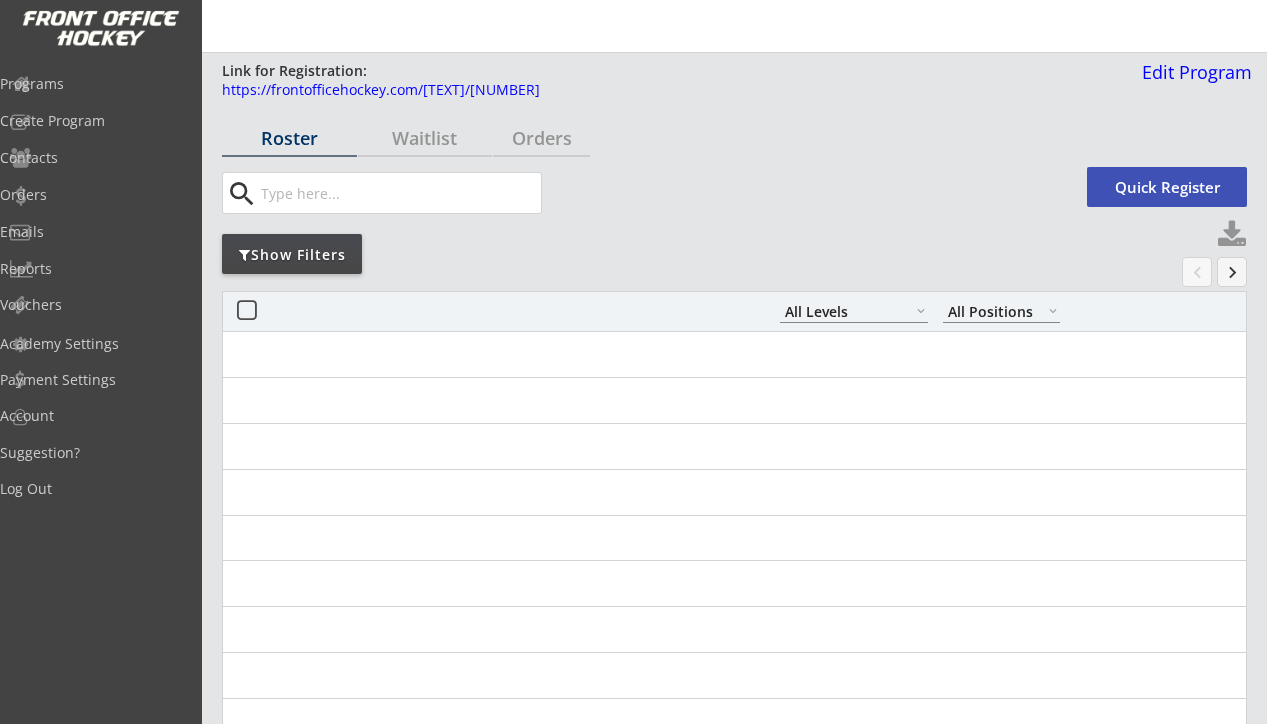 select on ""All Levels"" 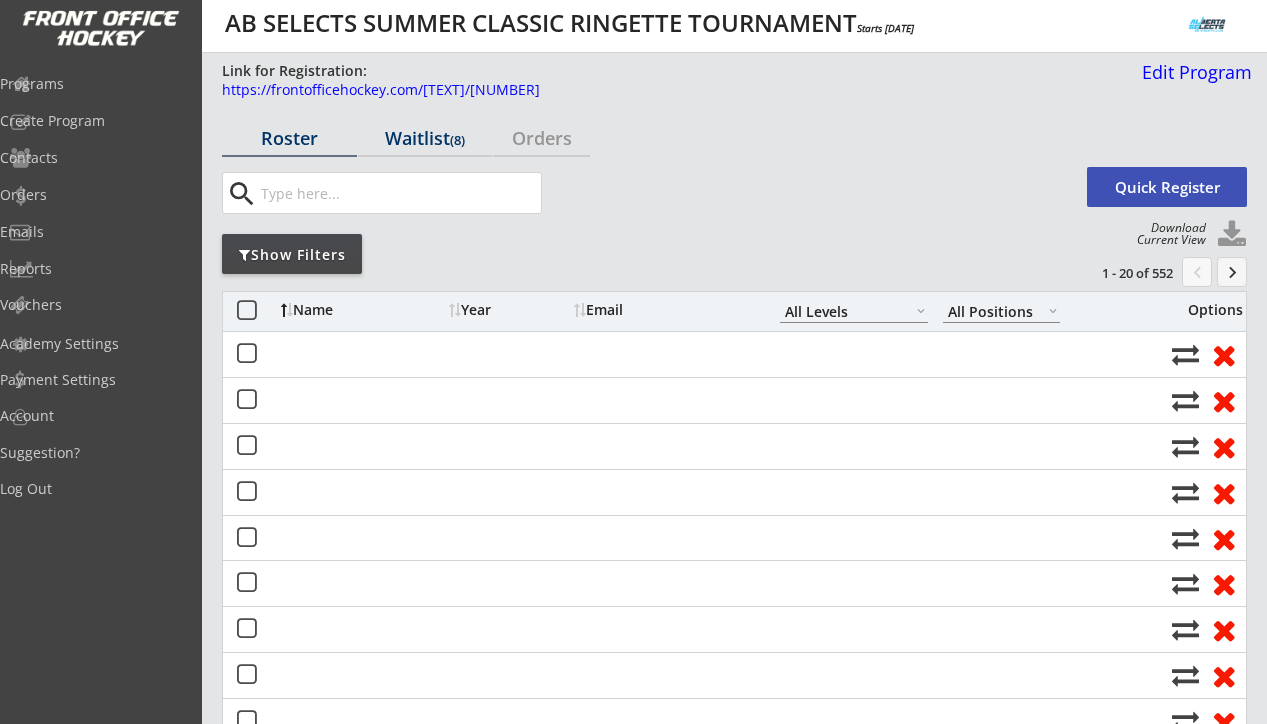 click on "Waitlist   (8)" at bounding box center (425, 138) 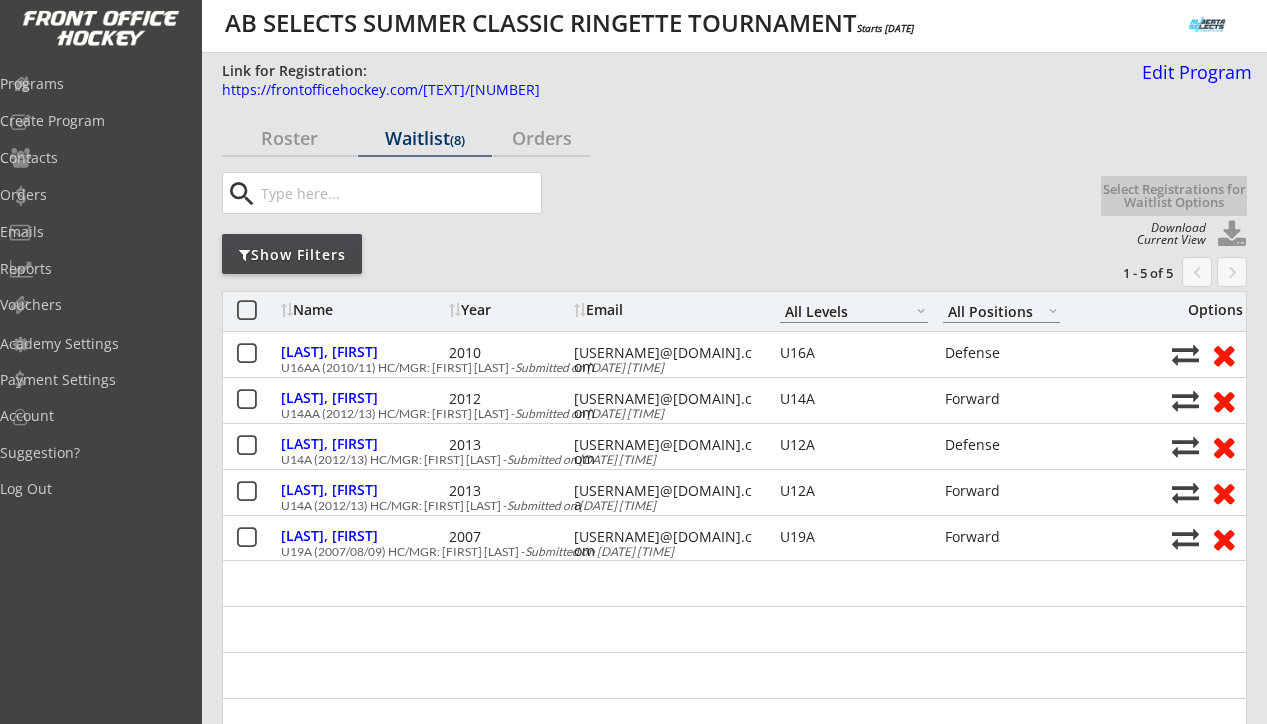 scroll, scrollTop: 11, scrollLeft: 0, axis: vertical 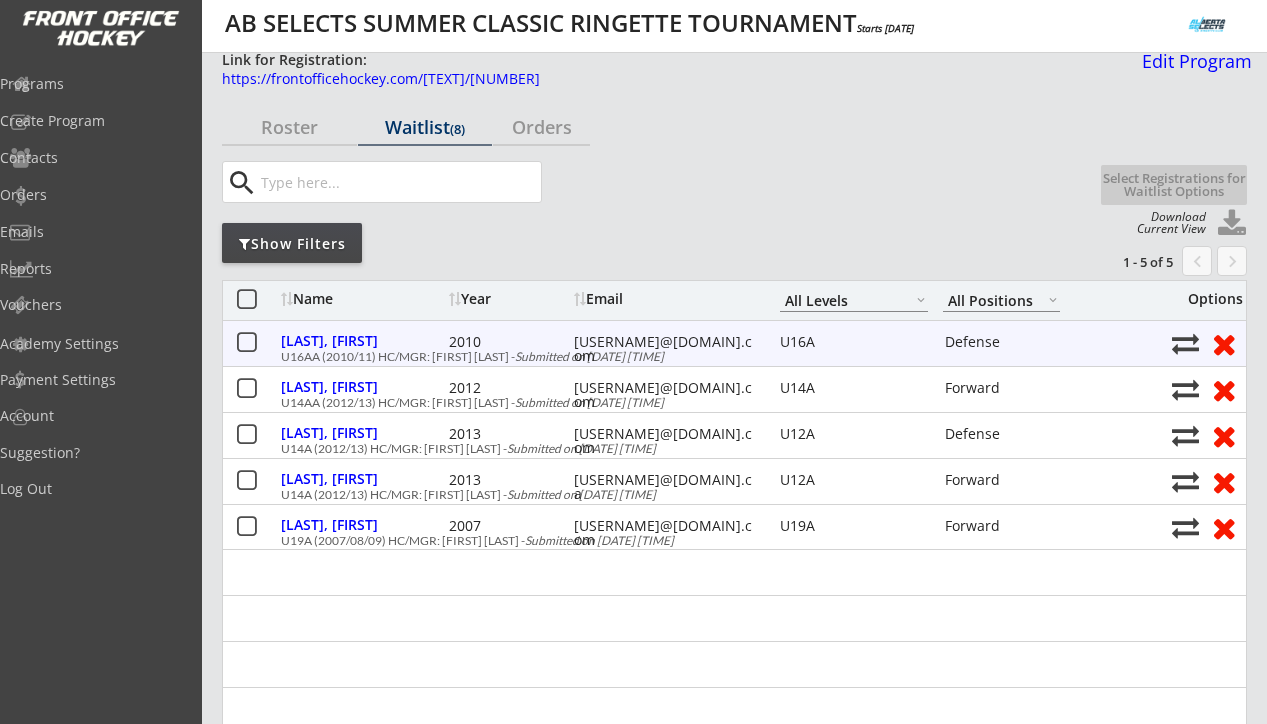 click at bounding box center [246, 343] 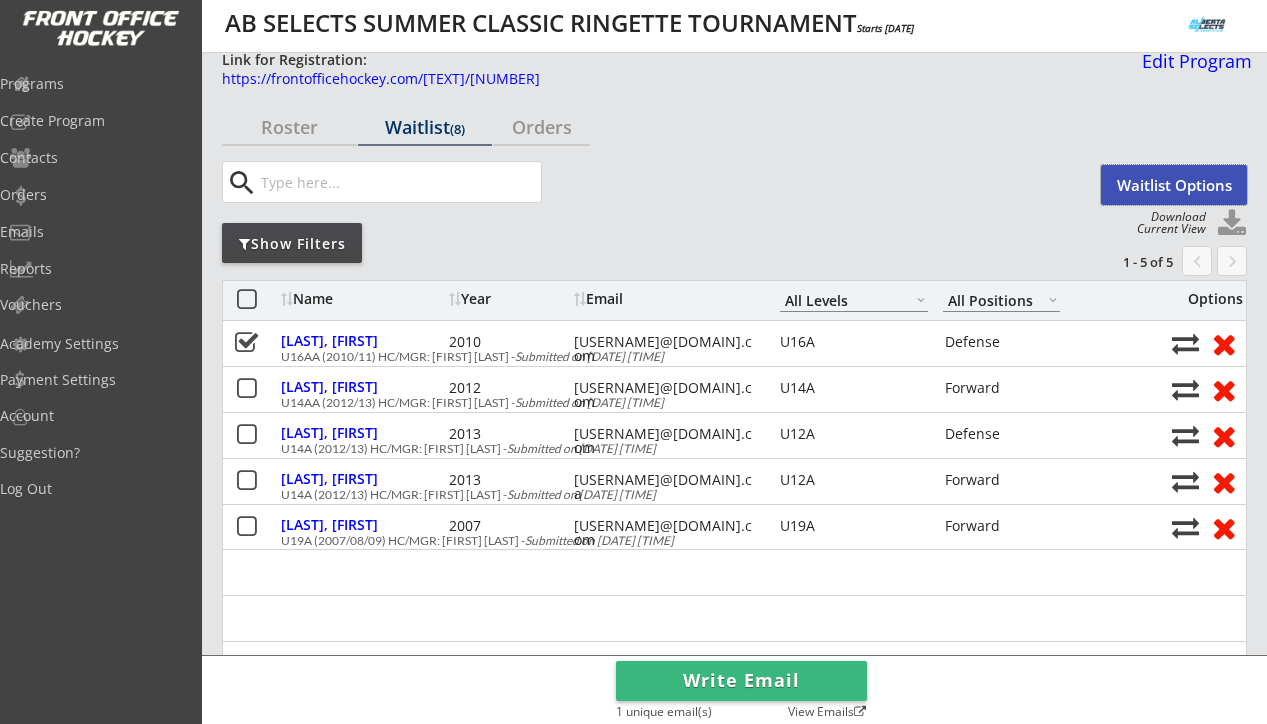 click on "Waitlist Options" at bounding box center [1174, 185] 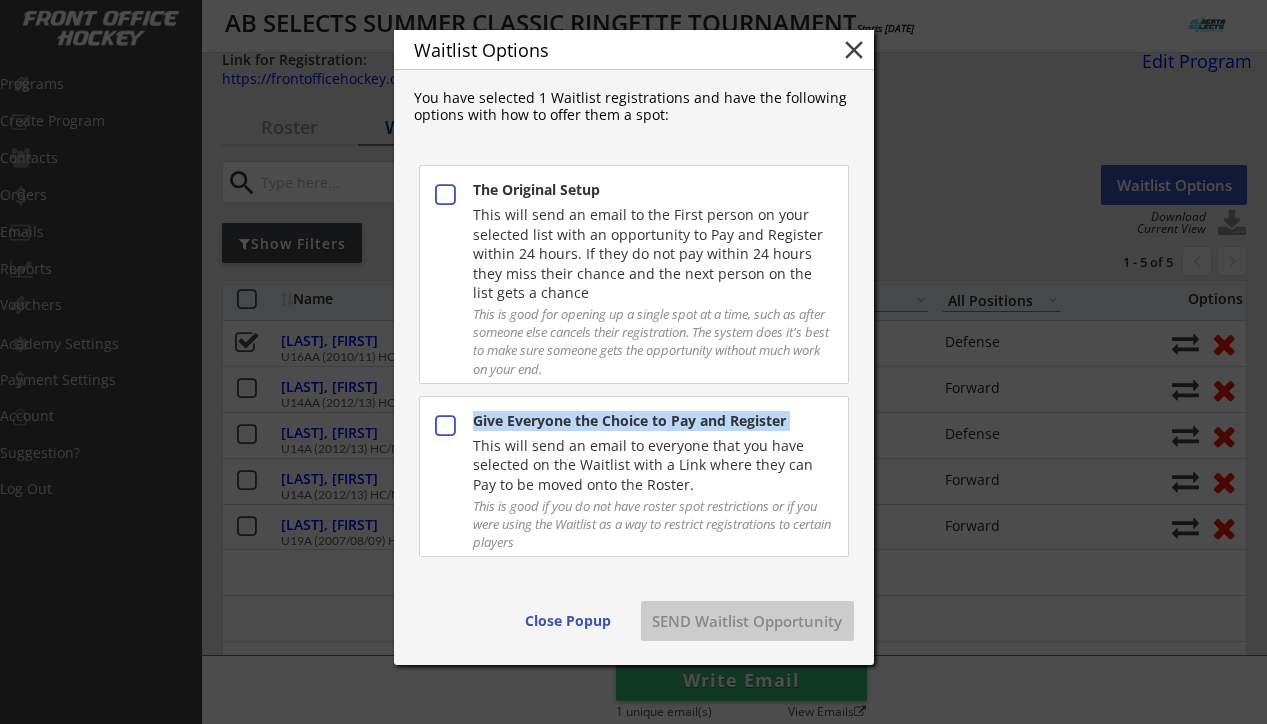 click on "Give Everyone the Choice to Pay and Register This will send an email to everyone that you have selected on the Waitlist with a Link where they can Pay to be moved onto the Roster. This is good if you do not have roster spot restrictions or if you were using the Waitlist as a way to restrict registrations to certain players" at bounding box center (634, 476) 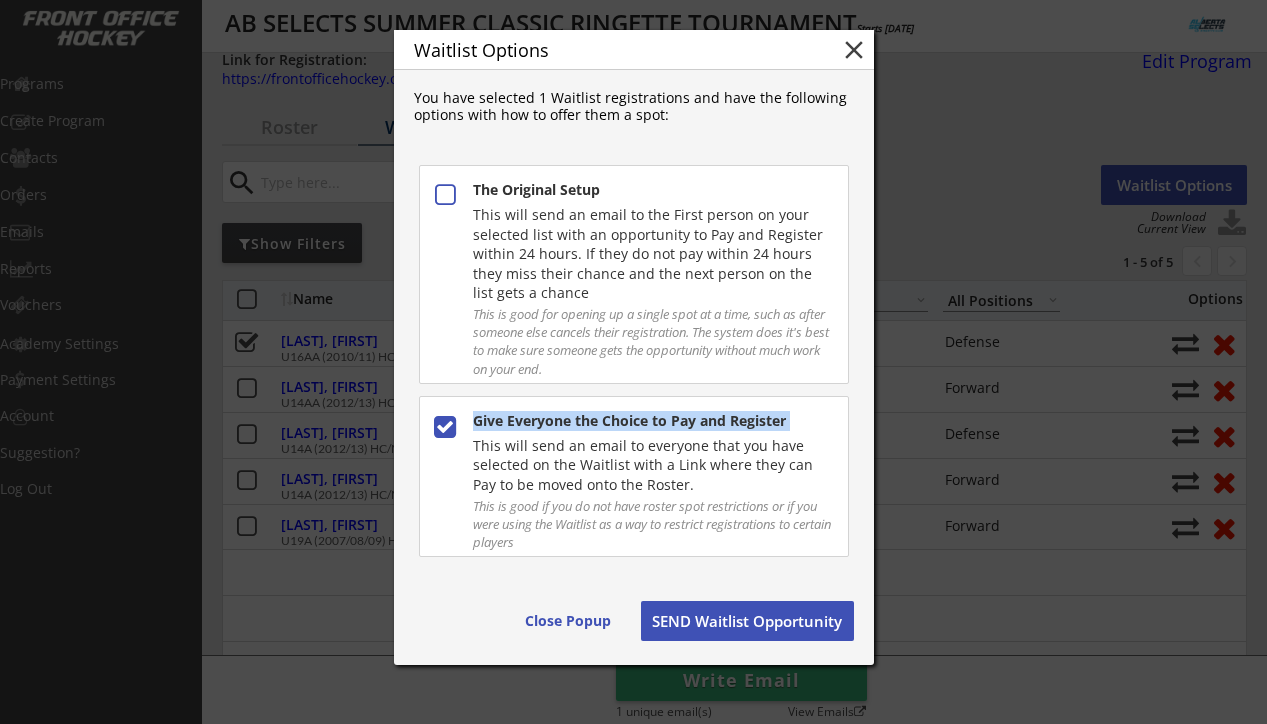 click on "SEND Waitlist Opportunity" at bounding box center (747, 621) 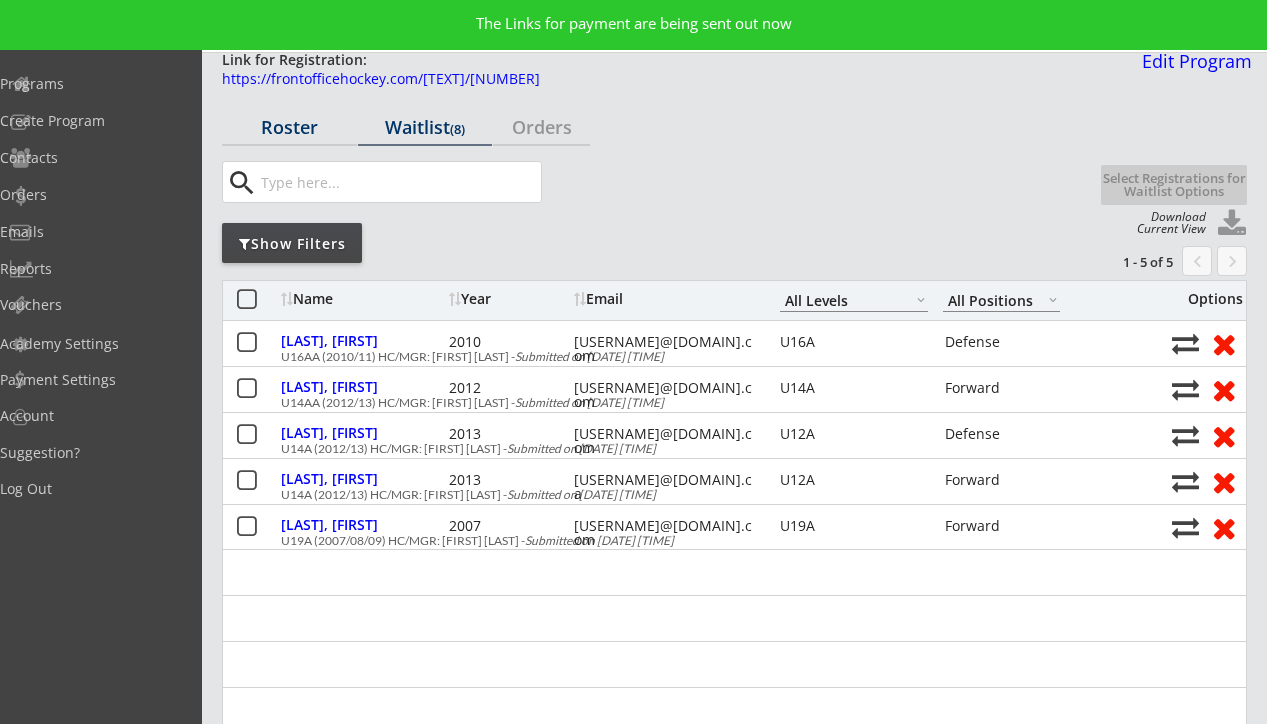 click on "Roster" at bounding box center [289, 127] 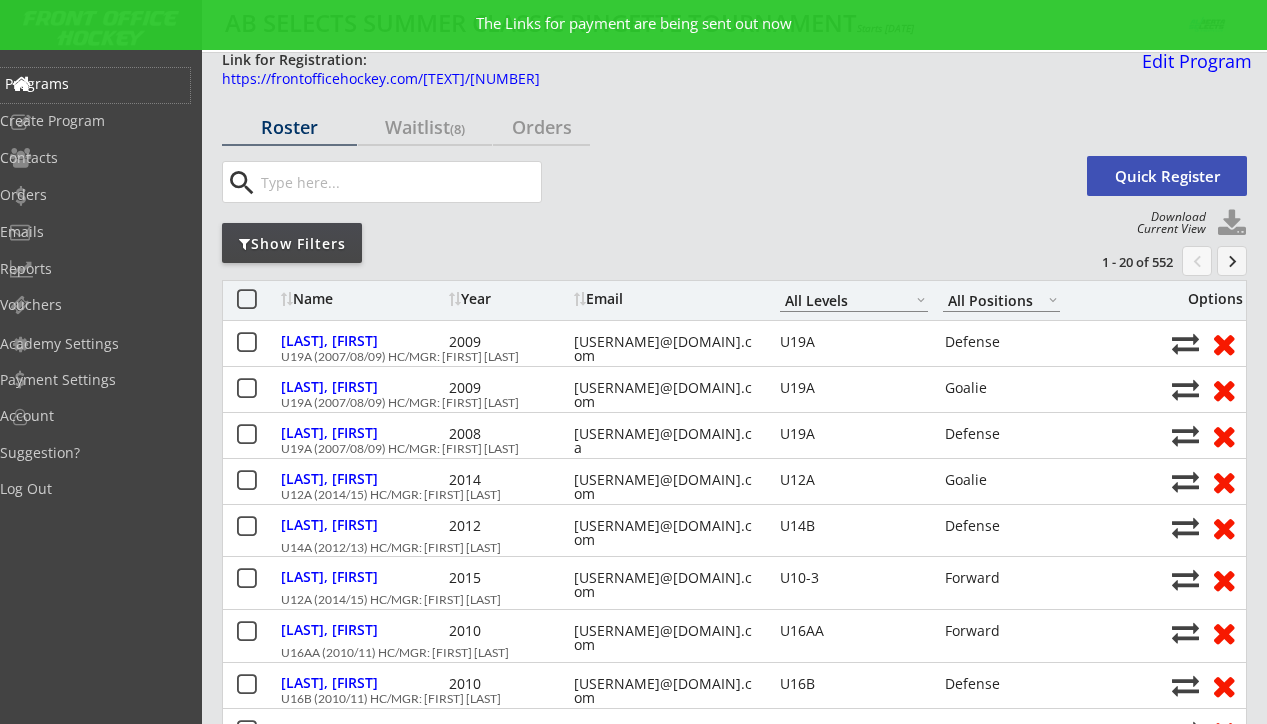 click on "Programs" at bounding box center [95, 84] 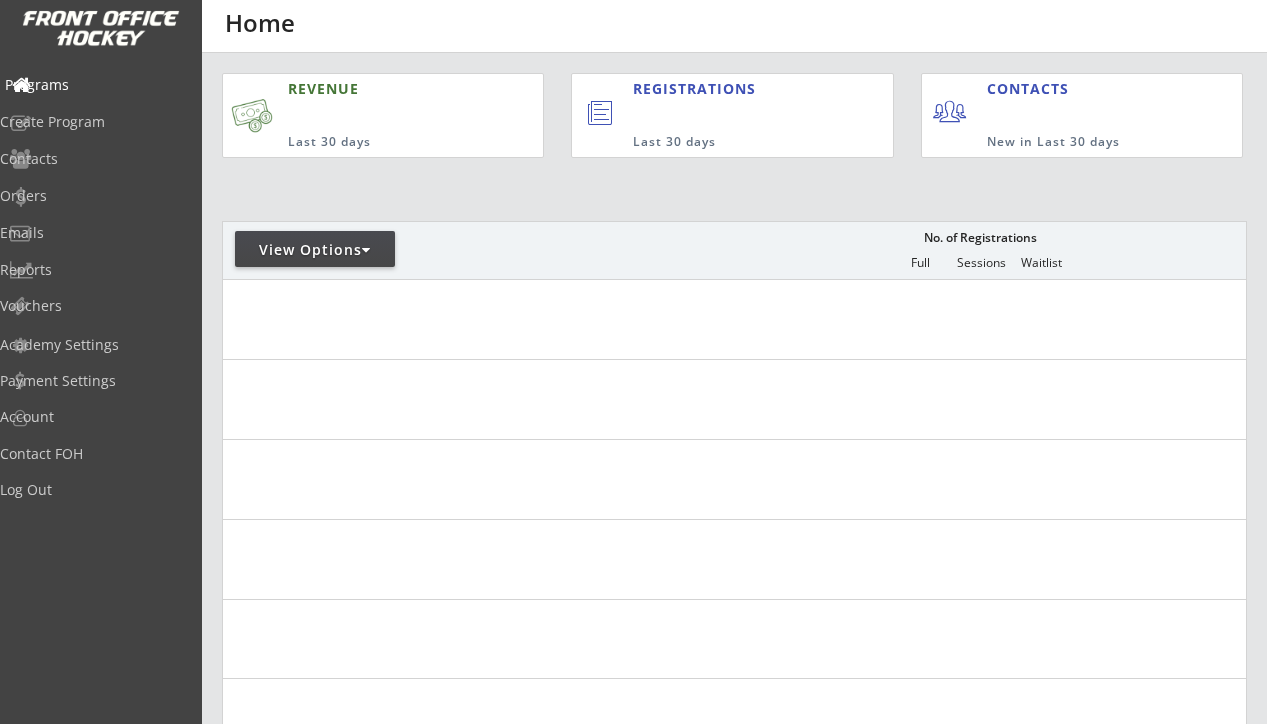 scroll, scrollTop: 0, scrollLeft: 0, axis: both 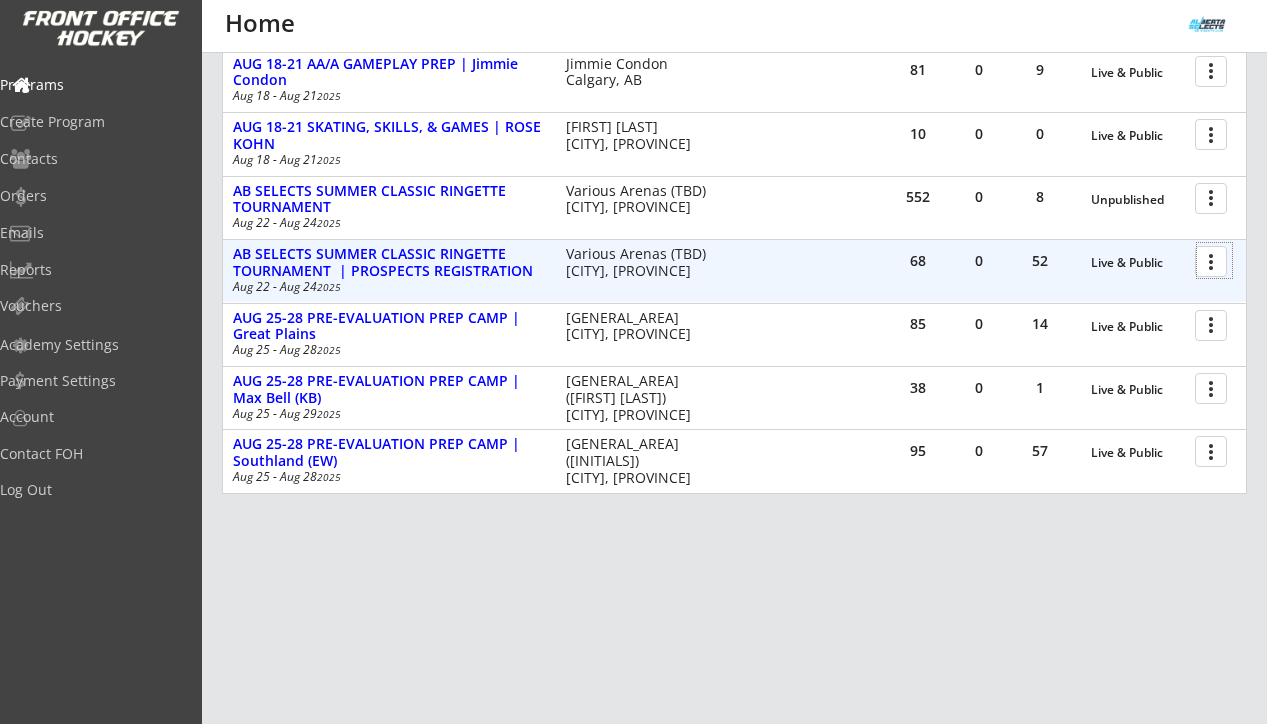 click at bounding box center [1214, 260] 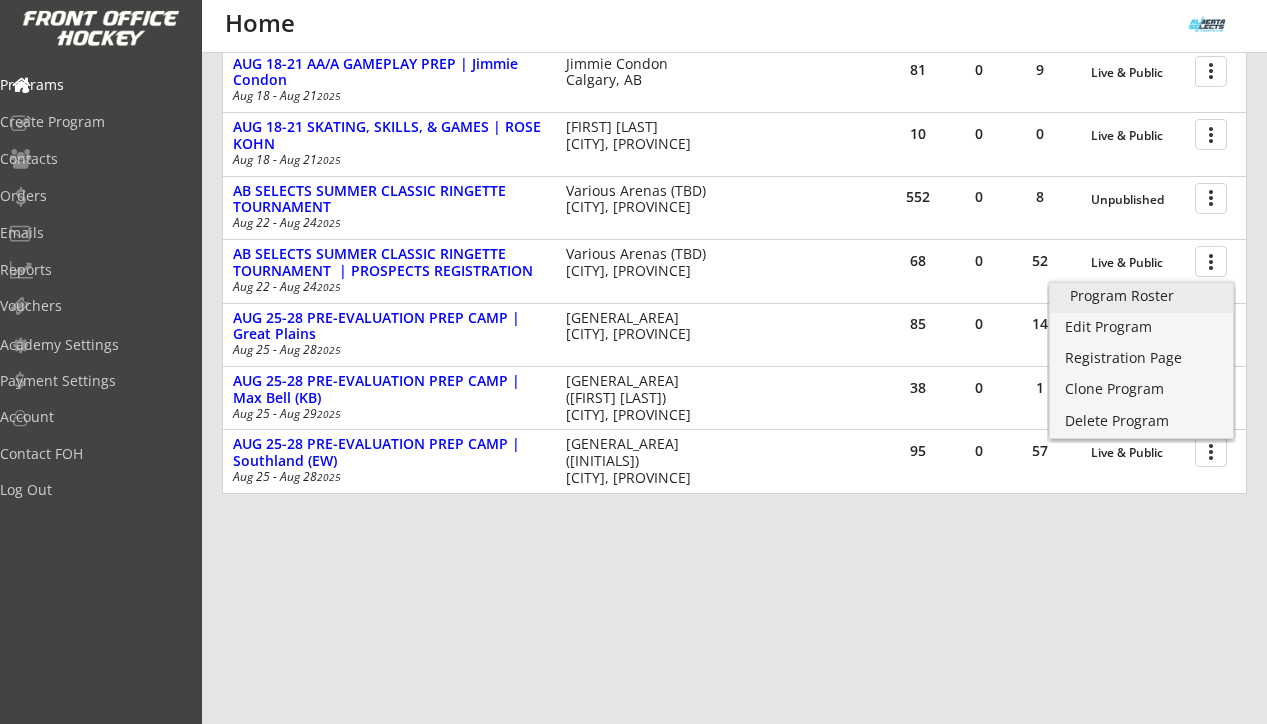 click on "Program Roster" at bounding box center (1141, 298) 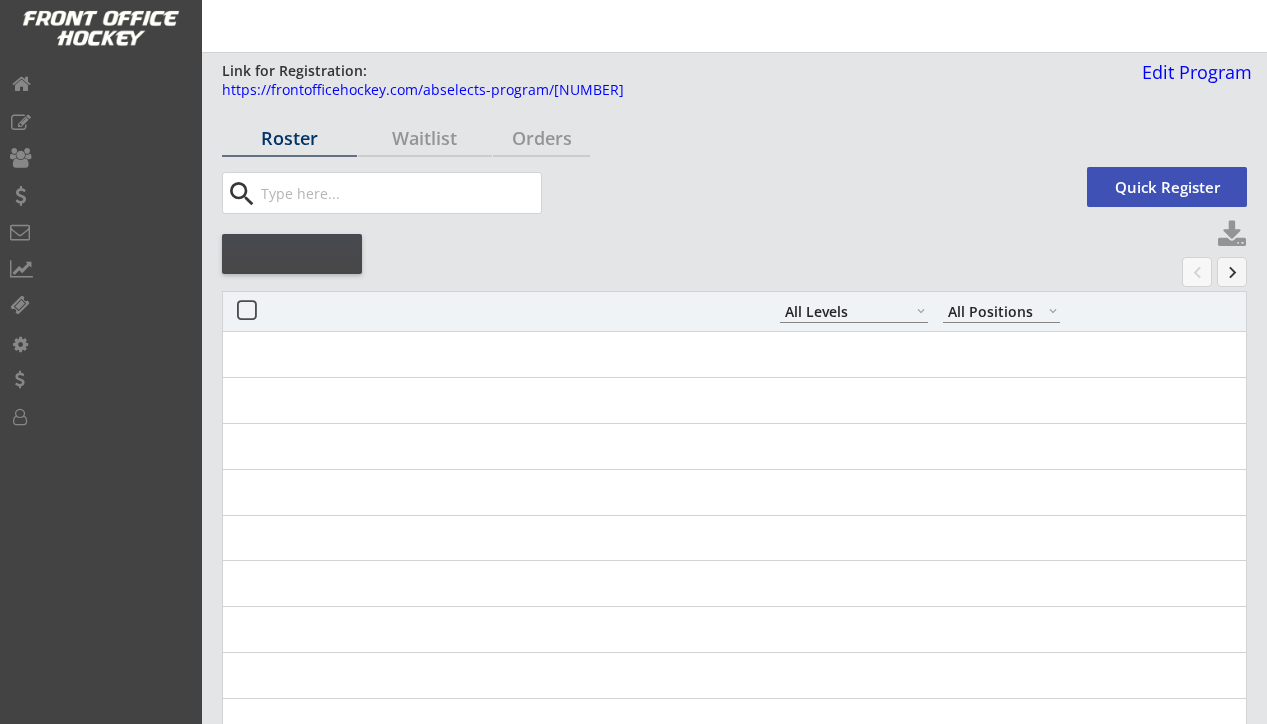 select on ""All Levels"" 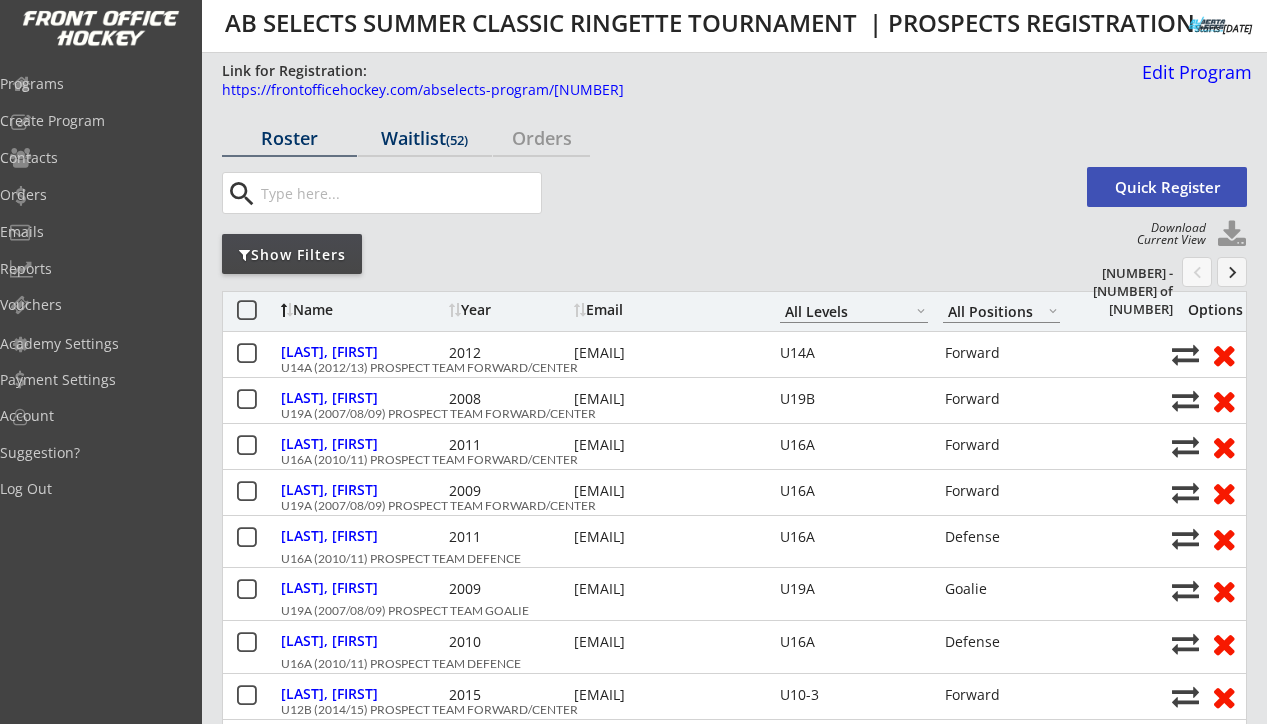 click on "Waitlist   (52)" at bounding box center [425, 138] 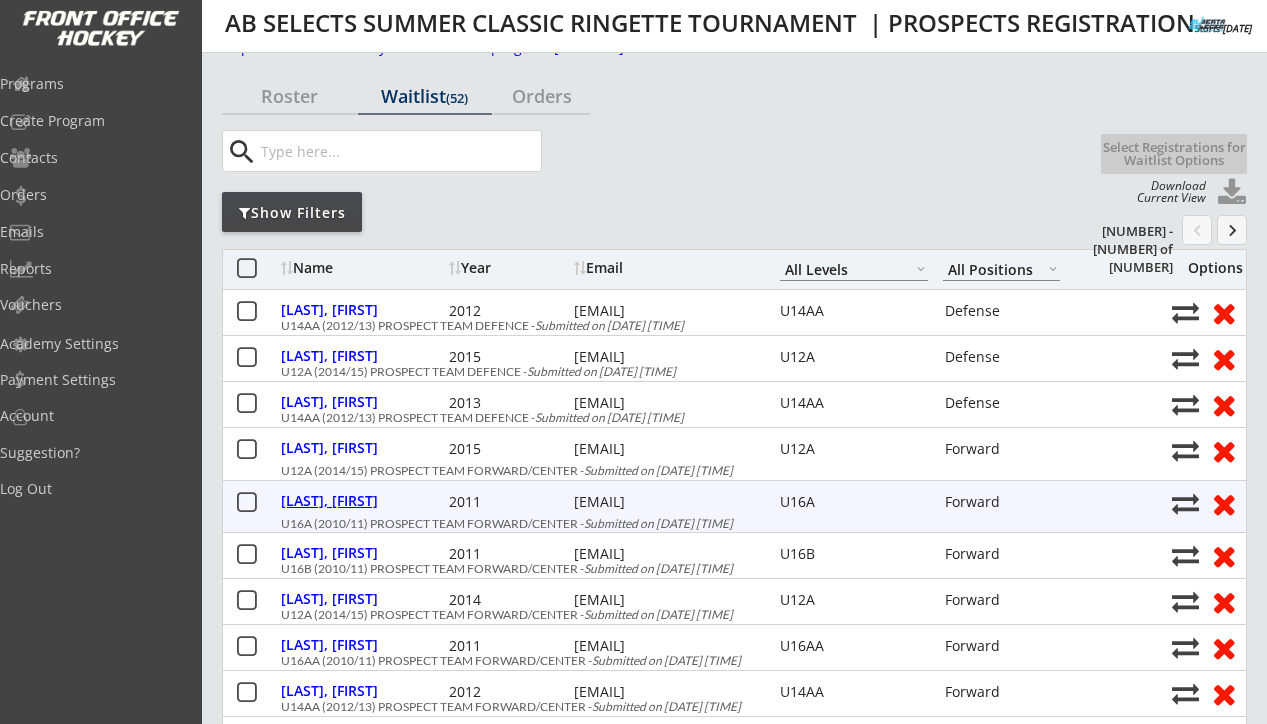 scroll, scrollTop: 0, scrollLeft: 0, axis: both 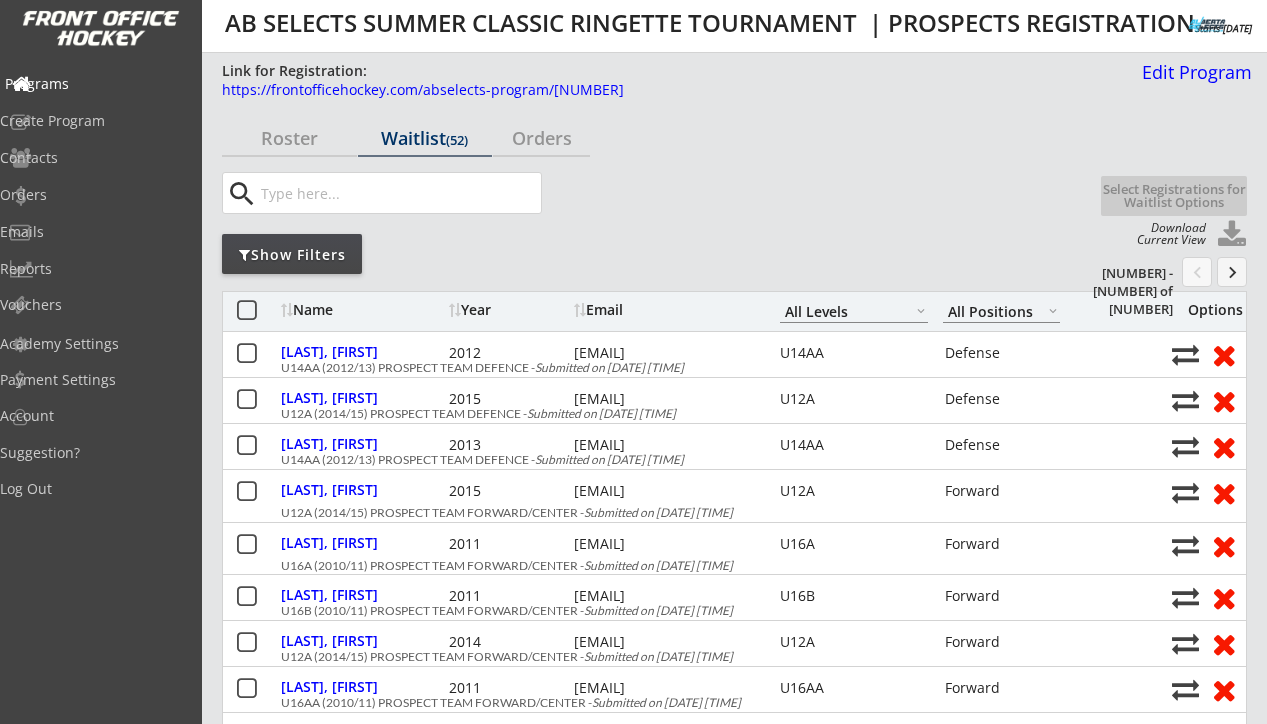 click on "Programs" at bounding box center (95, 84) 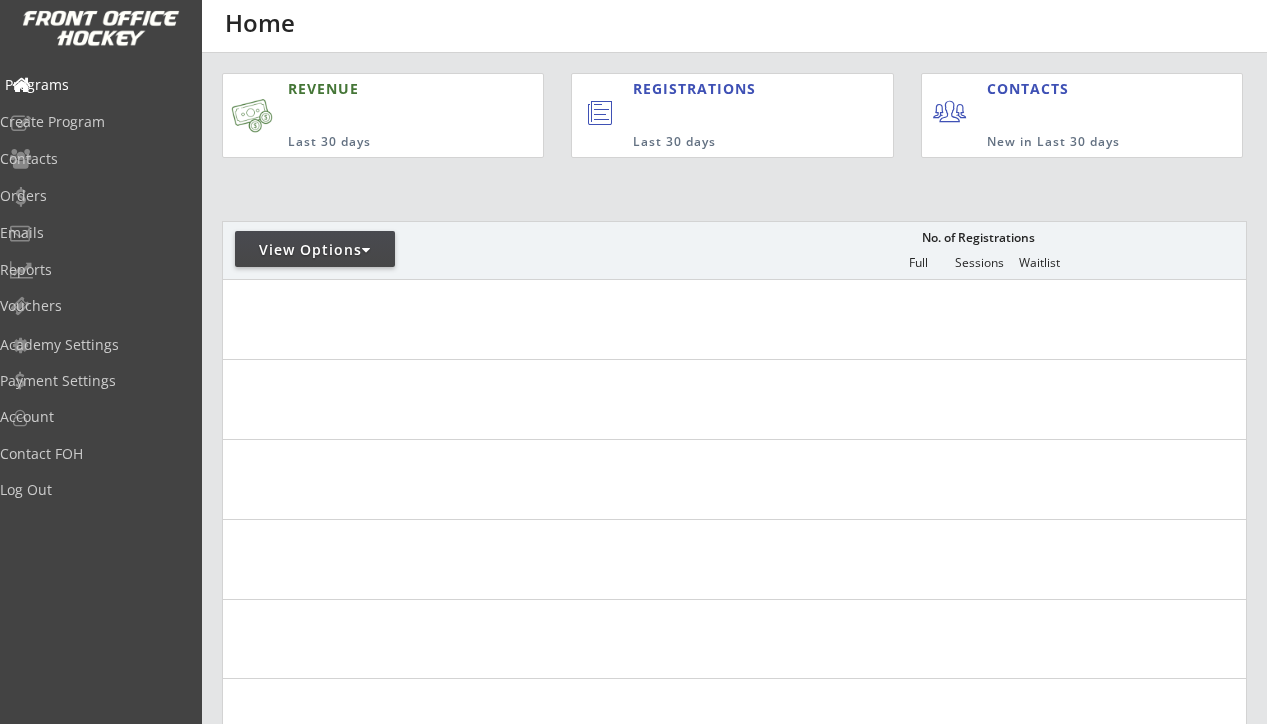 scroll, scrollTop: 0, scrollLeft: 0, axis: both 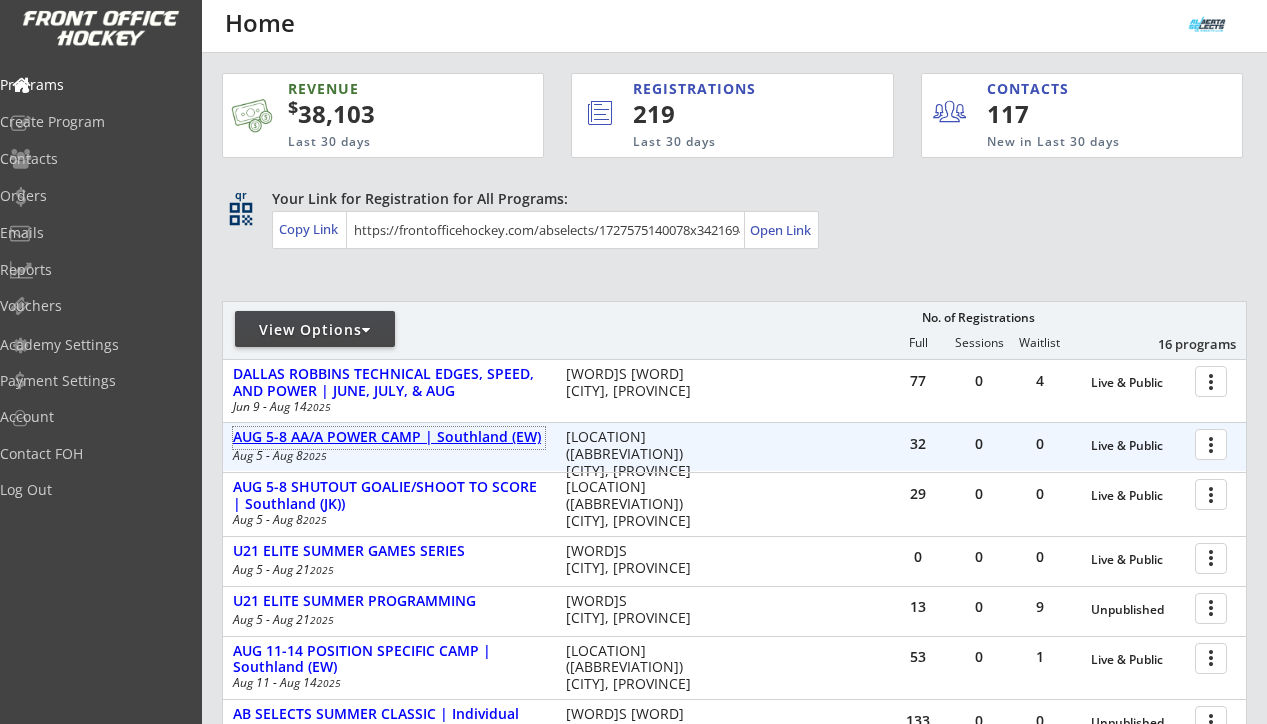 click on "AUG 5-8 AA/A POWER CAMP | Southland (EW)" at bounding box center [389, 437] 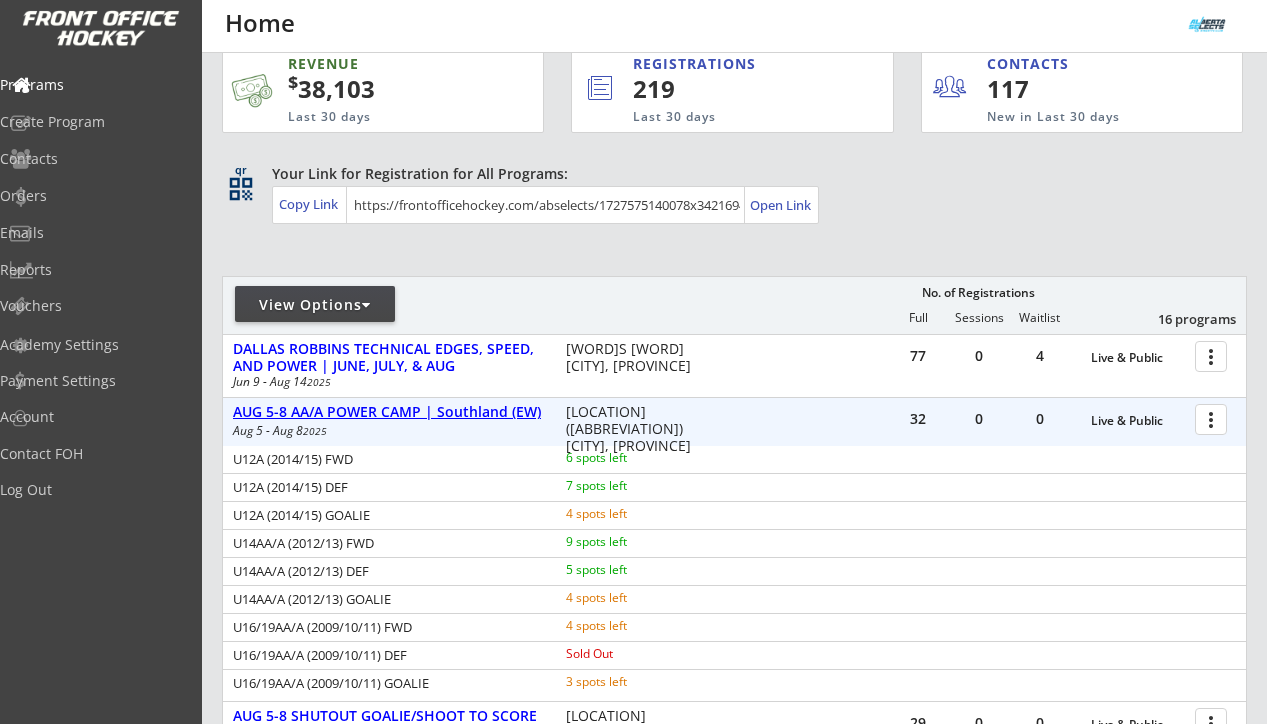 scroll, scrollTop: 30, scrollLeft: 0, axis: vertical 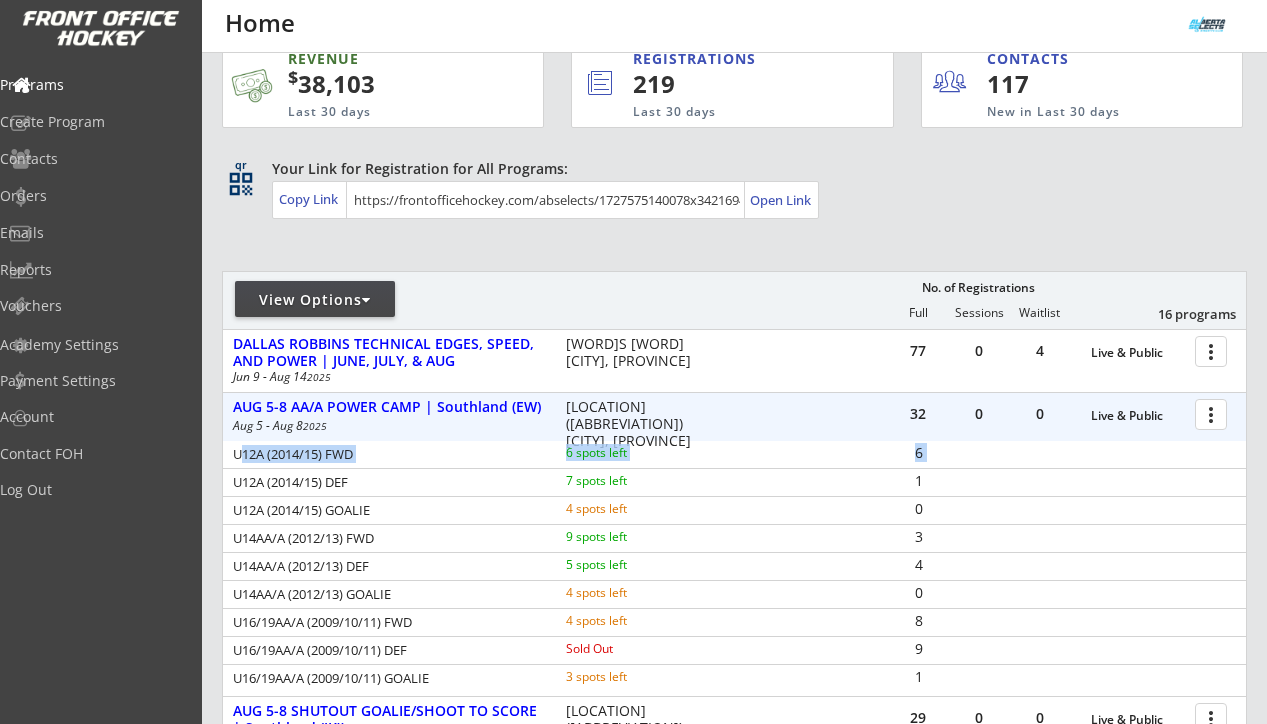 drag, startPoint x: 238, startPoint y: 452, endPoint x: 364, endPoint y: 476, distance: 128.26535 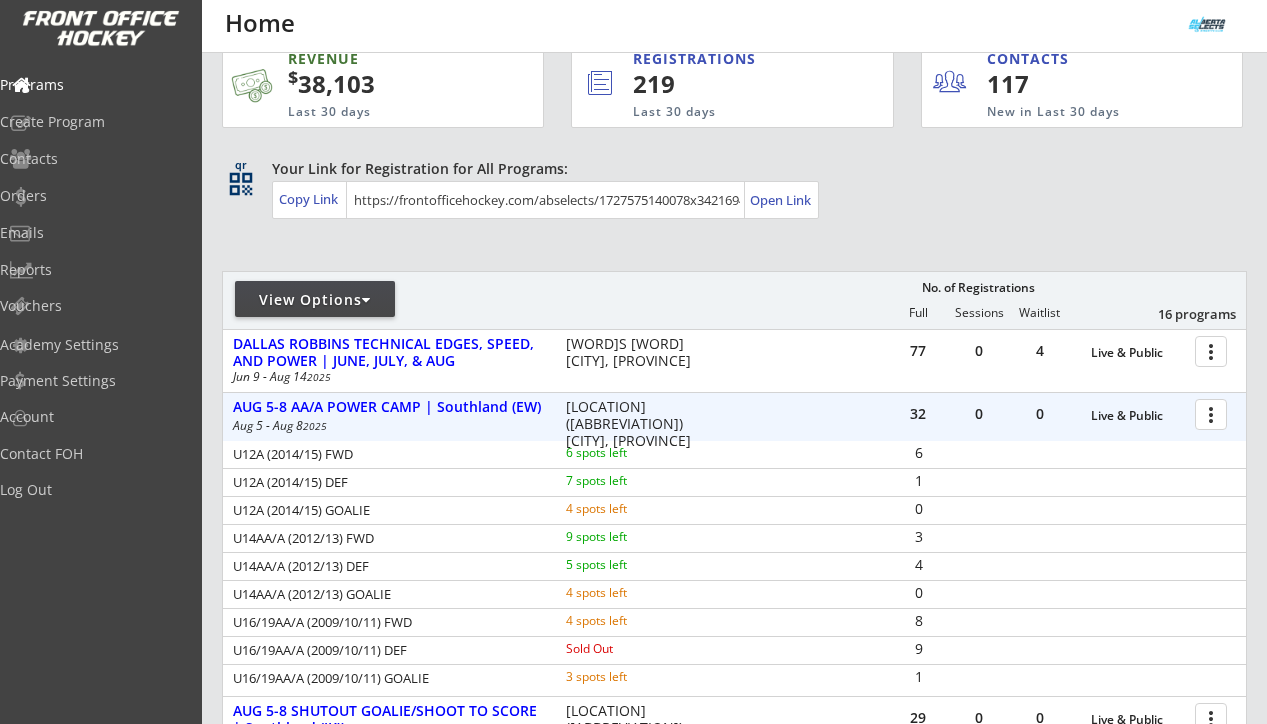 click on "6 spots left" at bounding box center (630, 453) 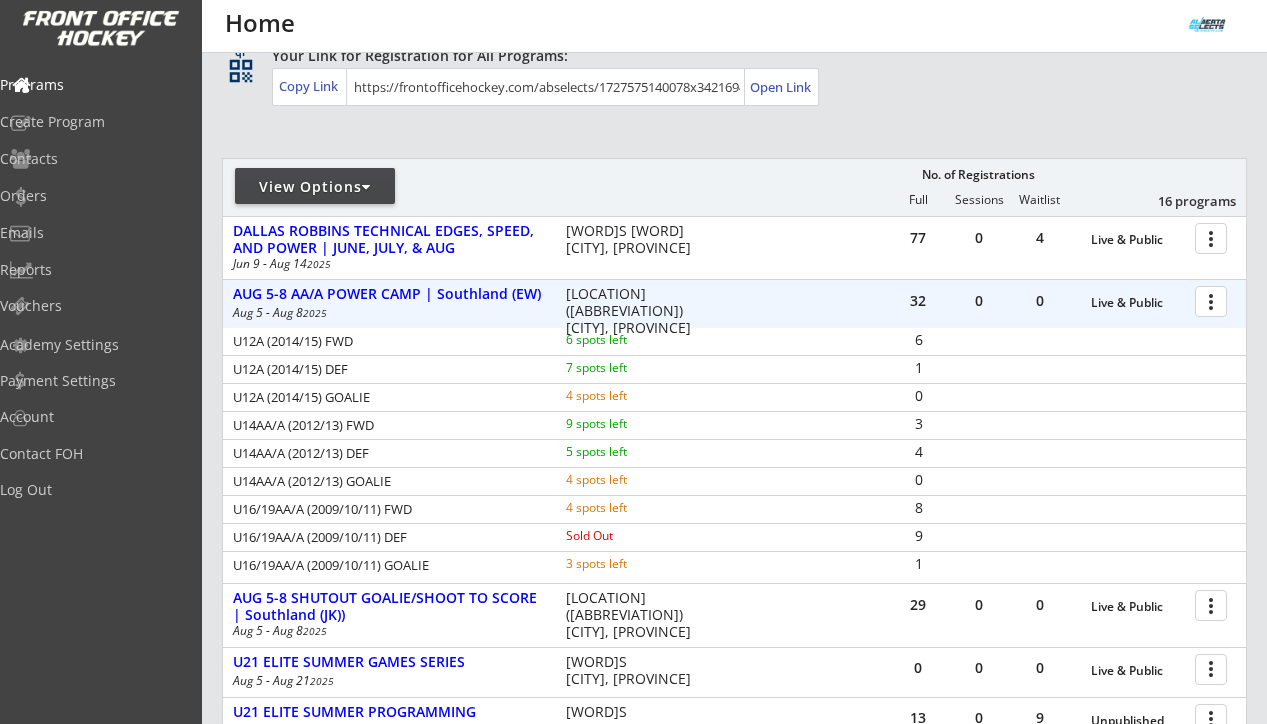 scroll, scrollTop: 166, scrollLeft: 0, axis: vertical 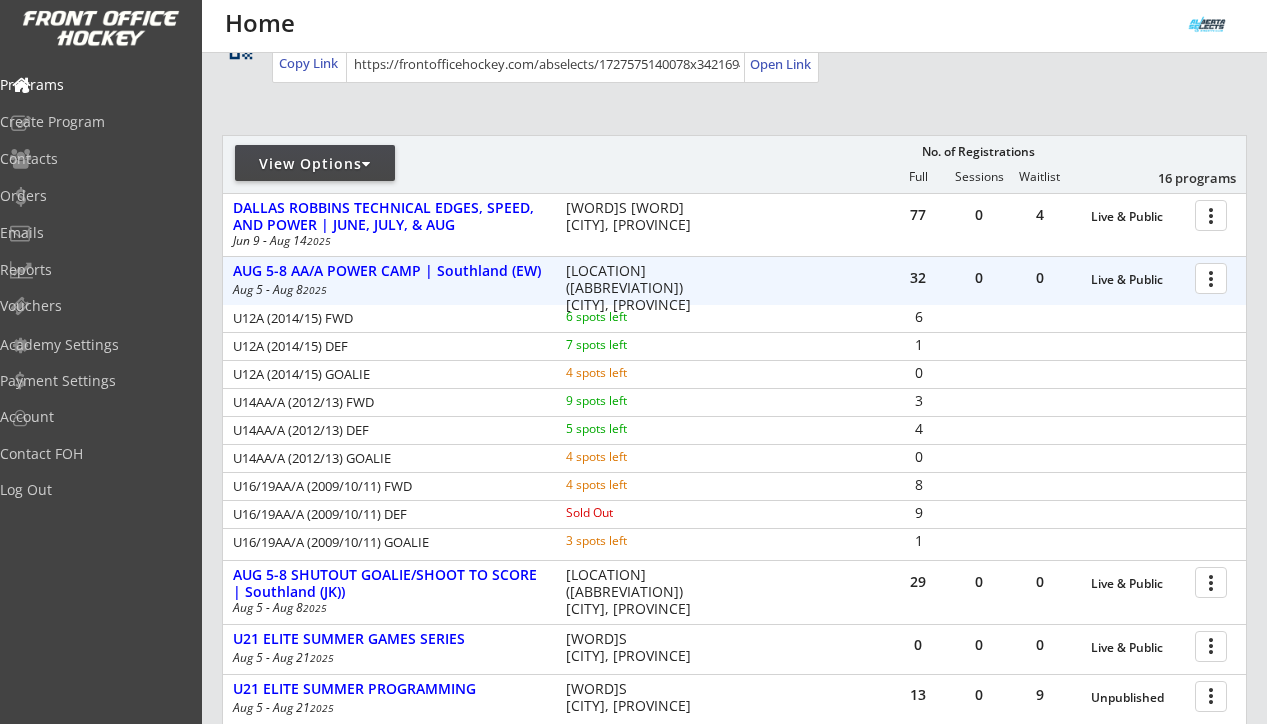 drag, startPoint x: 235, startPoint y: 319, endPoint x: 386, endPoint y: 376, distance: 161.40013 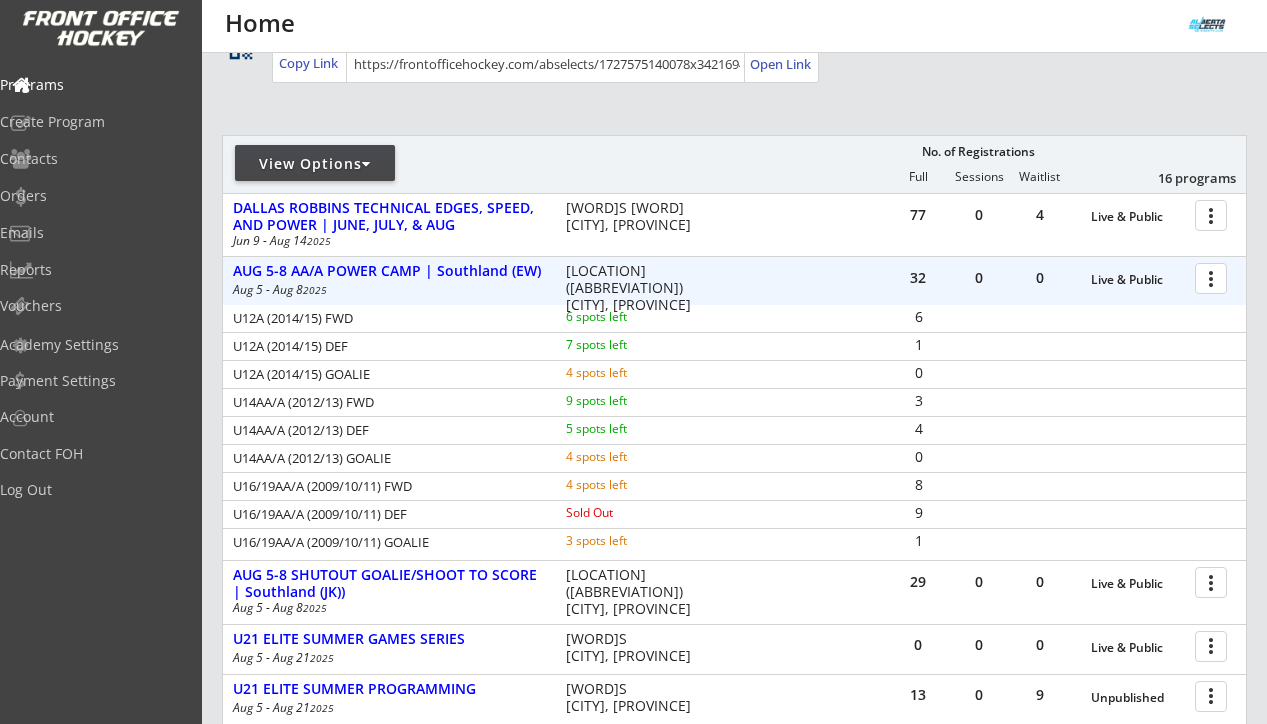 click on "U14AA/A (2012/13) FWD" at bounding box center [386, 402] 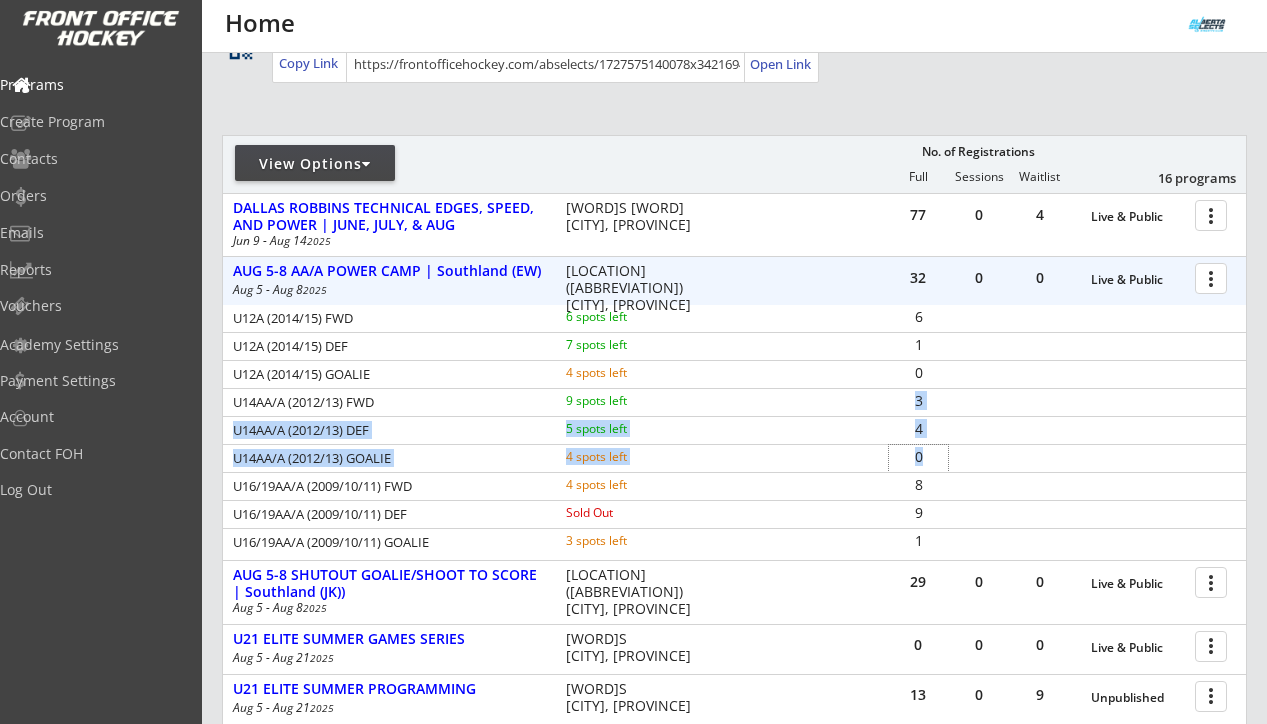drag, startPoint x: 928, startPoint y: 454, endPoint x: 904, endPoint y: 396, distance: 62.76942 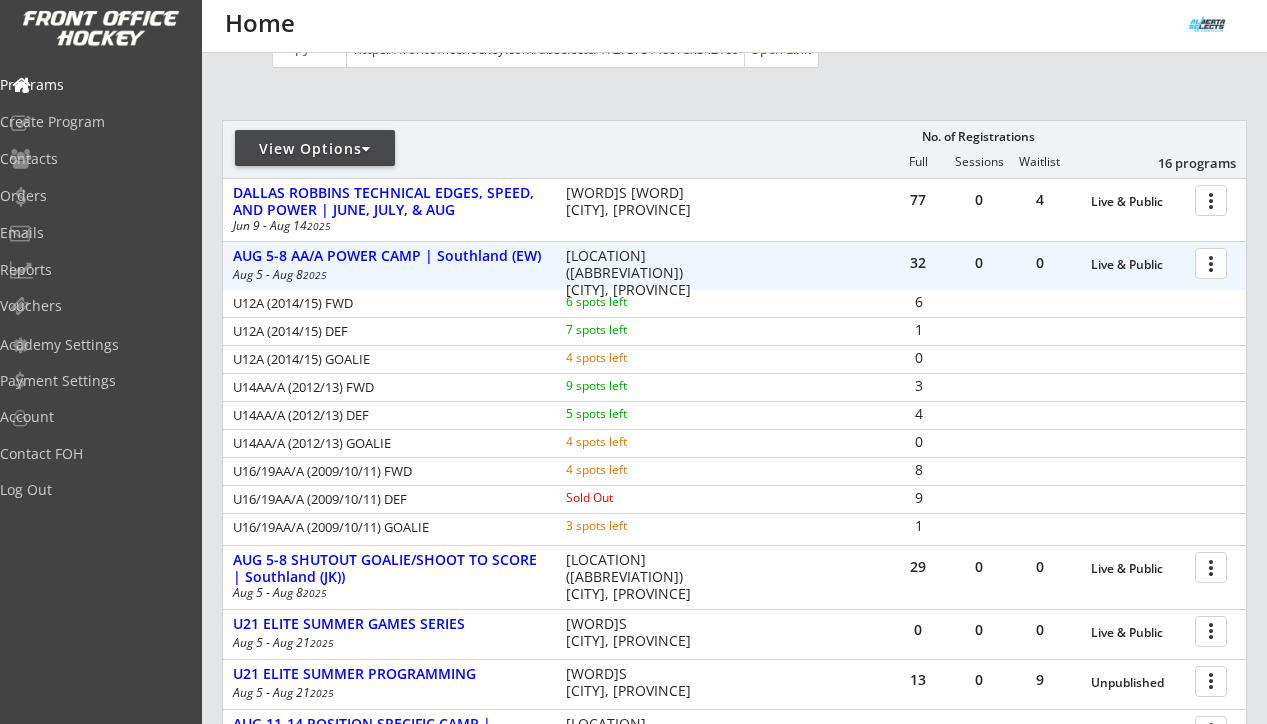 click on "4" at bounding box center (1067, 415) 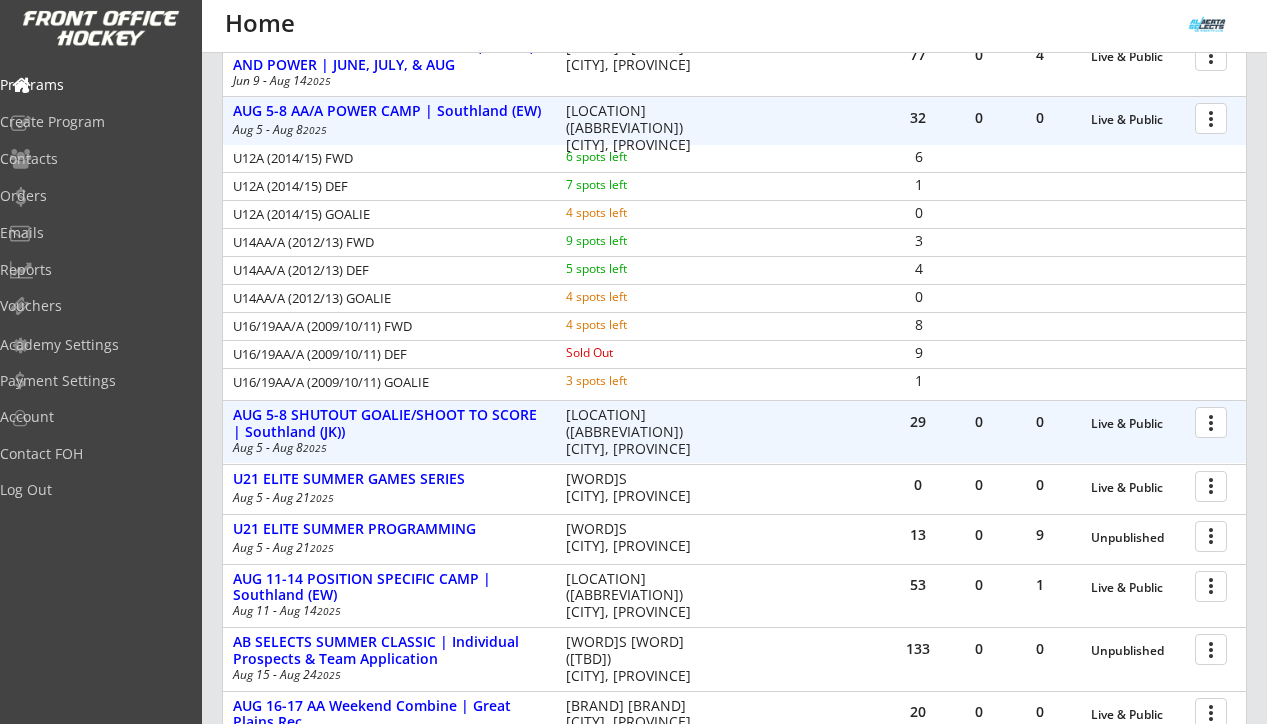 scroll, scrollTop: 355, scrollLeft: 0, axis: vertical 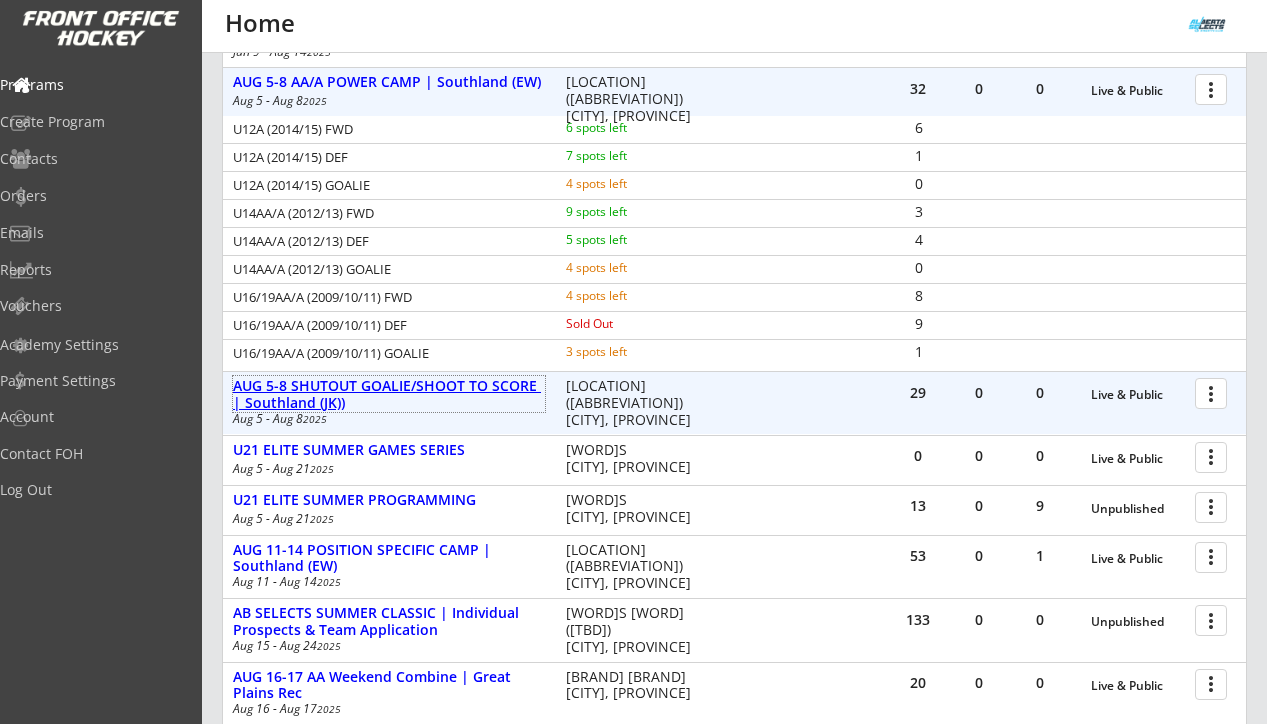 click on "AUG 5-8 SHUTOUT GOALIE/SHOOT TO SCORE | Southland (JK))" at bounding box center [389, 395] 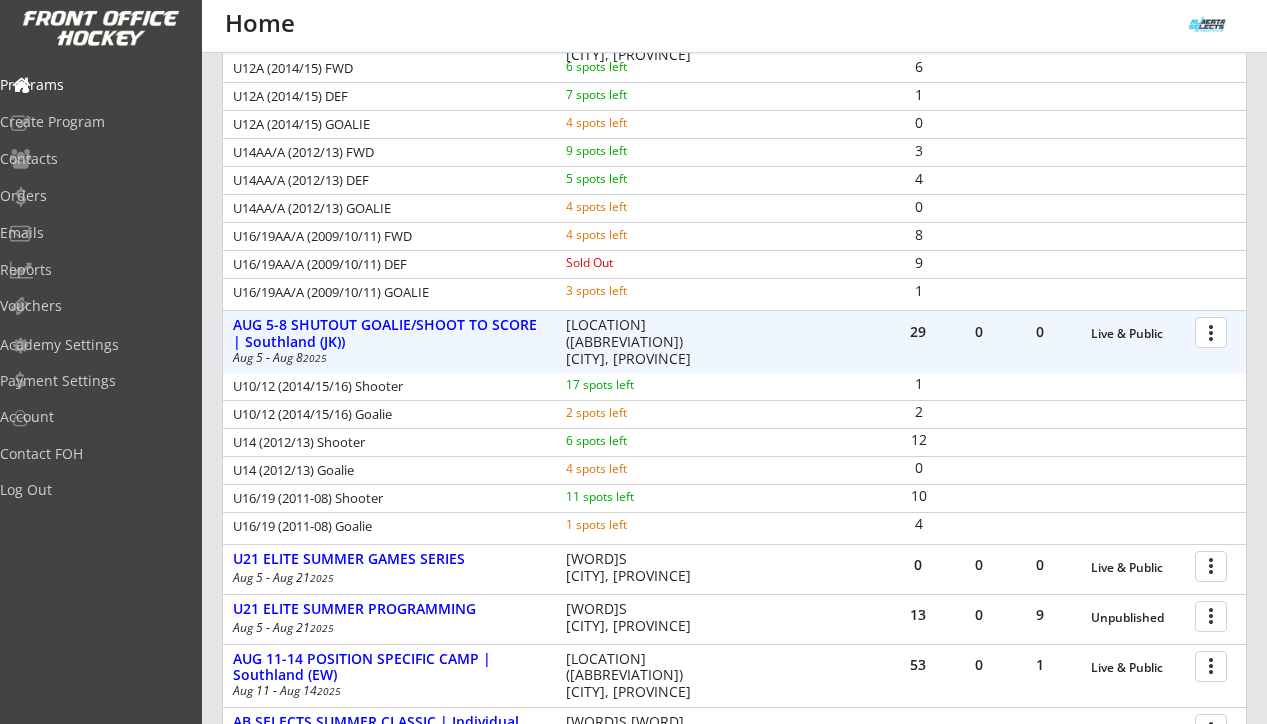 scroll, scrollTop: 419, scrollLeft: 0, axis: vertical 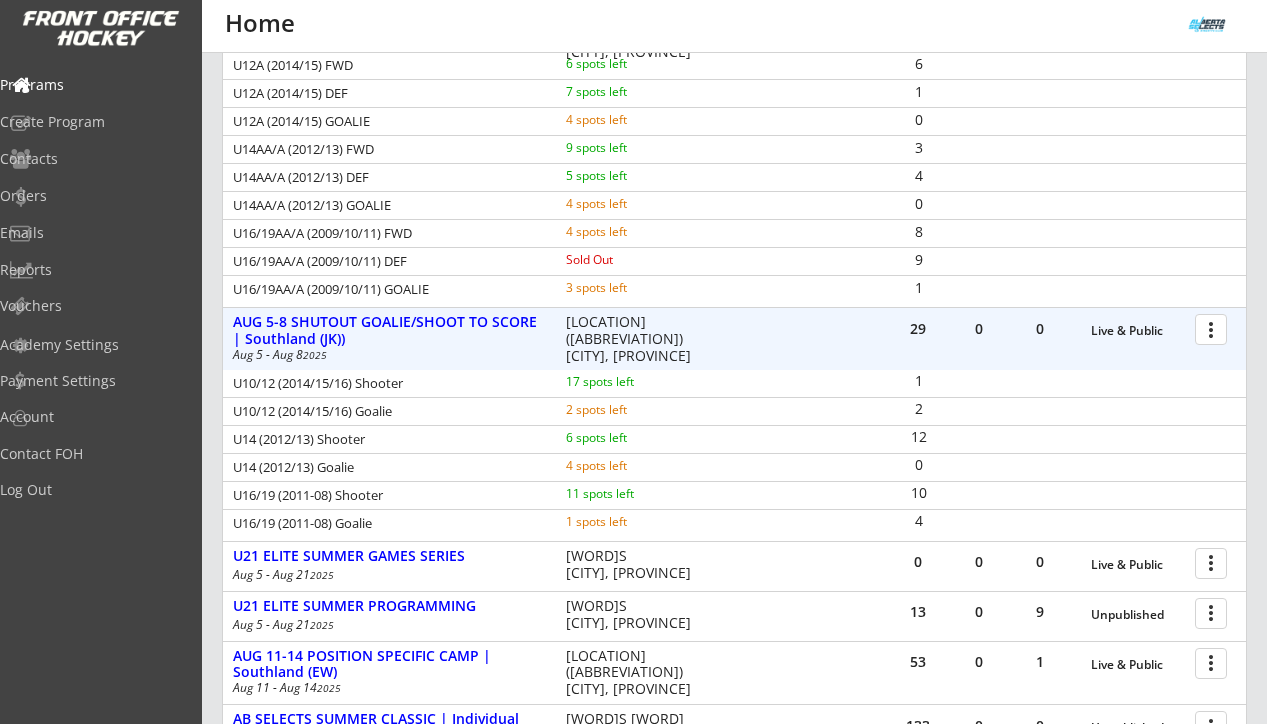 drag, startPoint x: 237, startPoint y: 386, endPoint x: 414, endPoint y: 413, distance: 179.04749 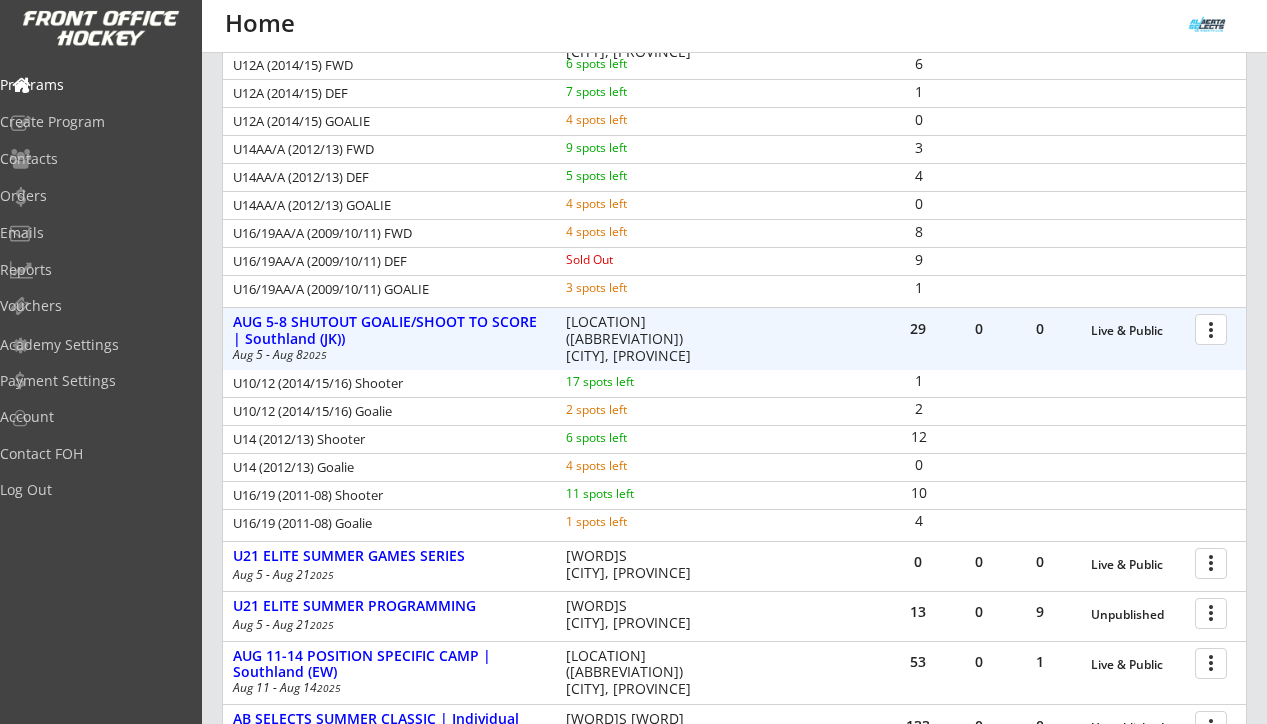 click at bounding box center (1214, 328) 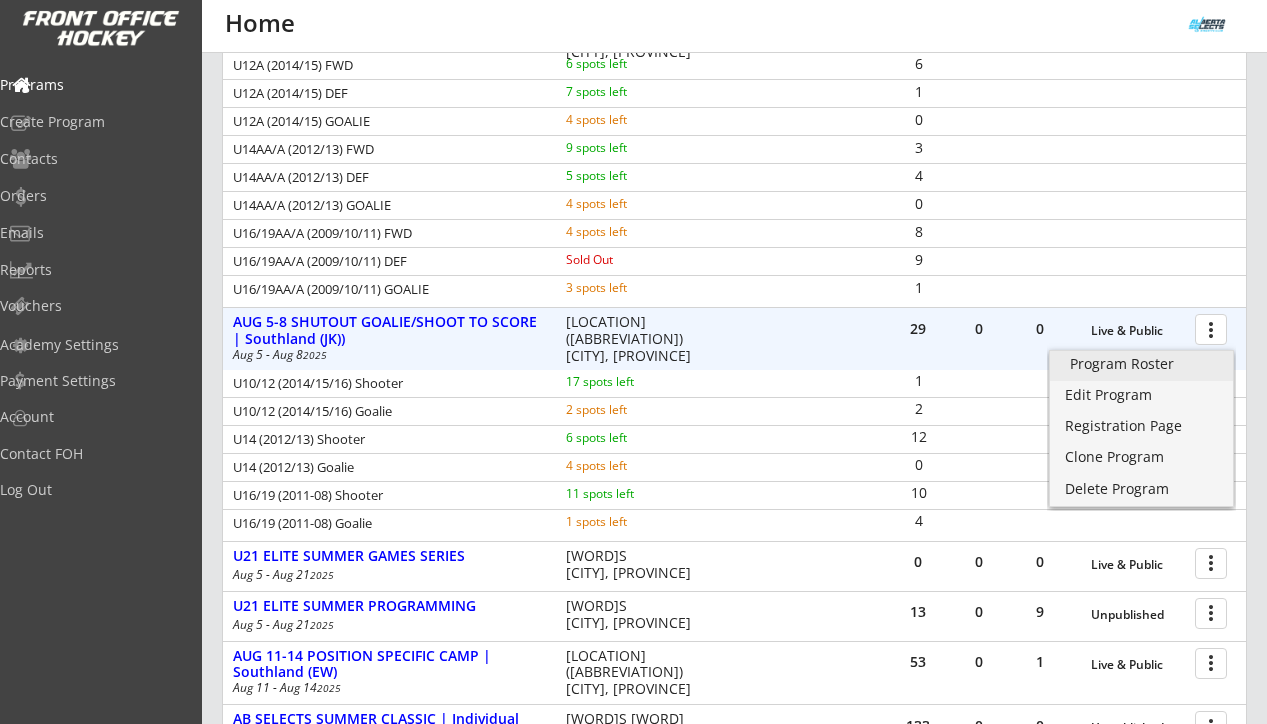 click on "Program Roster" at bounding box center (1141, 366) 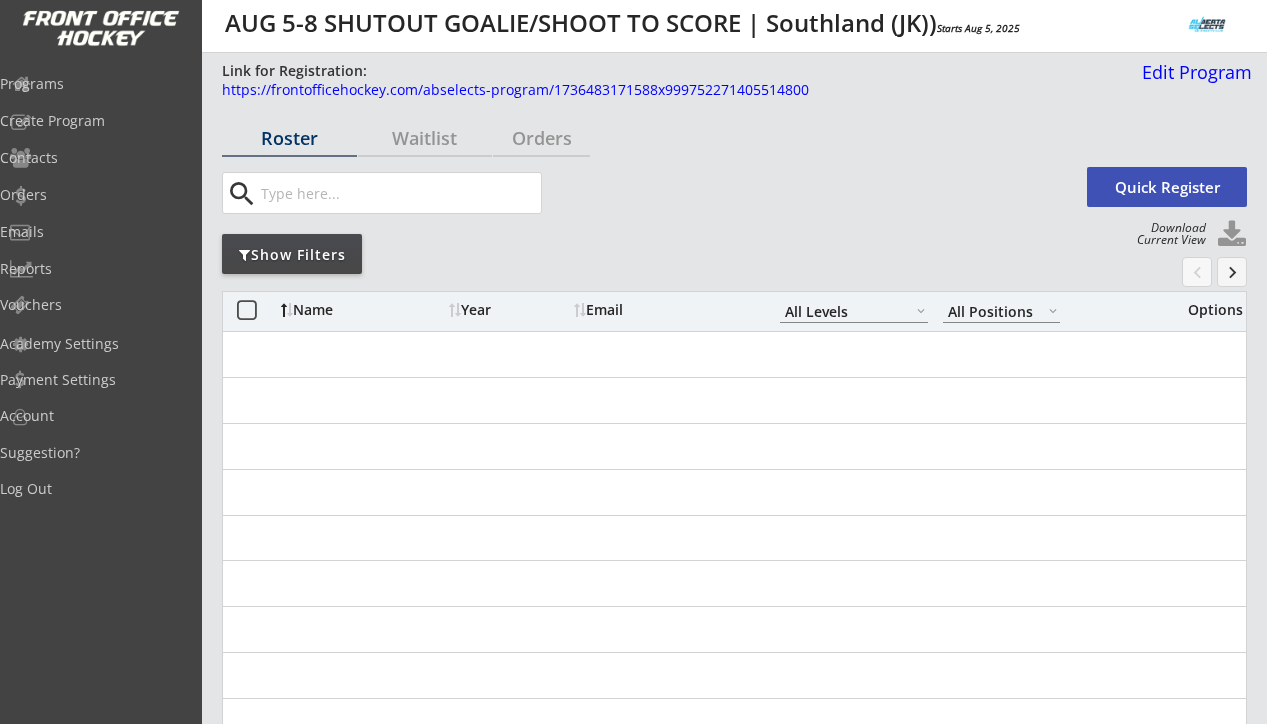 select on ""All Levels"" 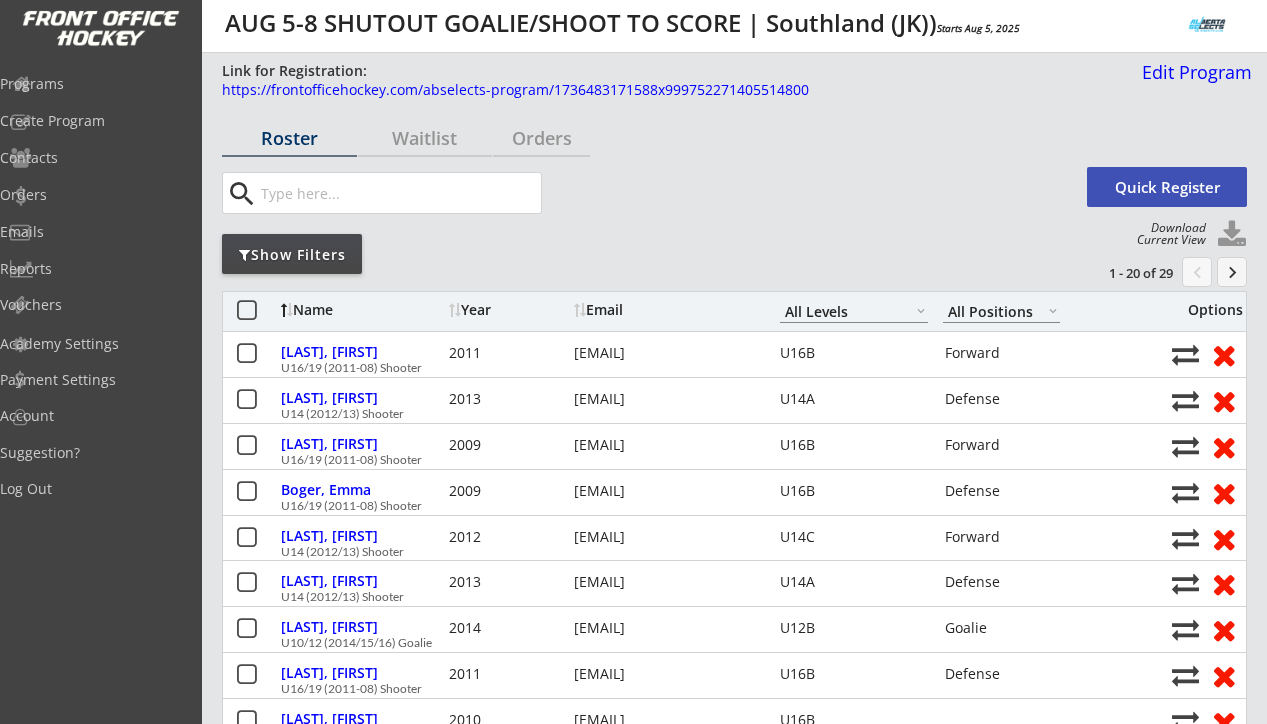 click on "Show Filters" at bounding box center (292, 255) 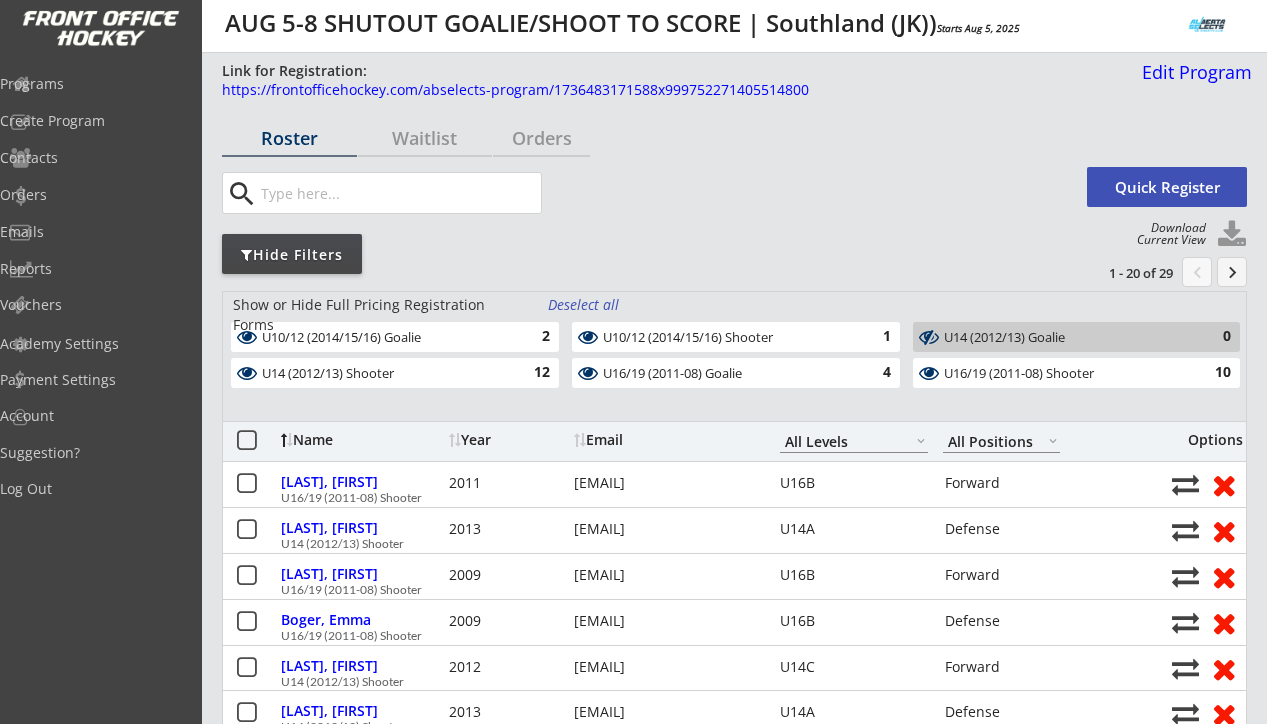 click on "Deselect all" at bounding box center [585, 305] 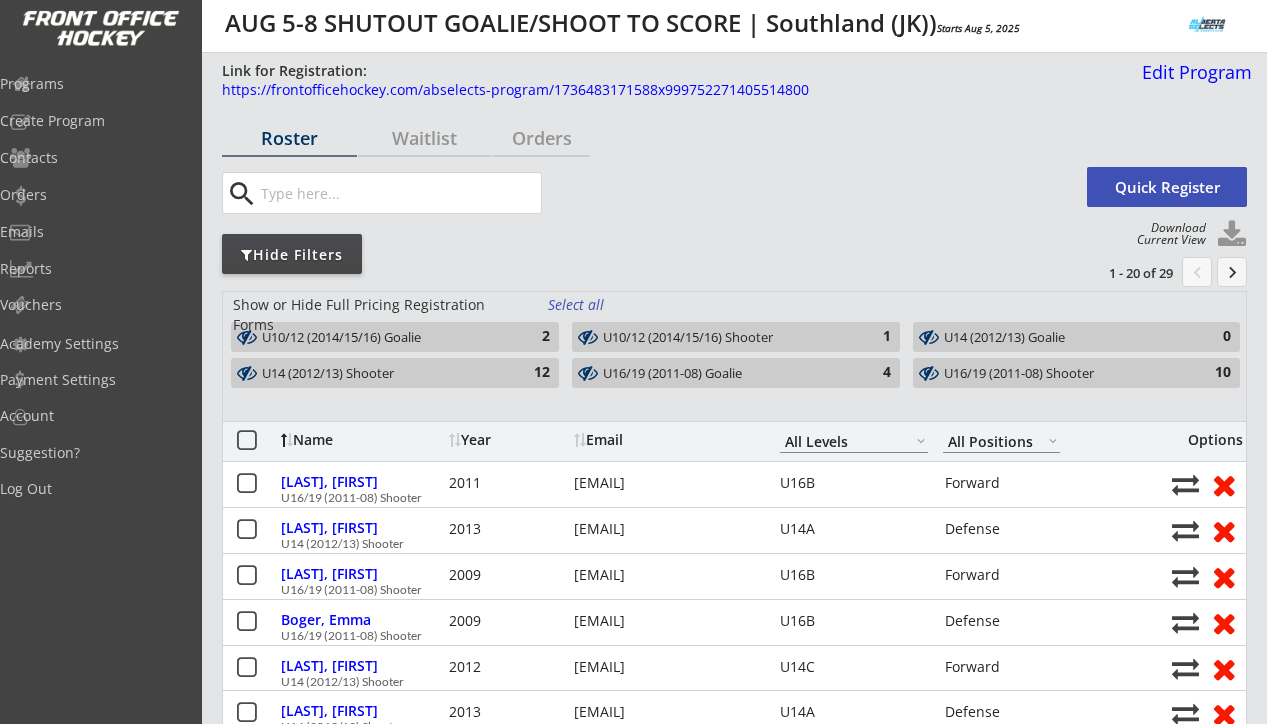 click on "U10/12 (2014/15/16) Goalie 2" at bounding box center [395, 337] 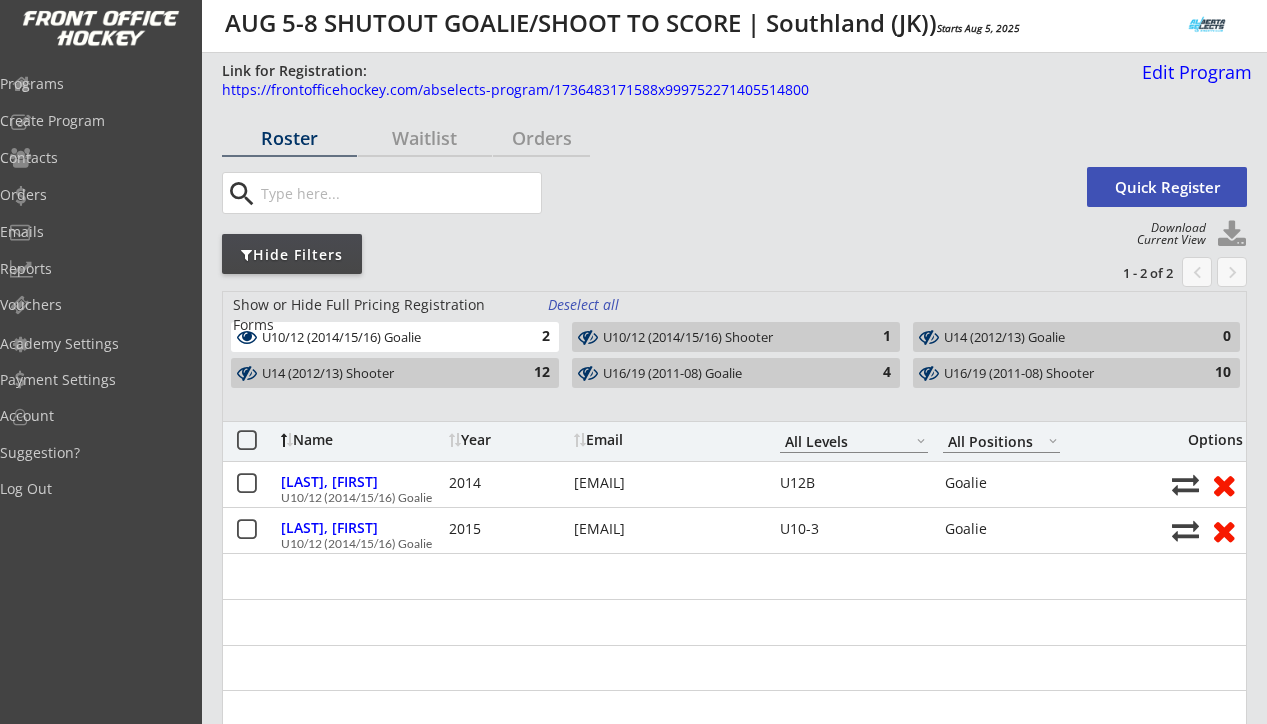 click on "2" at bounding box center [530, 337] 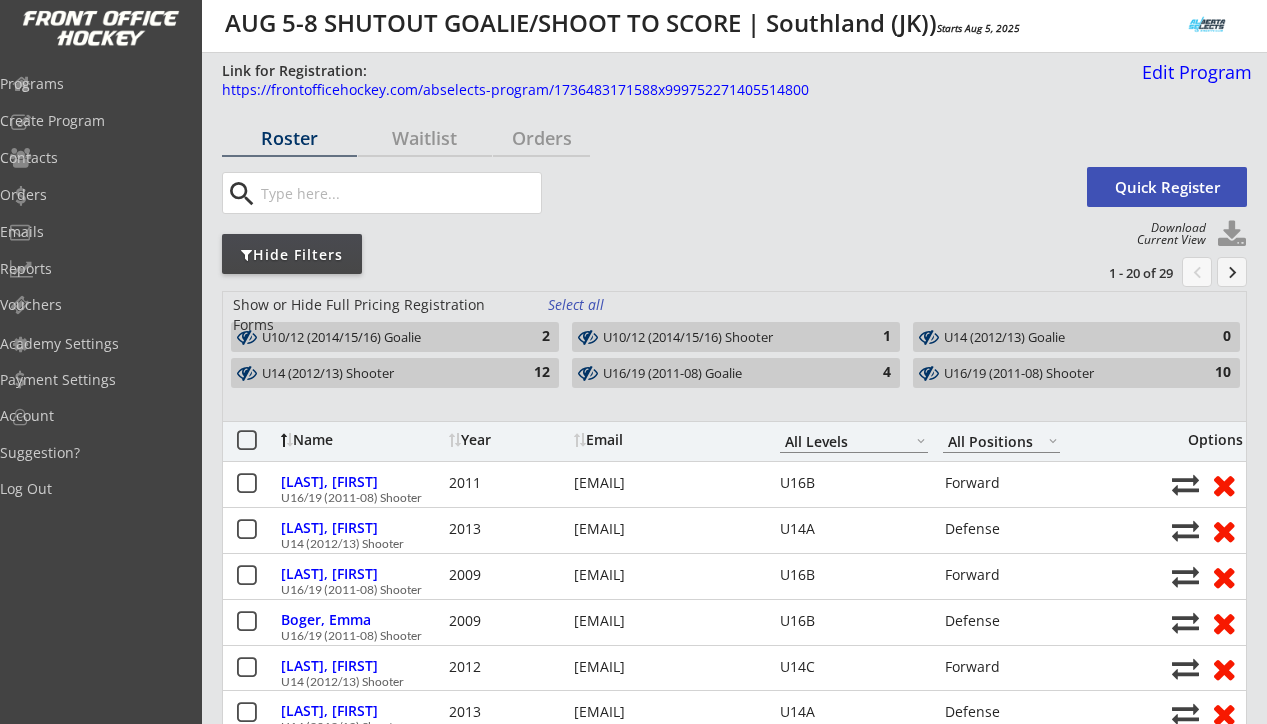 click on "U10/12 (2014/15/16) Shooter" at bounding box center (724, 338) 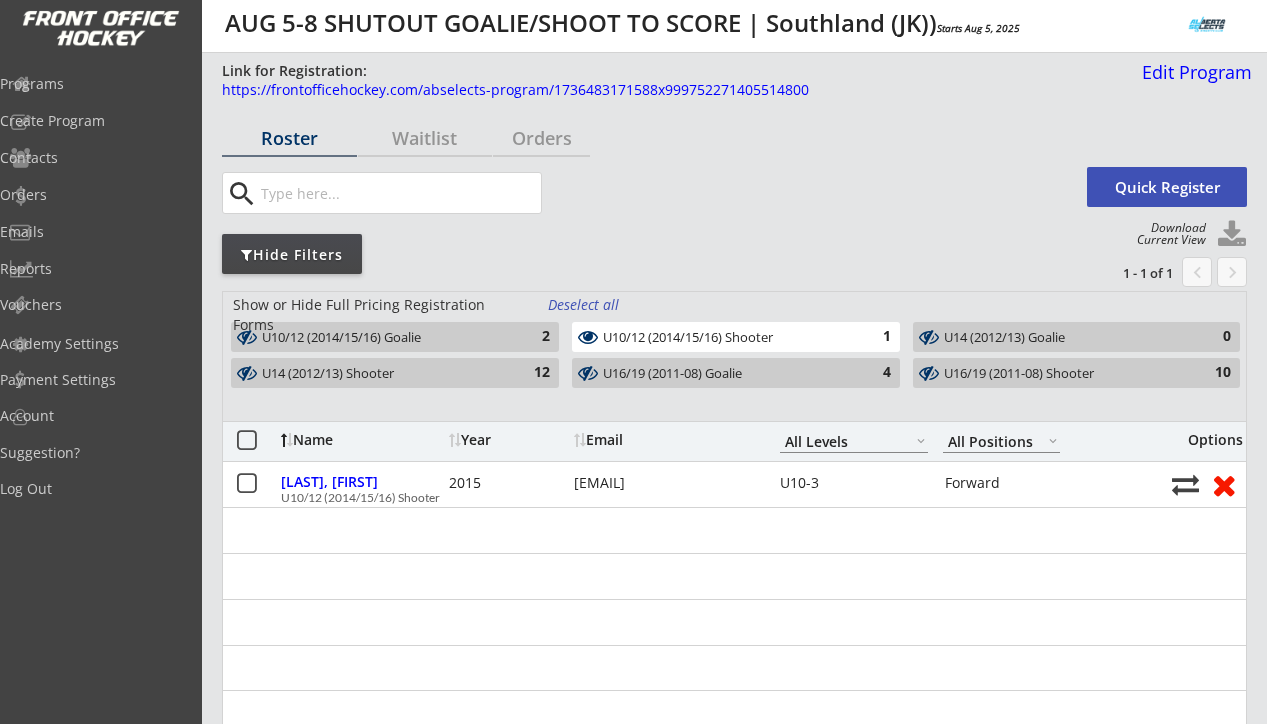 click on "U10/12 (2014/15/16) Shooter 1" at bounding box center (736, 337) 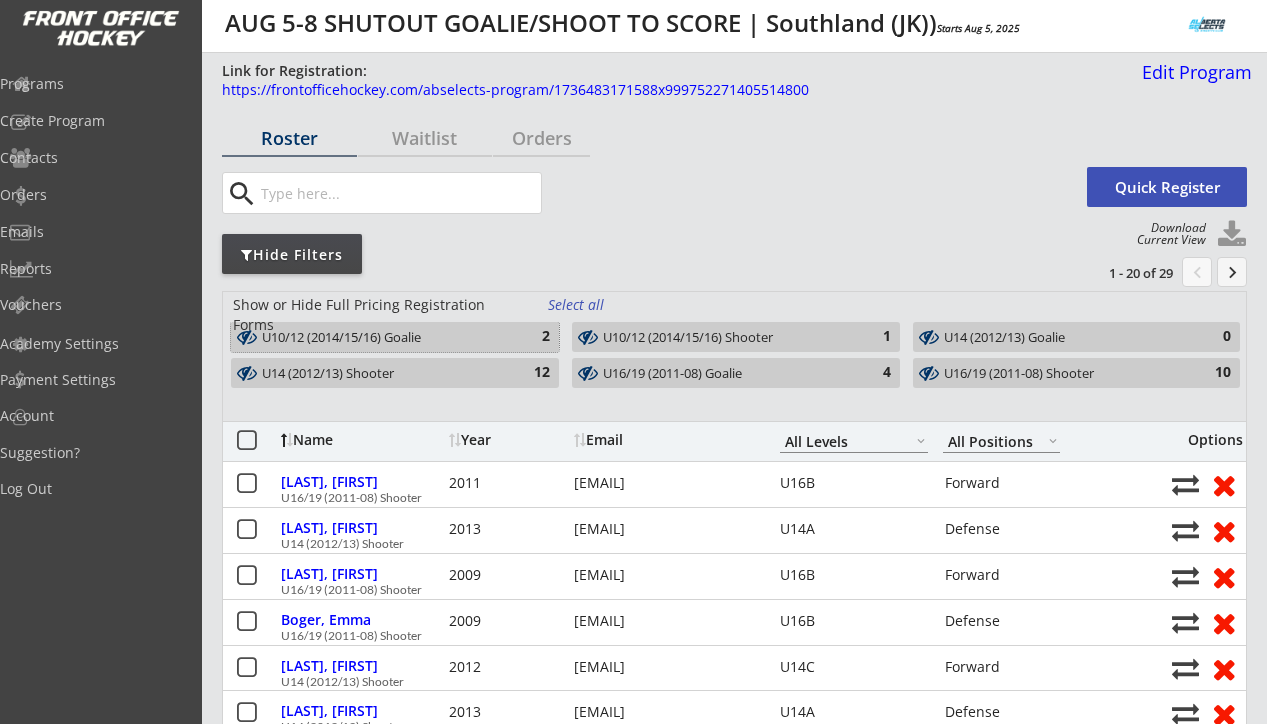 click on "2" at bounding box center (530, 337) 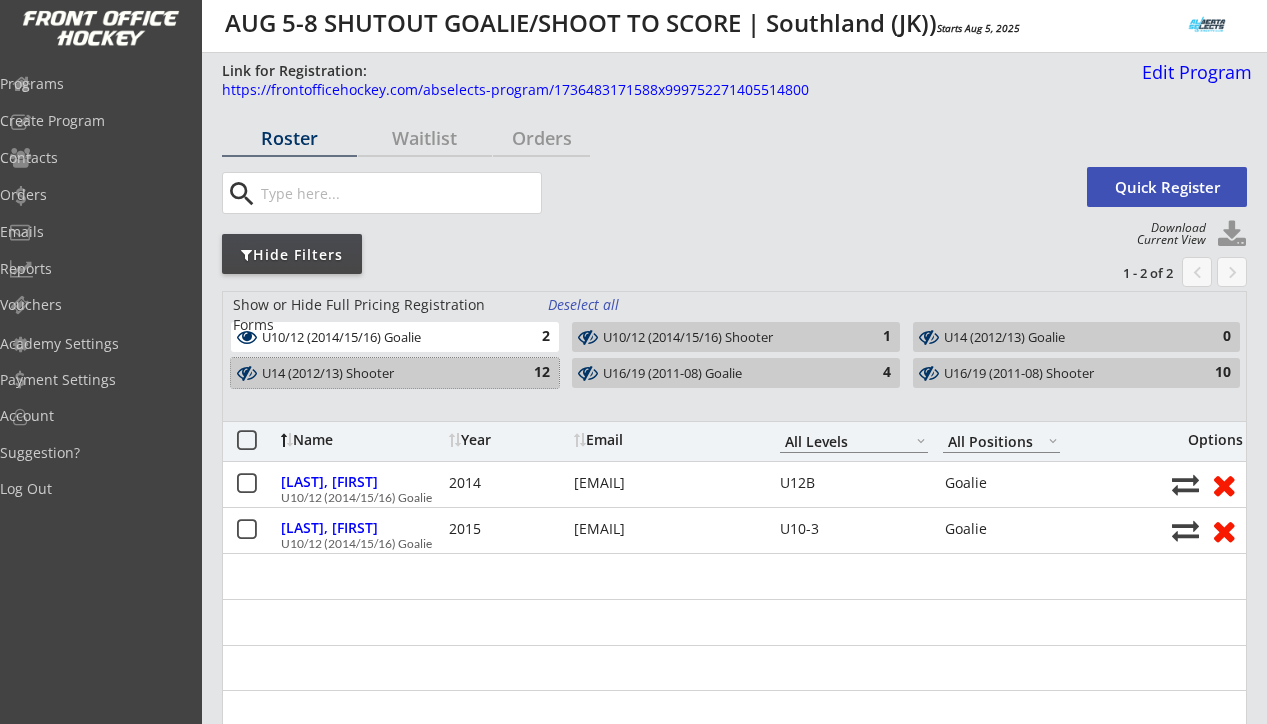 click on "12" at bounding box center (530, 373) 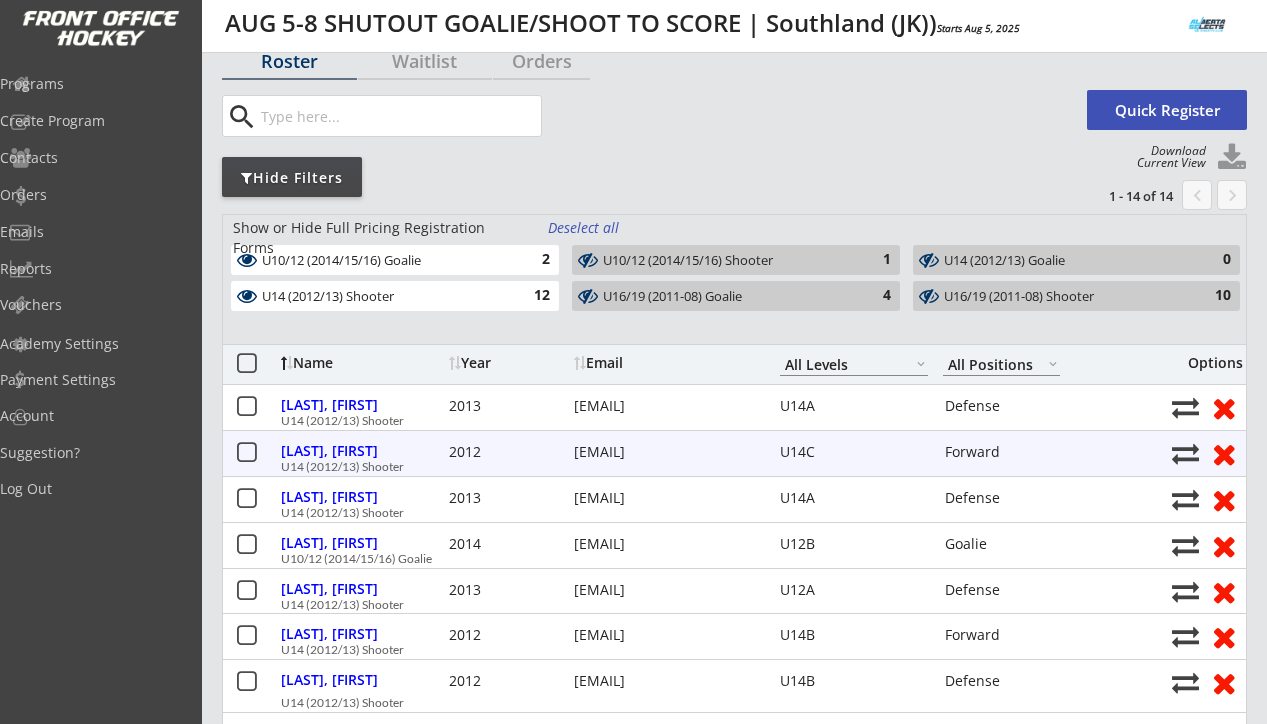 scroll, scrollTop: 56, scrollLeft: 0, axis: vertical 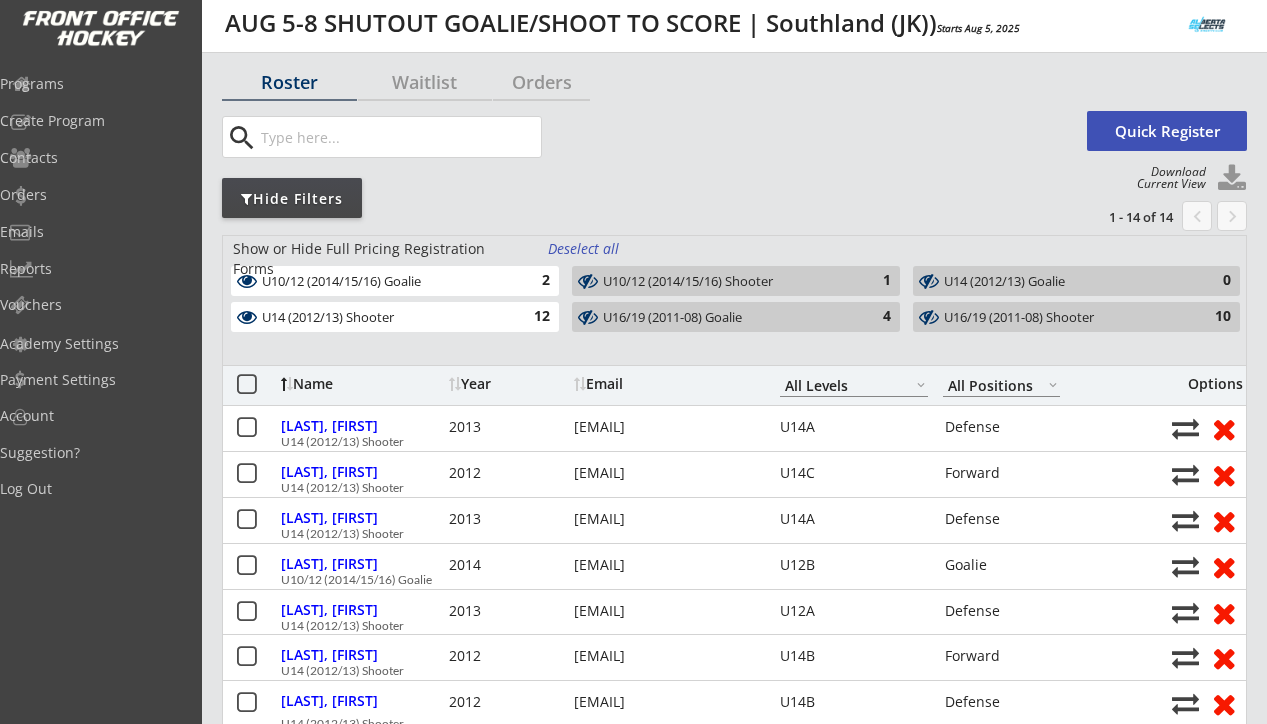 click on "2" at bounding box center [530, 281] 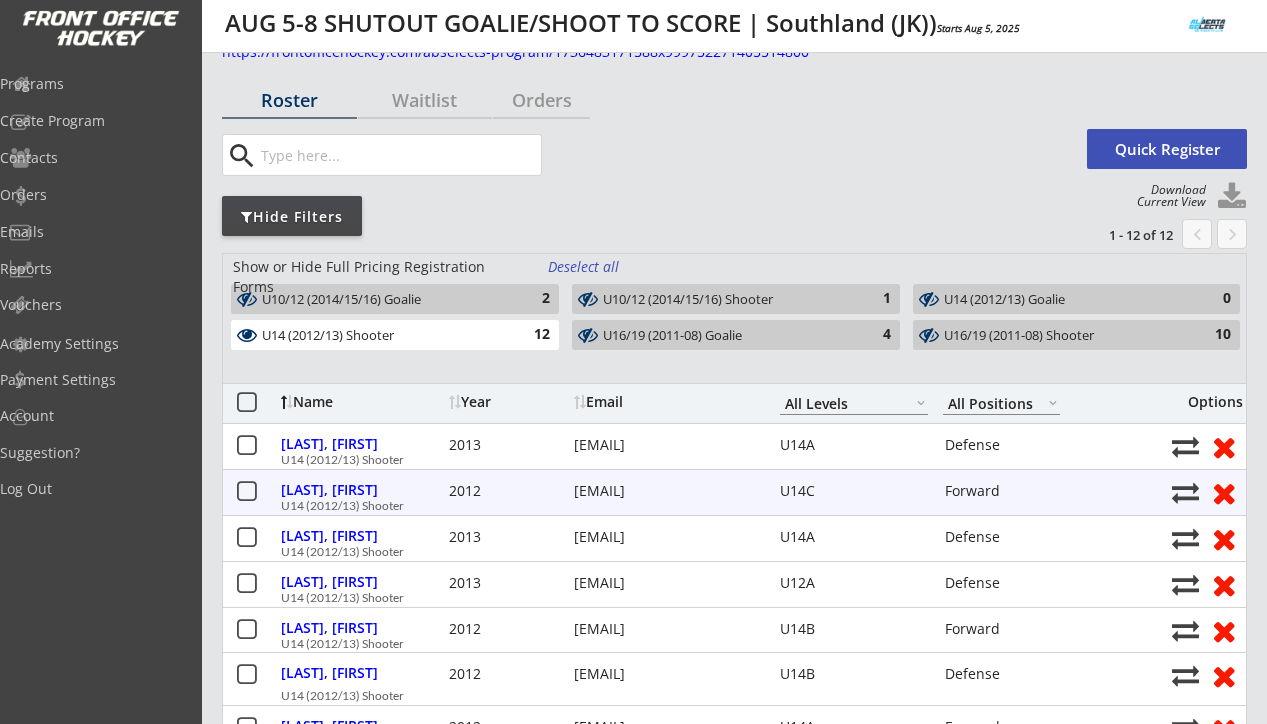scroll, scrollTop: 33, scrollLeft: 0, axis: vertical 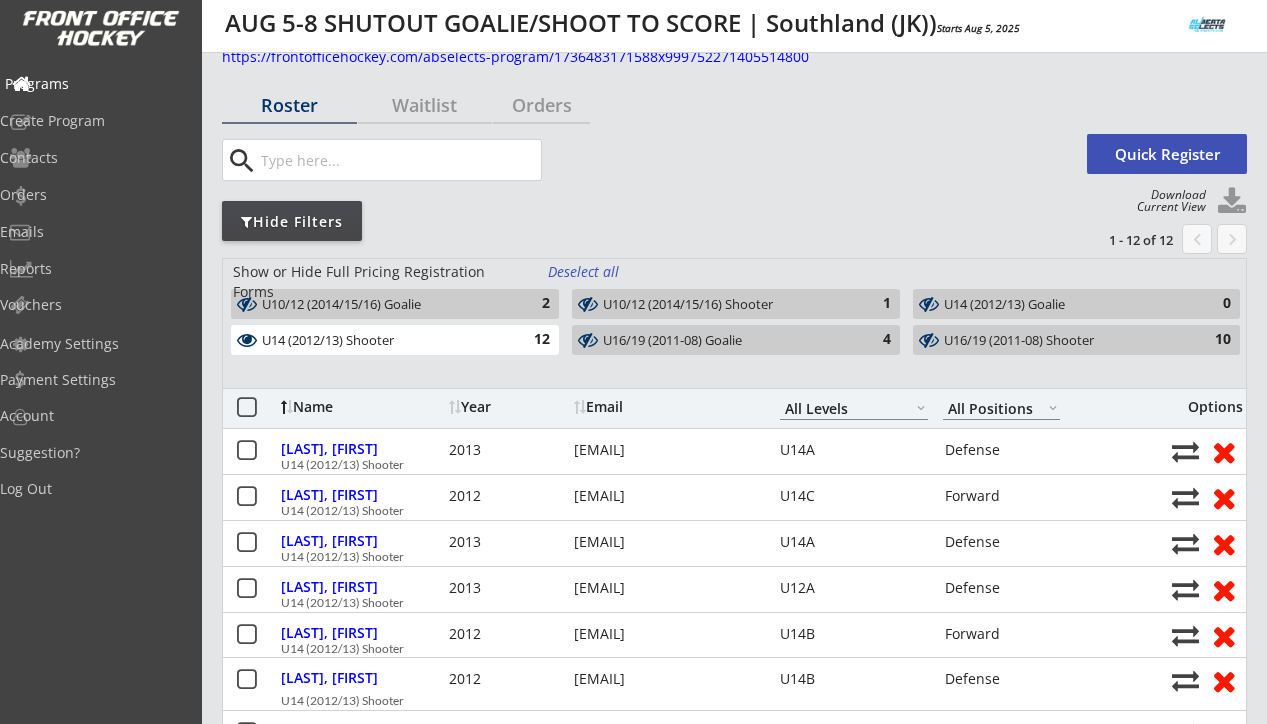 click on "Programs" at bounding box center (95, 85) 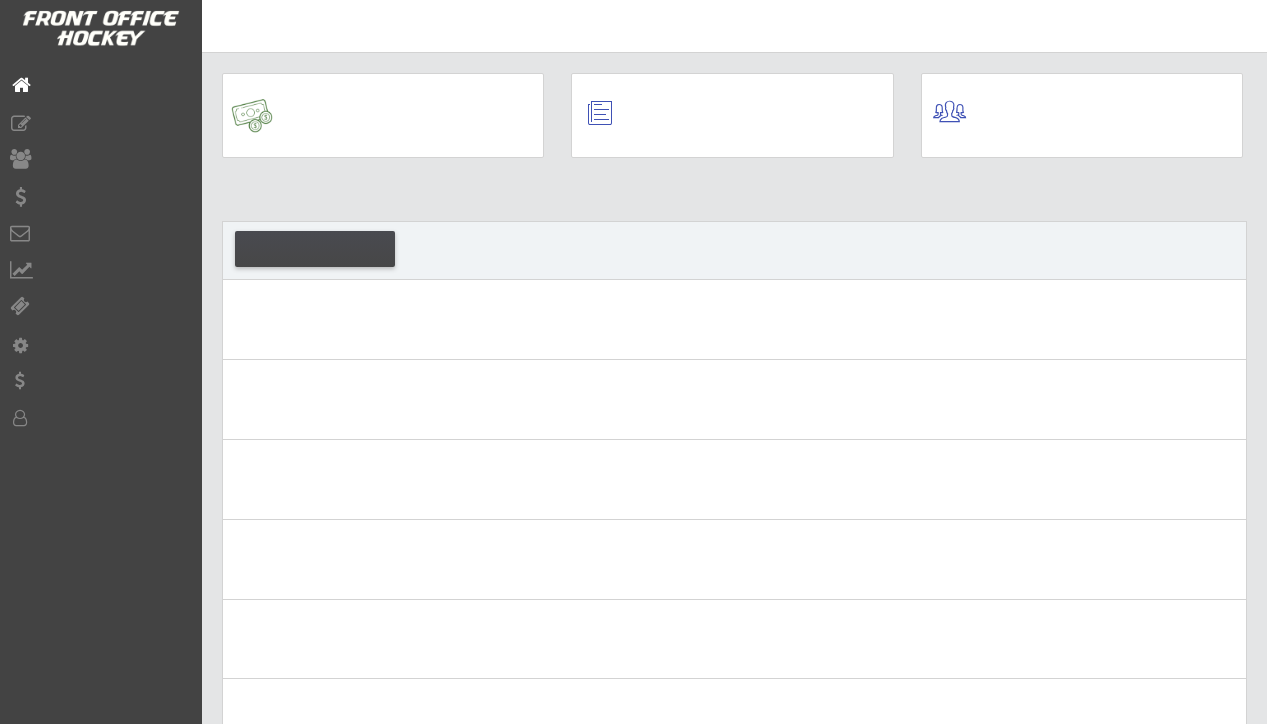 scroll, scrollTop: 0, scrollLeft: 0, axis: both 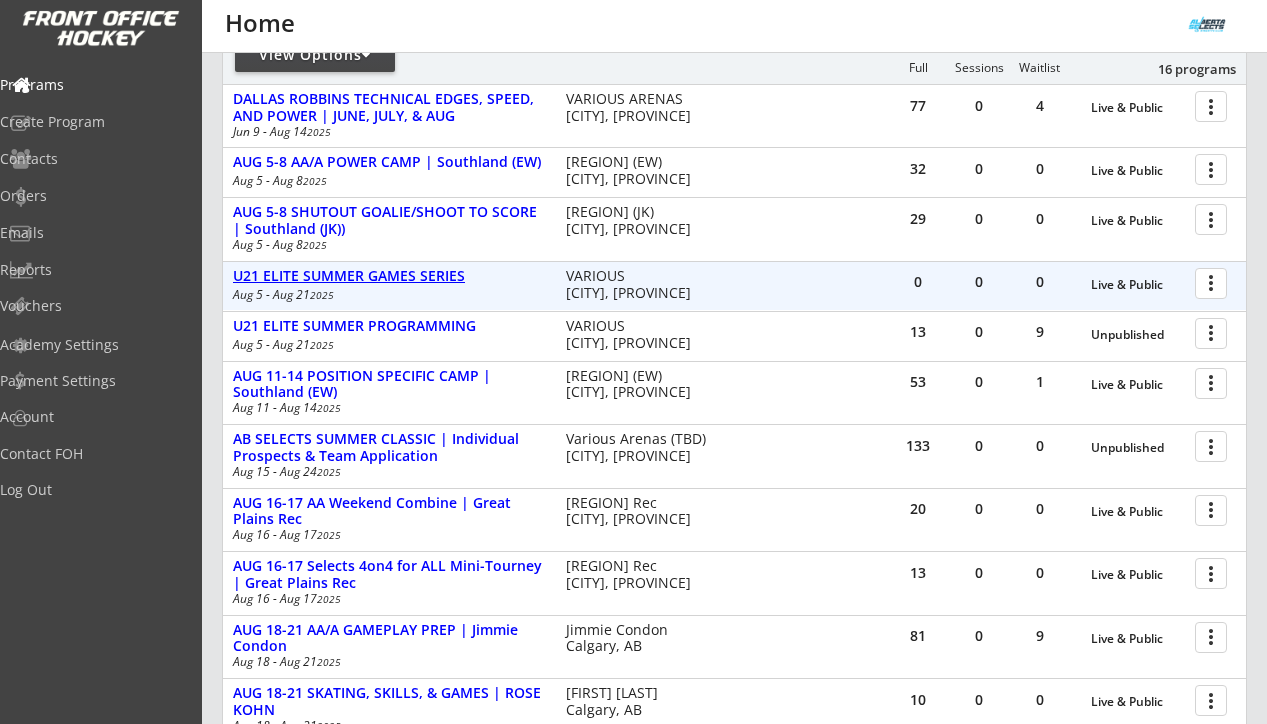 click on "U21 ELITE SUMMER GAMES SERIES" at bounding box center [389, 276] 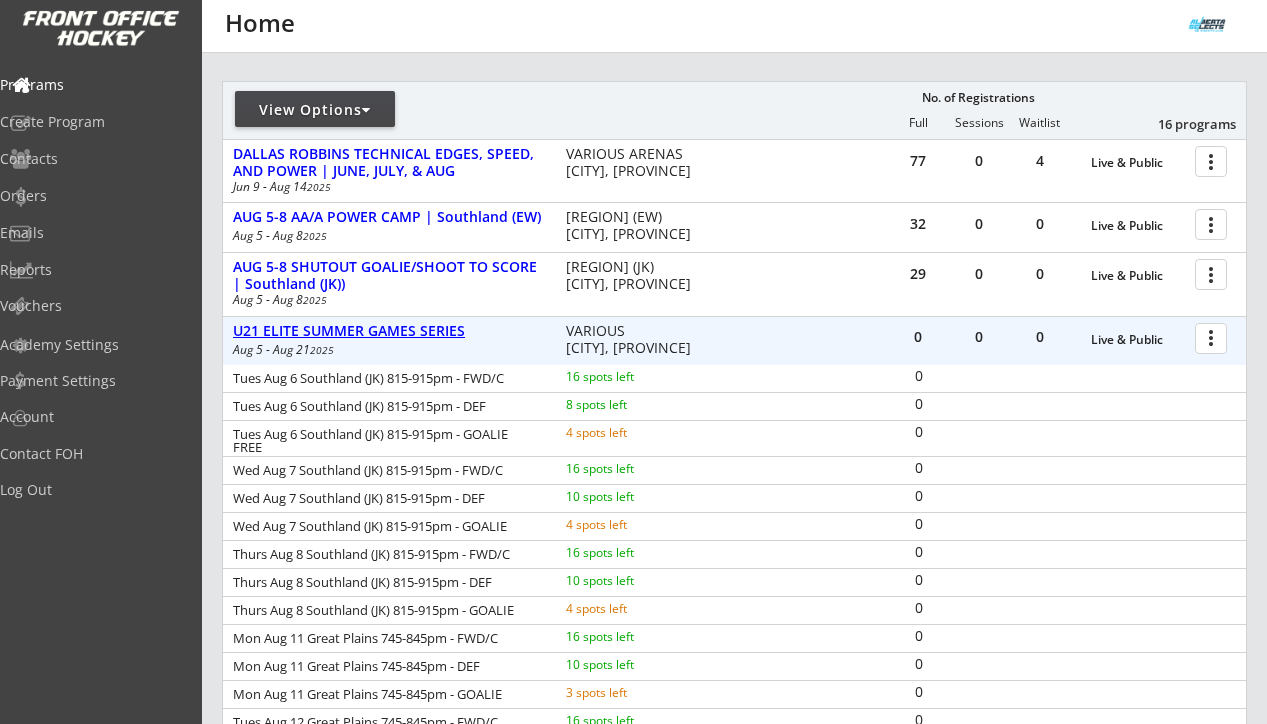 scroll, scrollTop: 218, scrollLeft: 0, axis: vertical 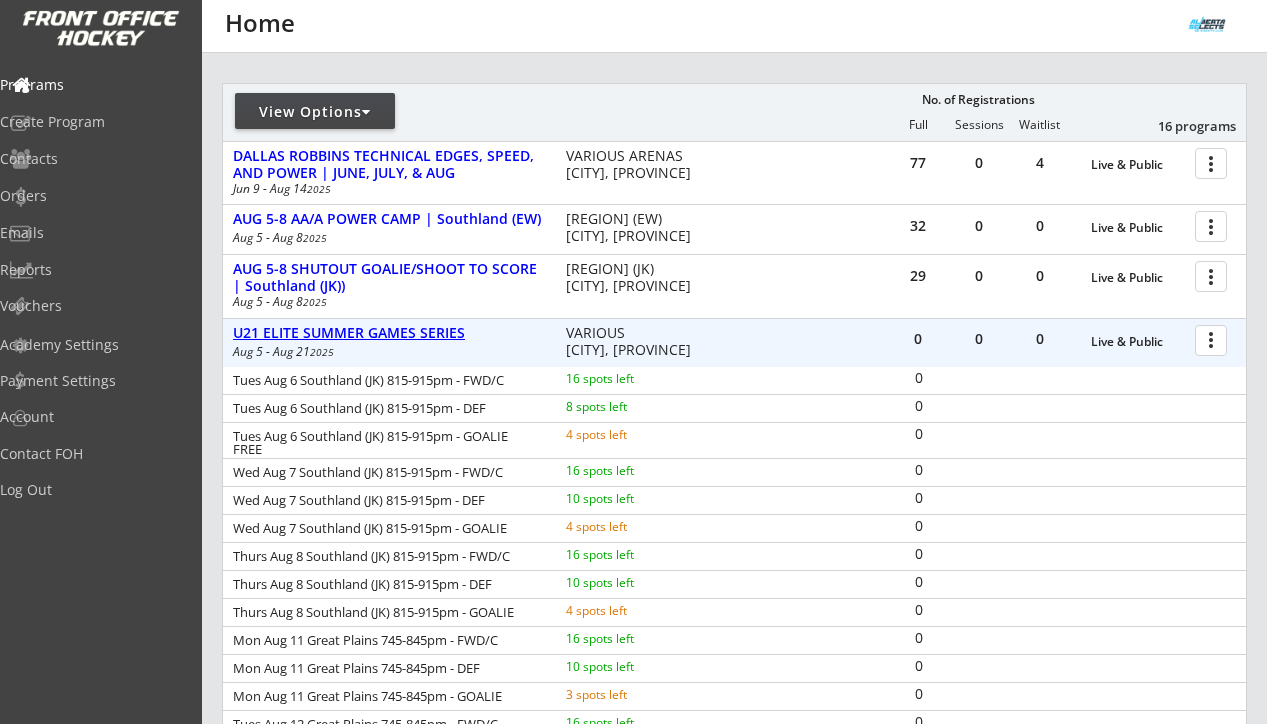 click on "U21 ELITE SUMMER GAMES SERIES" at bounding box center [389, 333] 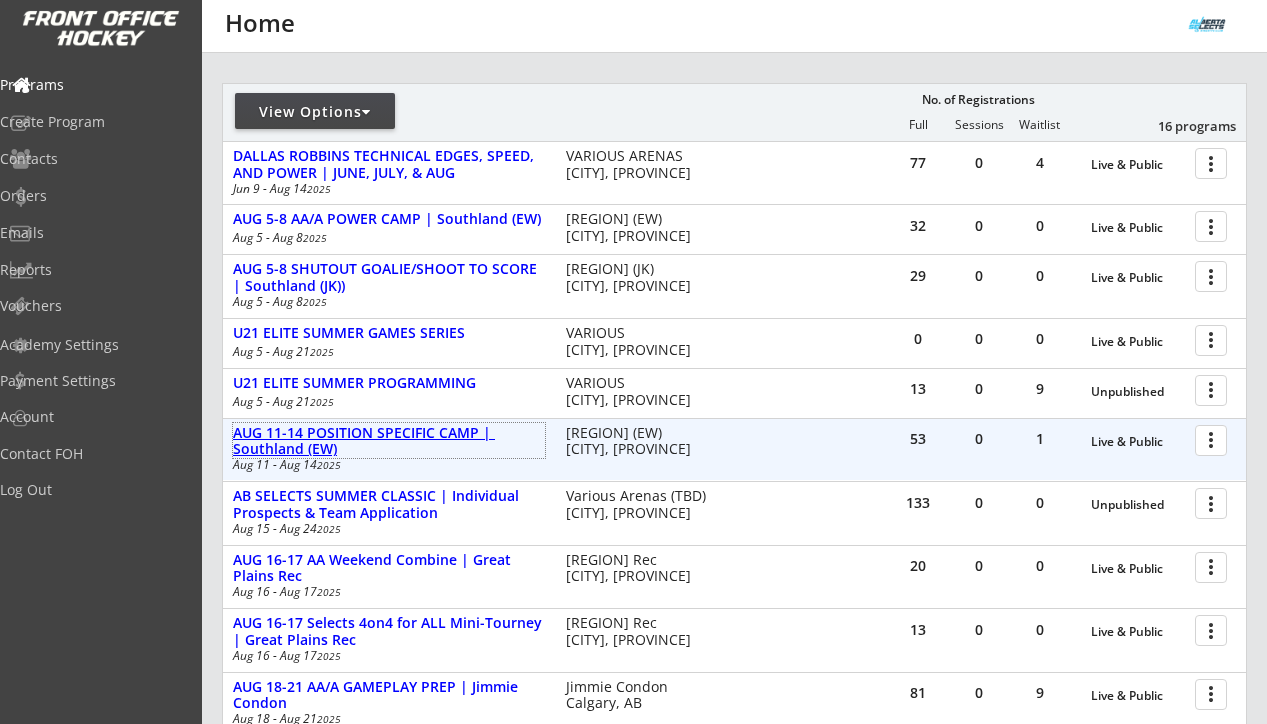 click on "AUG 11-14 POSITION SPECIFIC CAMP | Southland (EW)" at bounding box center (389, 442) 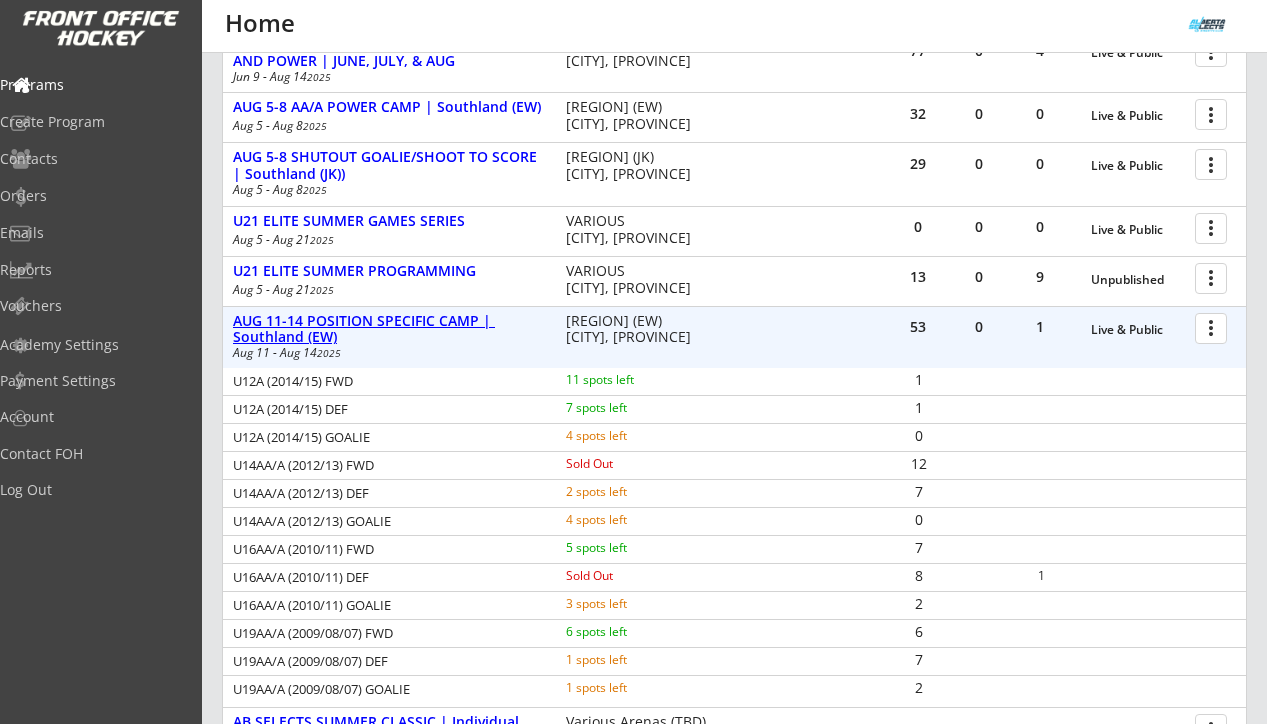 scroll, scrollTop: 332, scrollLeft: 0, axis: vertical 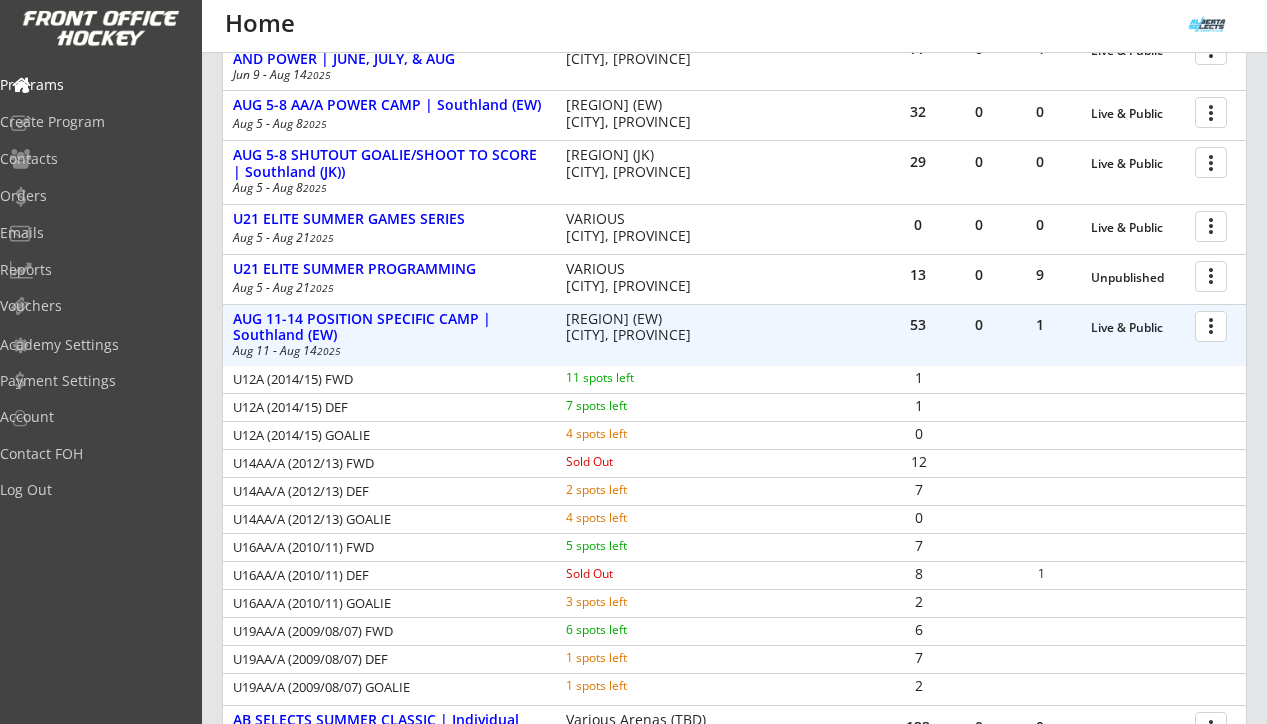drag, startPoint x: 237, startPoint y: 382, endPoint x: 356, endPoint y: 409, distance: 122.02459 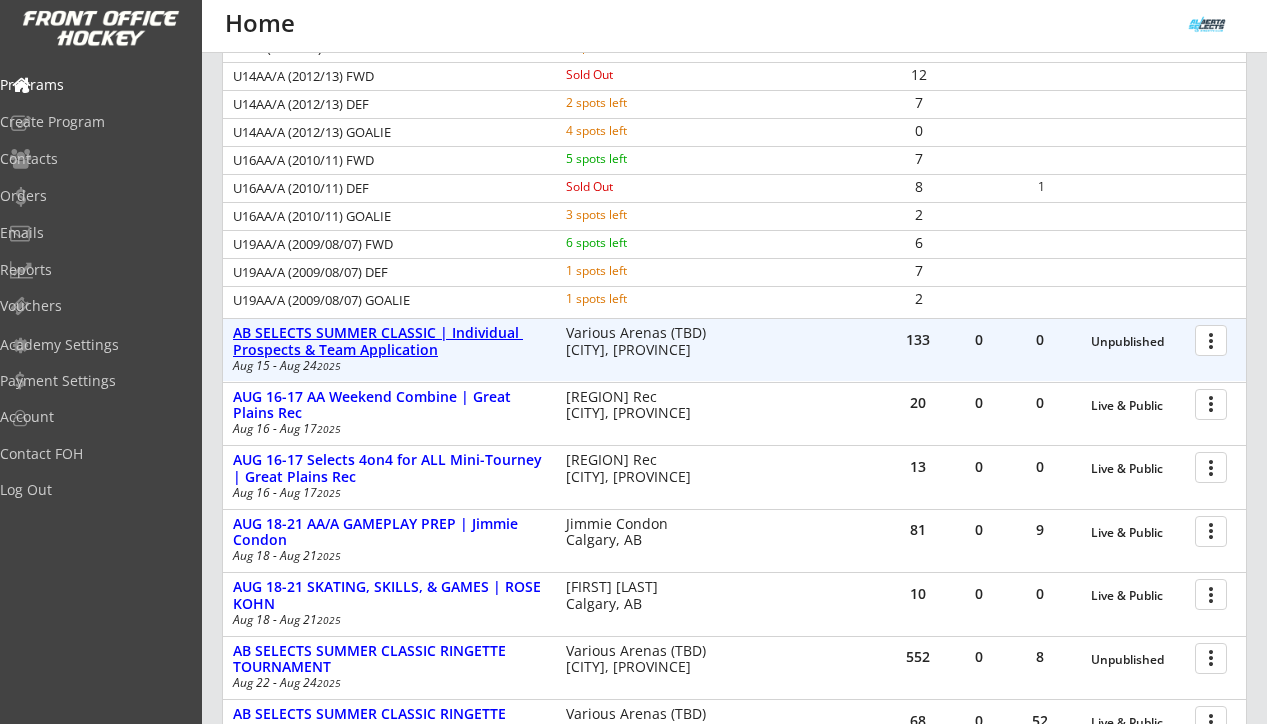 scroll, scrollTop: 716, scrollLeft: 0, axis: vertical 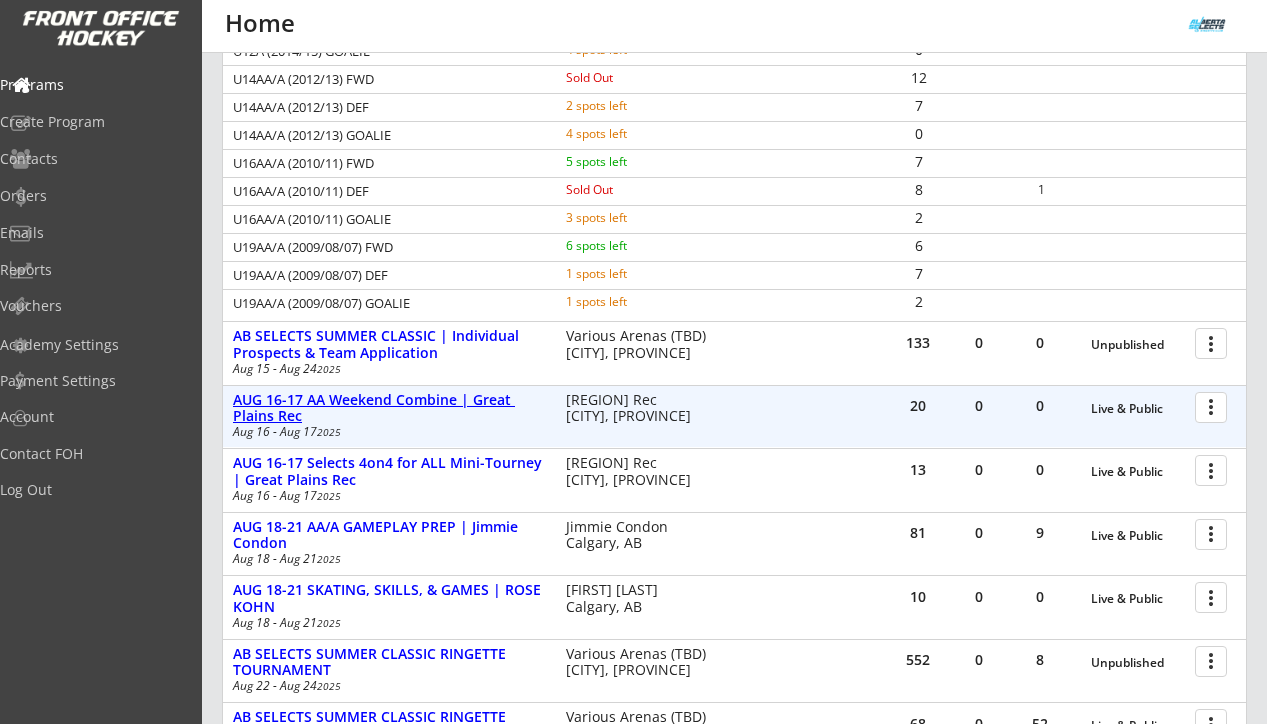 click on "AUG 16-17 AA Weekend Combine | Great Plains Rec" at bounding box center [389, 409] 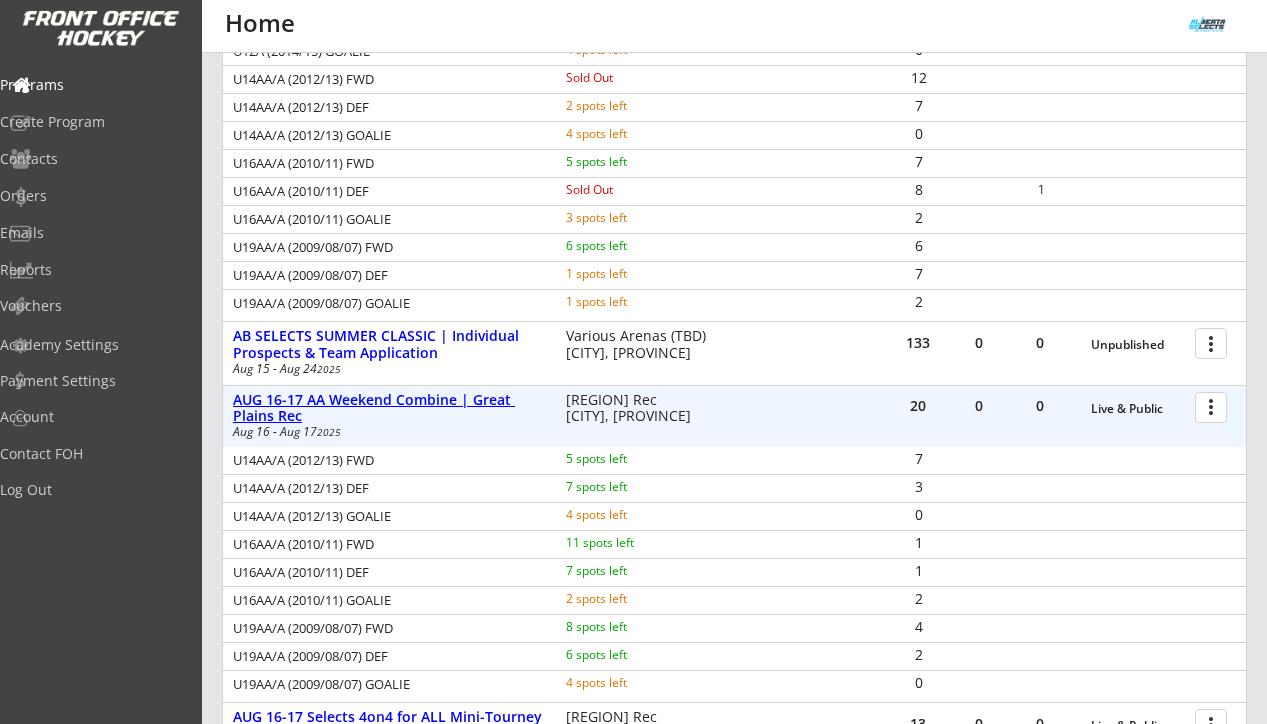 click on "AUG 16-17 AA Weekend Combine | Great Plains Rec" at bounding box center (389, 409) 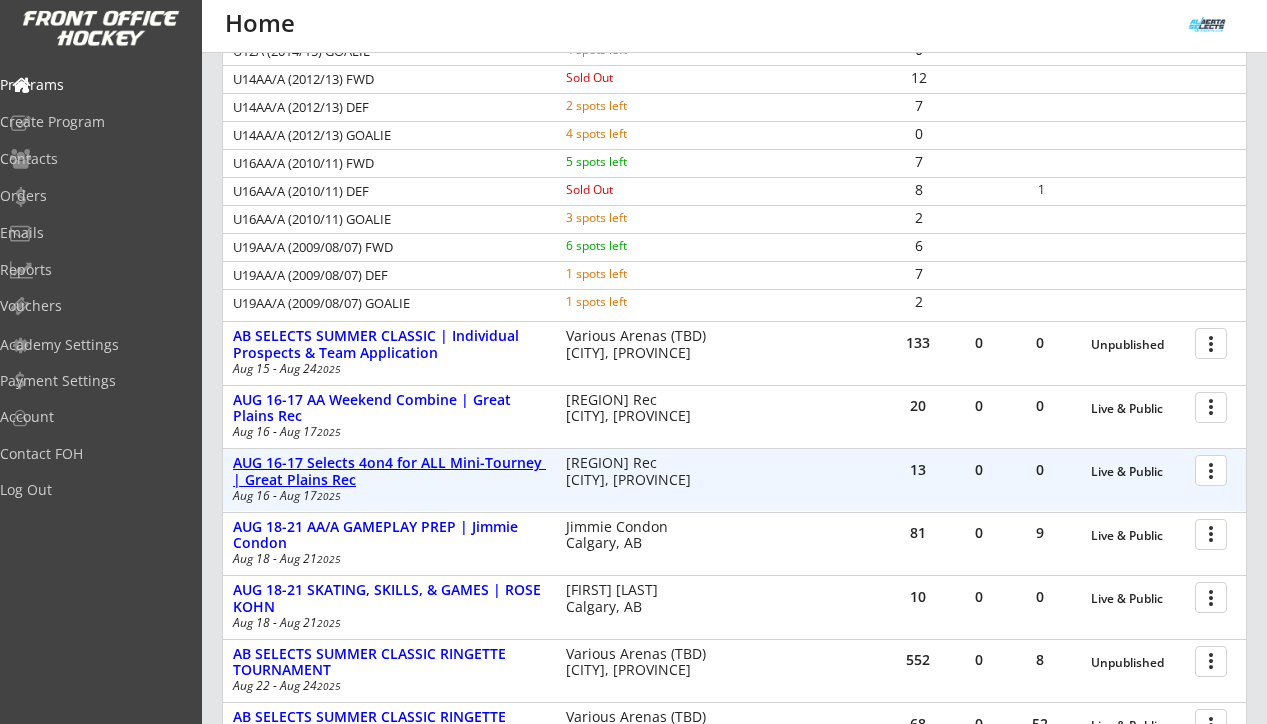 click on "AUG 16-17 Selects 4on4 for ALL Mini-Tourney | Great Plains Rec" at bounding box center (389, 472) 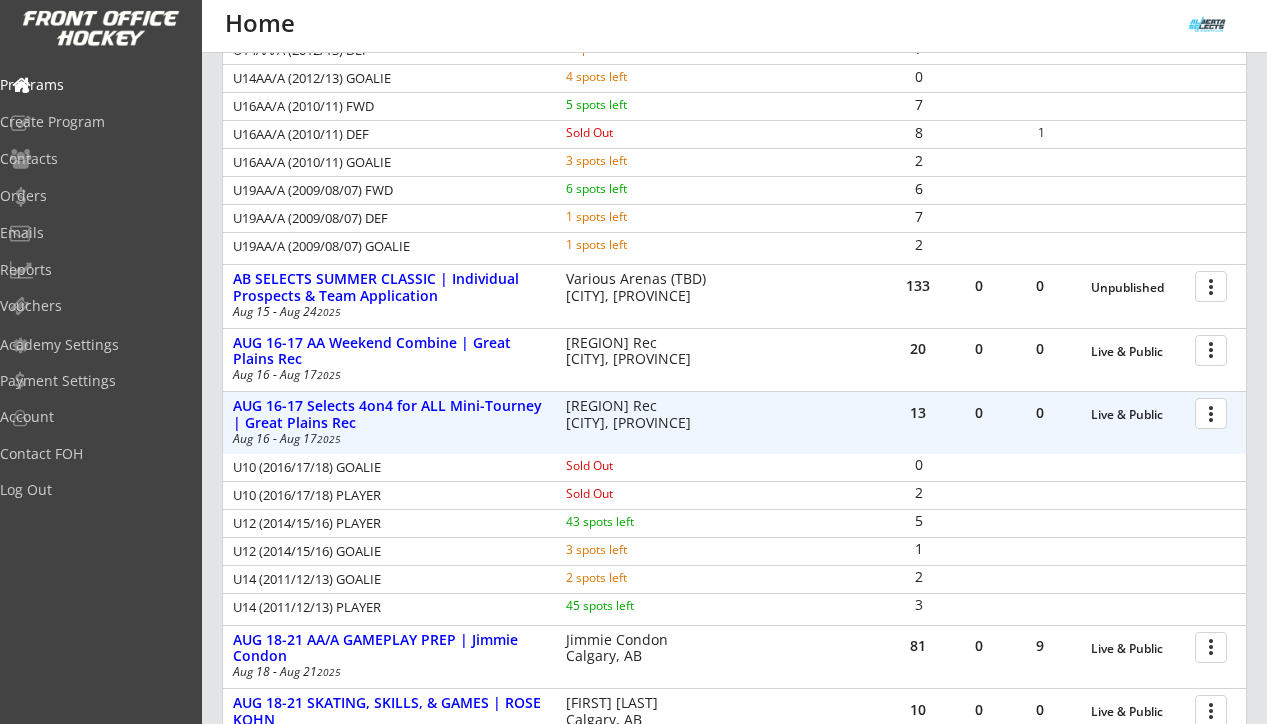 scroll, scrollTop: 776, scrollLeft: 0, axis: vertical 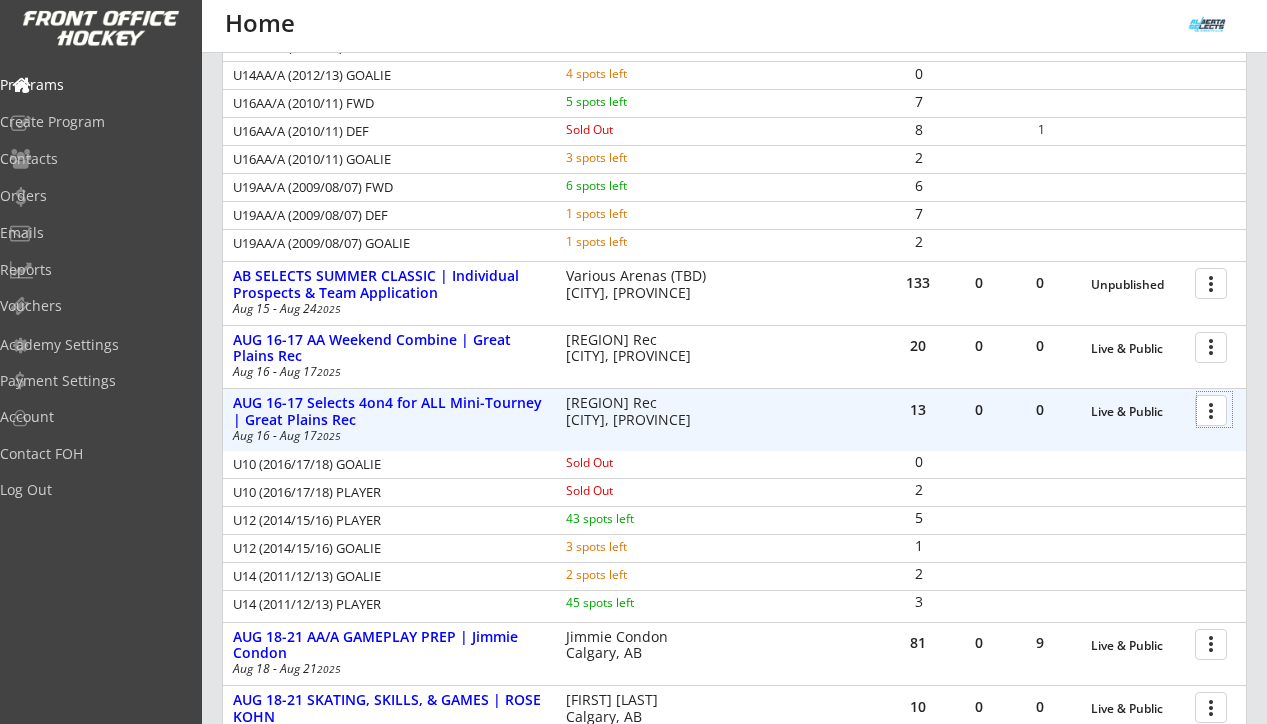 click at bounding box center [1214, 409] 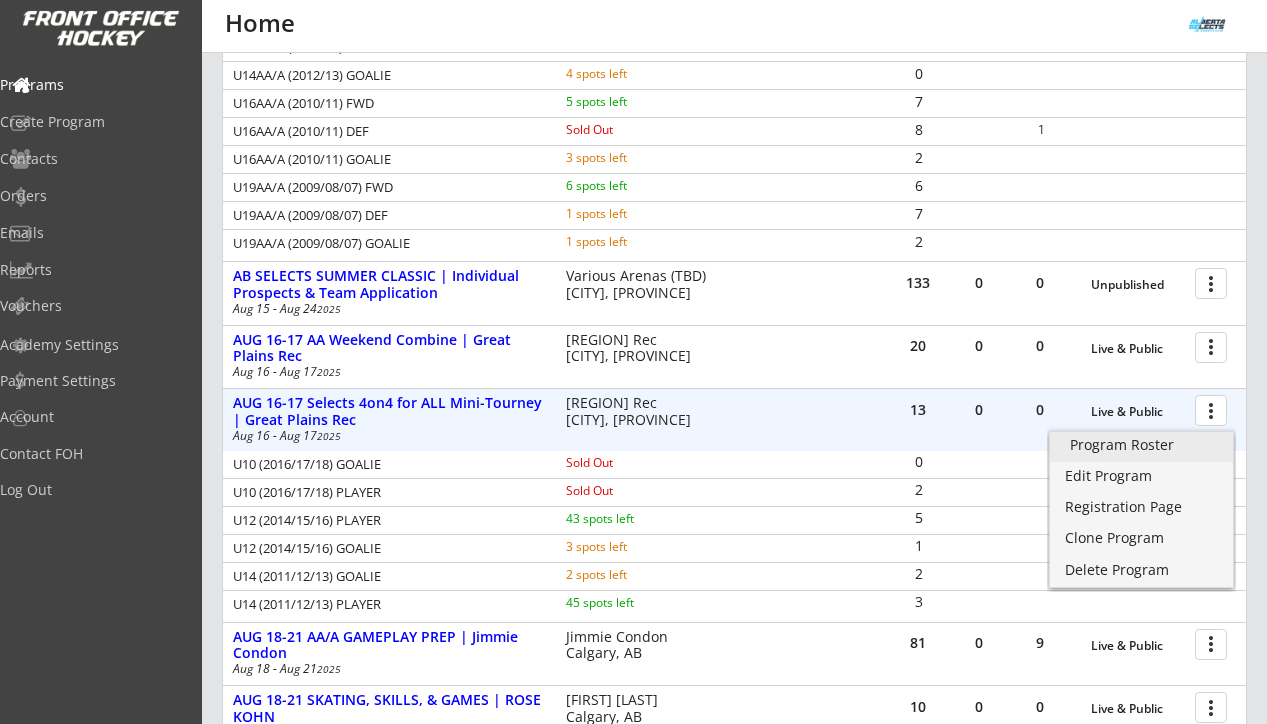 click on "Program Roster" at bounding box center [1141, 447] 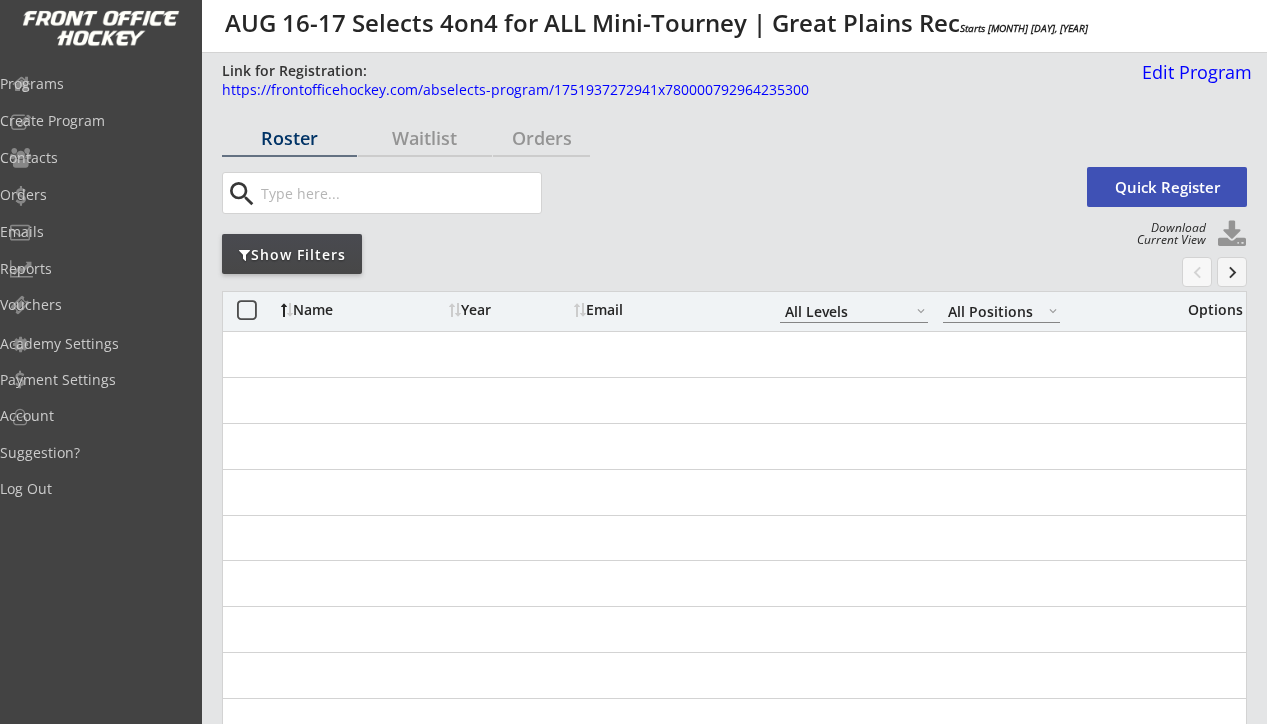 select on ""All Levels"" 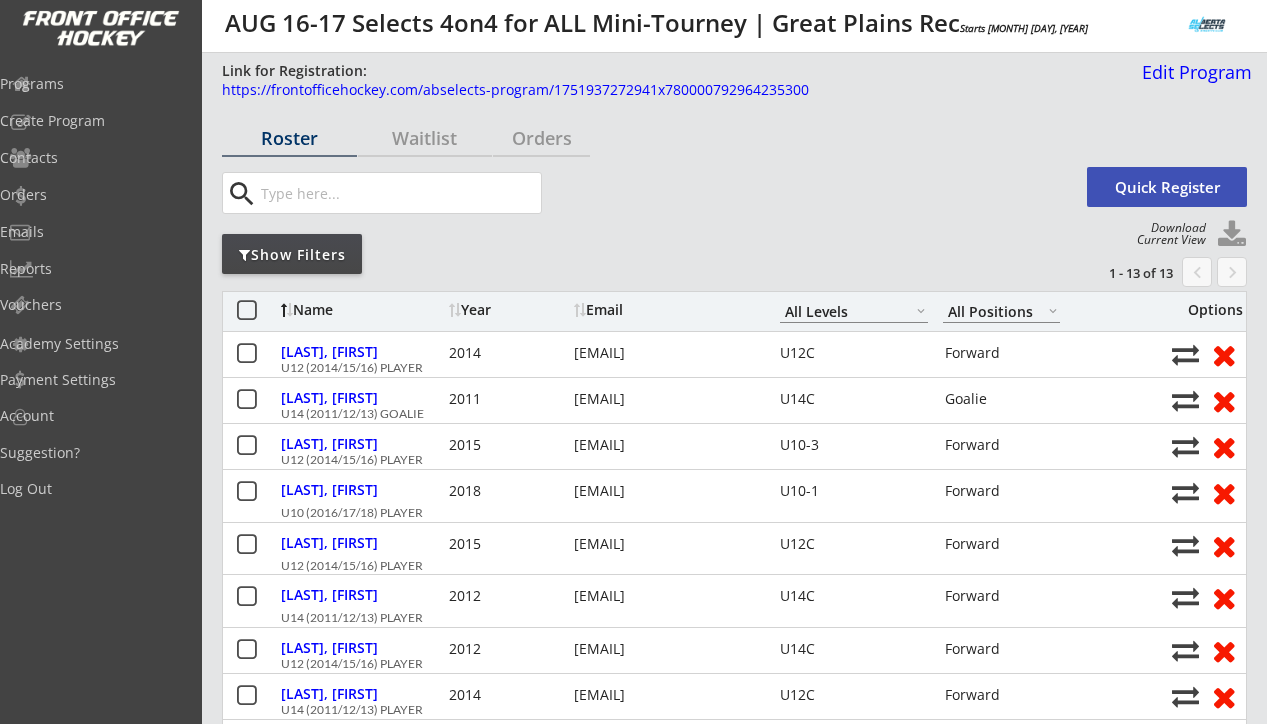 click on "Show Filters" at bounding box center (292, 255) 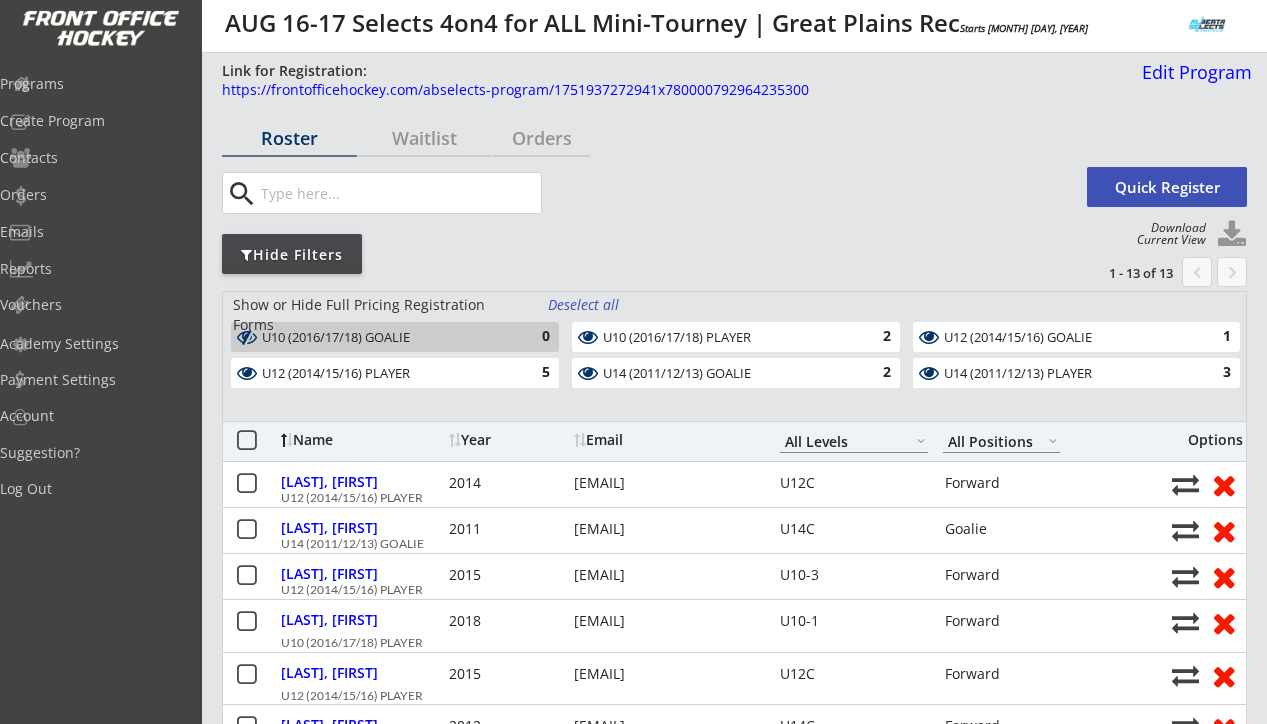 click on "Deselect all" at bounding box center (585, 305) 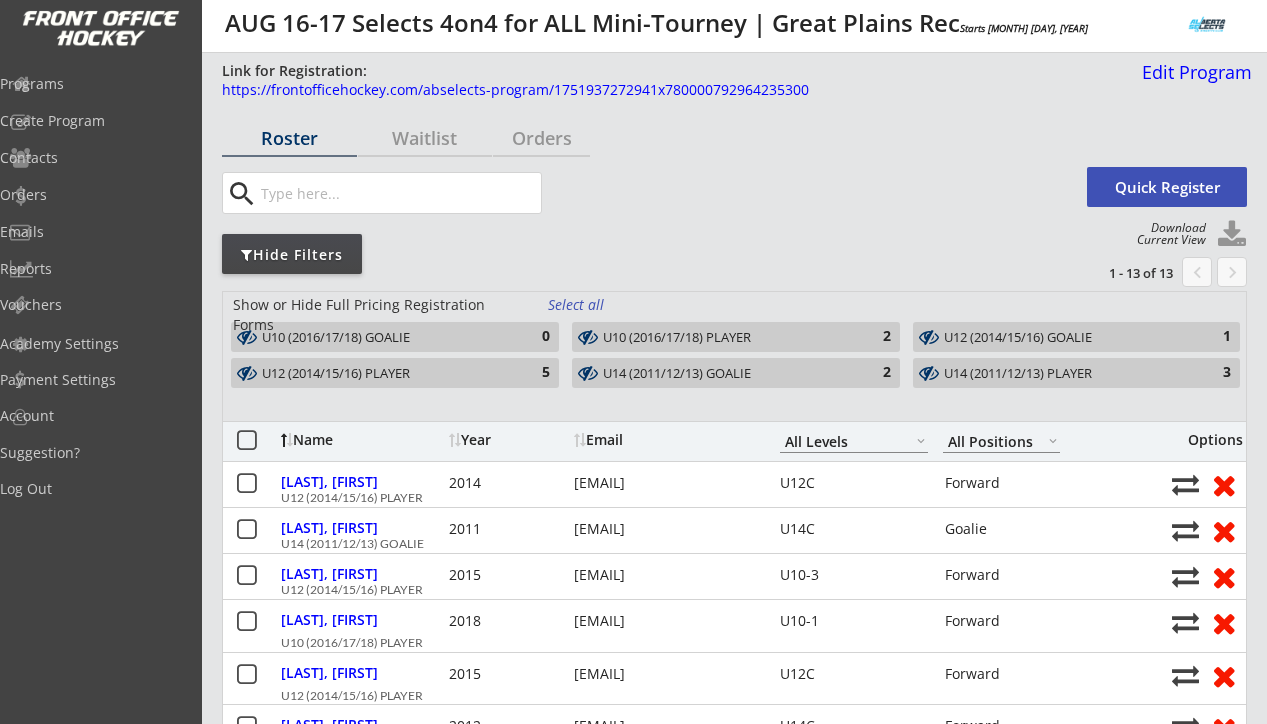 click on "U10 (2016/17/18) PLAYER" at bounding box center (724, 338) 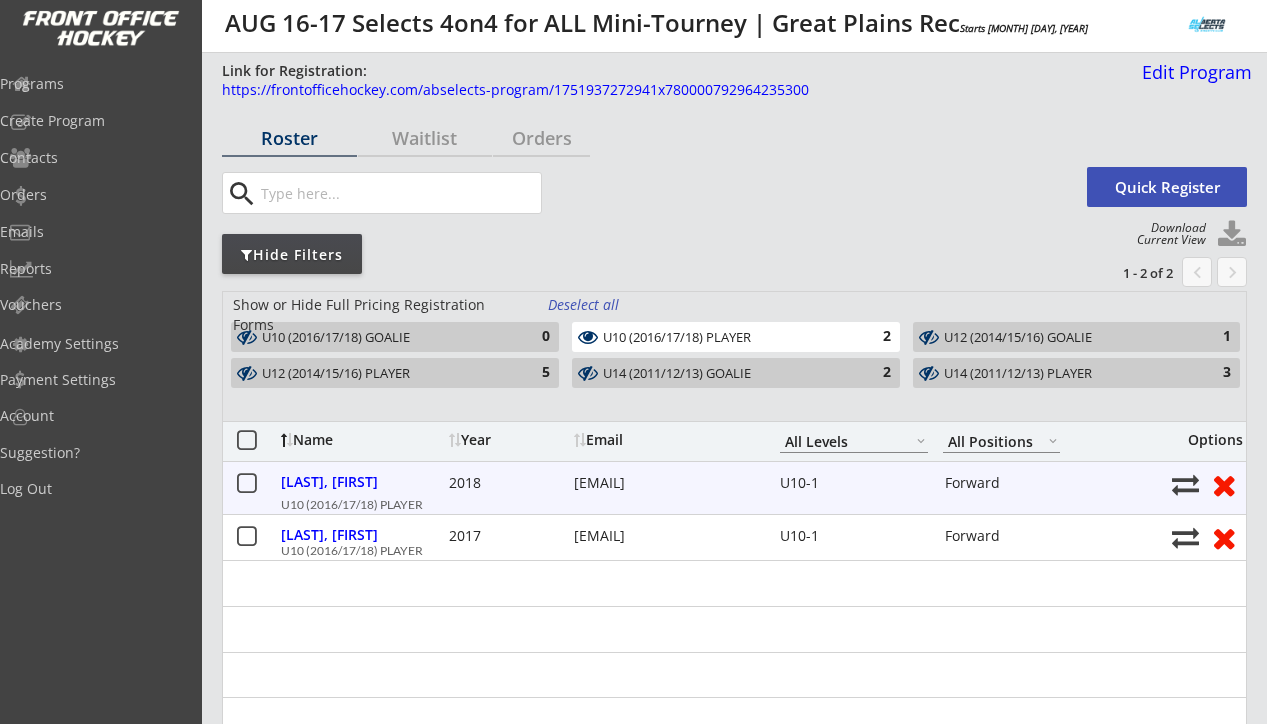 click on "[EMAIL]" at bounding box center (664, 483) 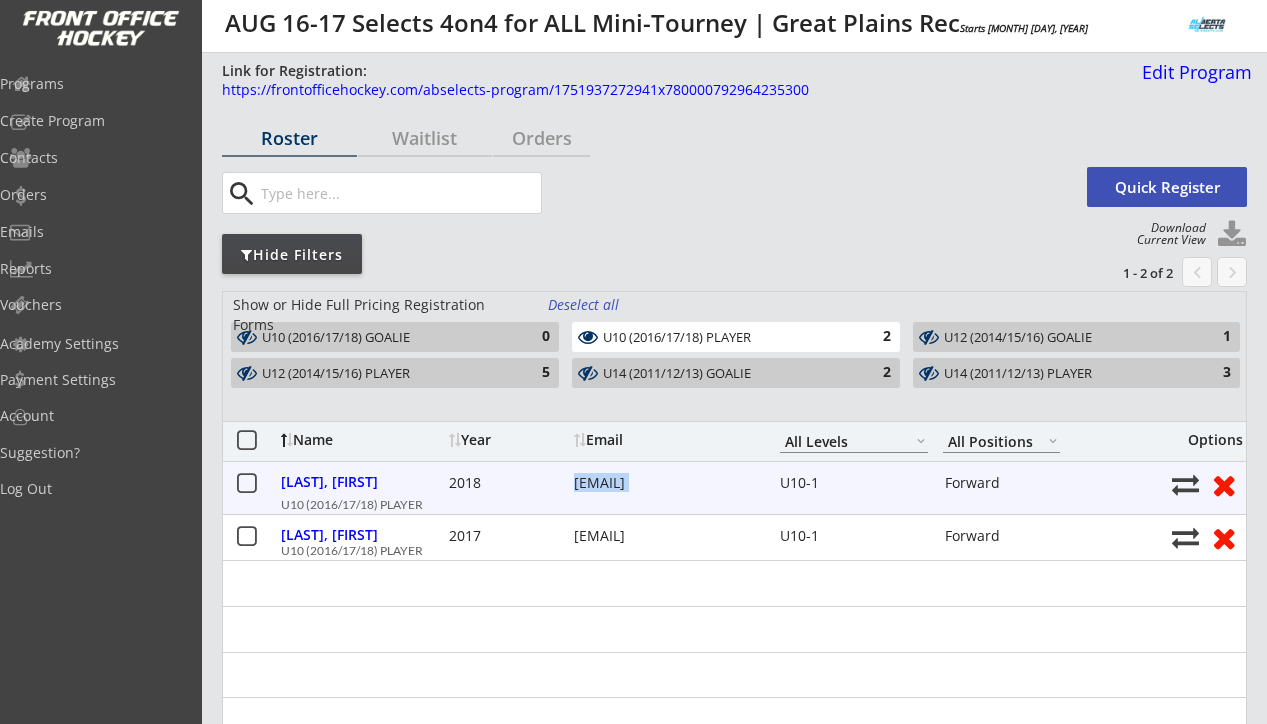 click on "[EMAIL]" at bounding box center [664, 483] 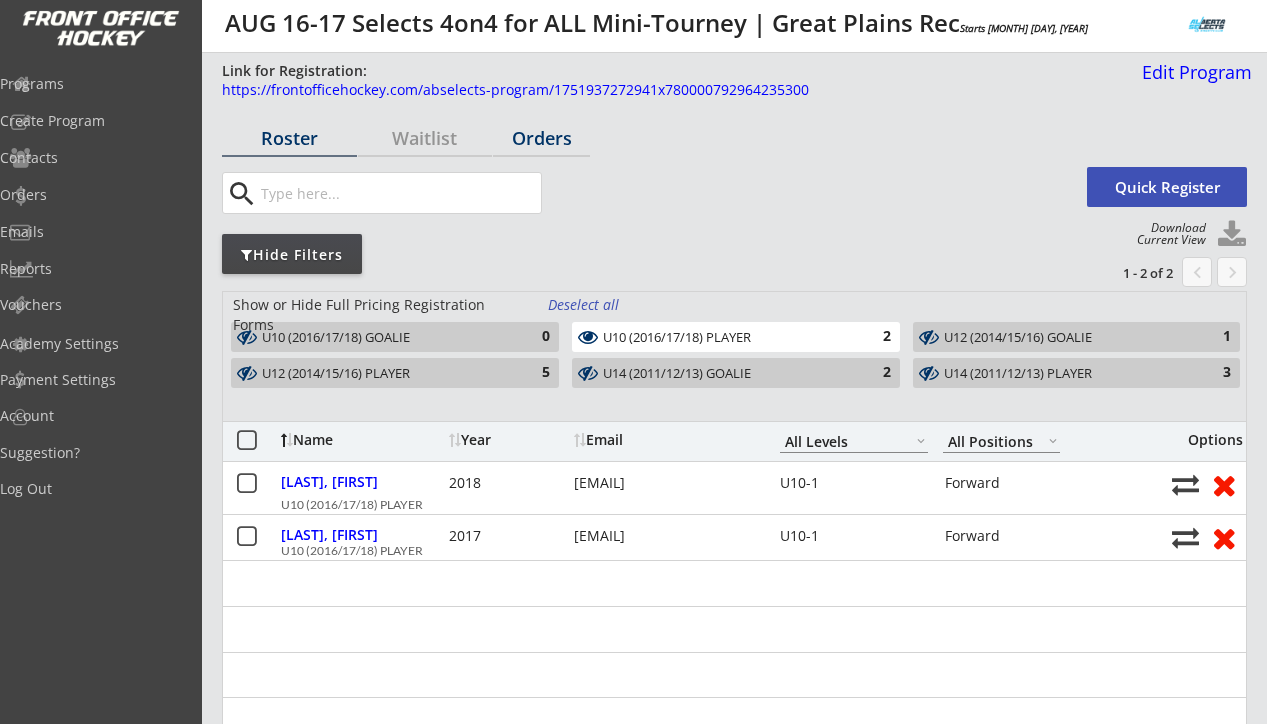 click on "Orders" at bounding box center (541, 138) 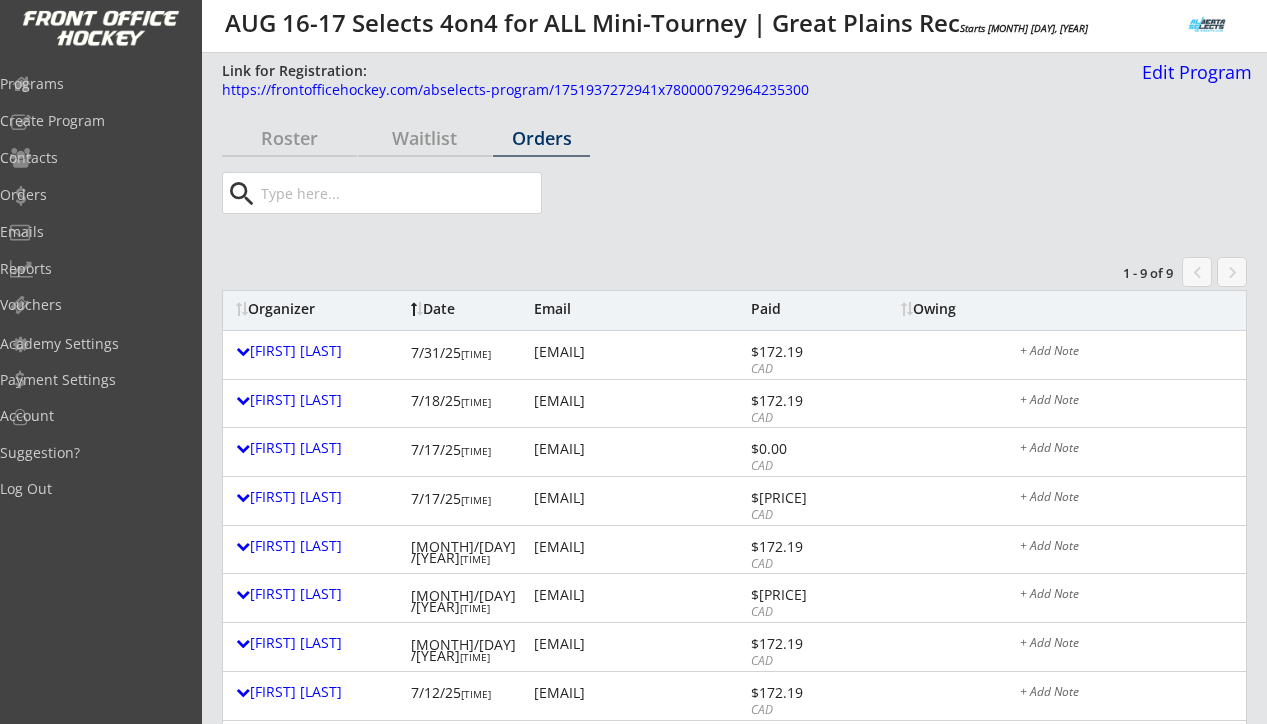 click at bounding box center [399, 193] 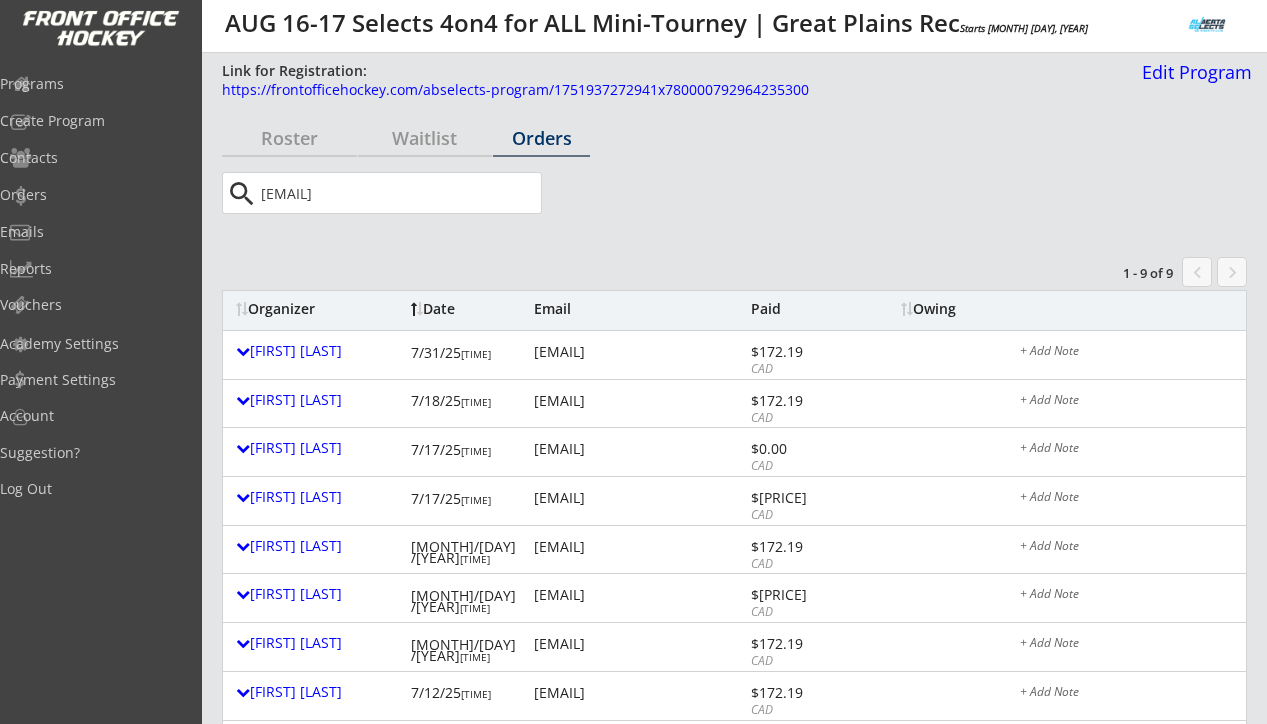 type on "[EMAIL]" 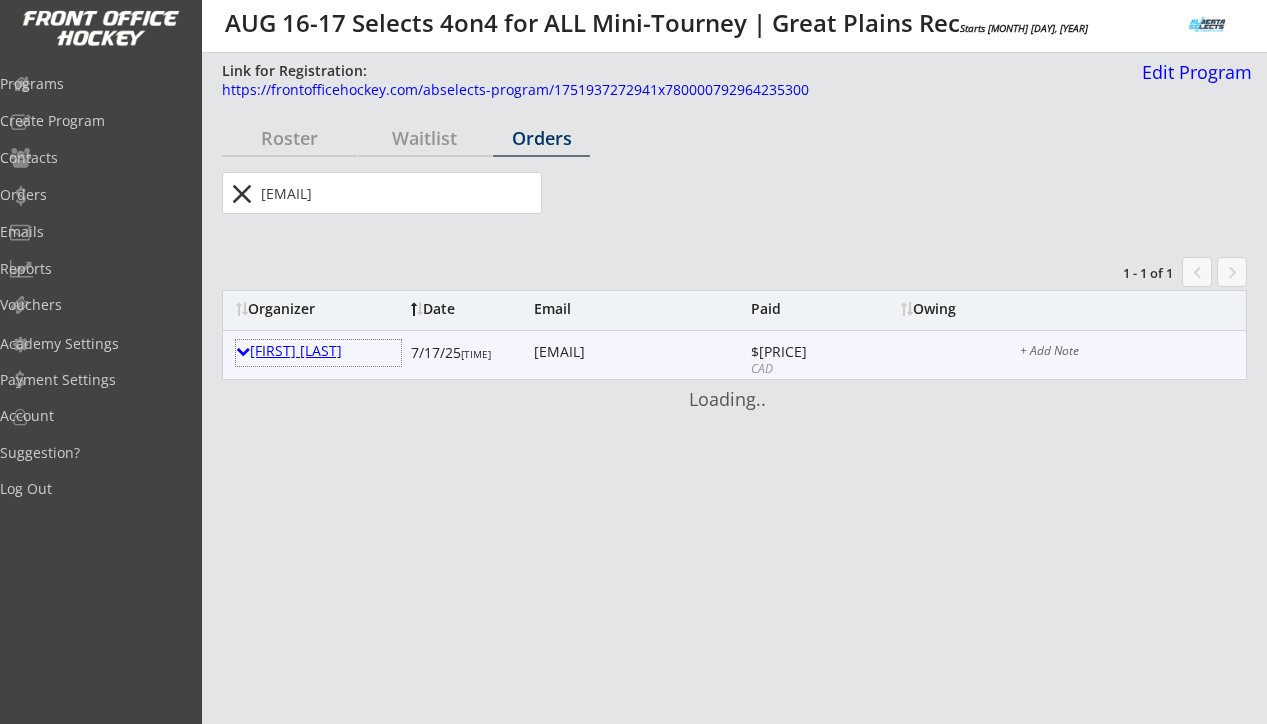 click on "[FIRST] [LAST]" at bounding box center [318, 351] 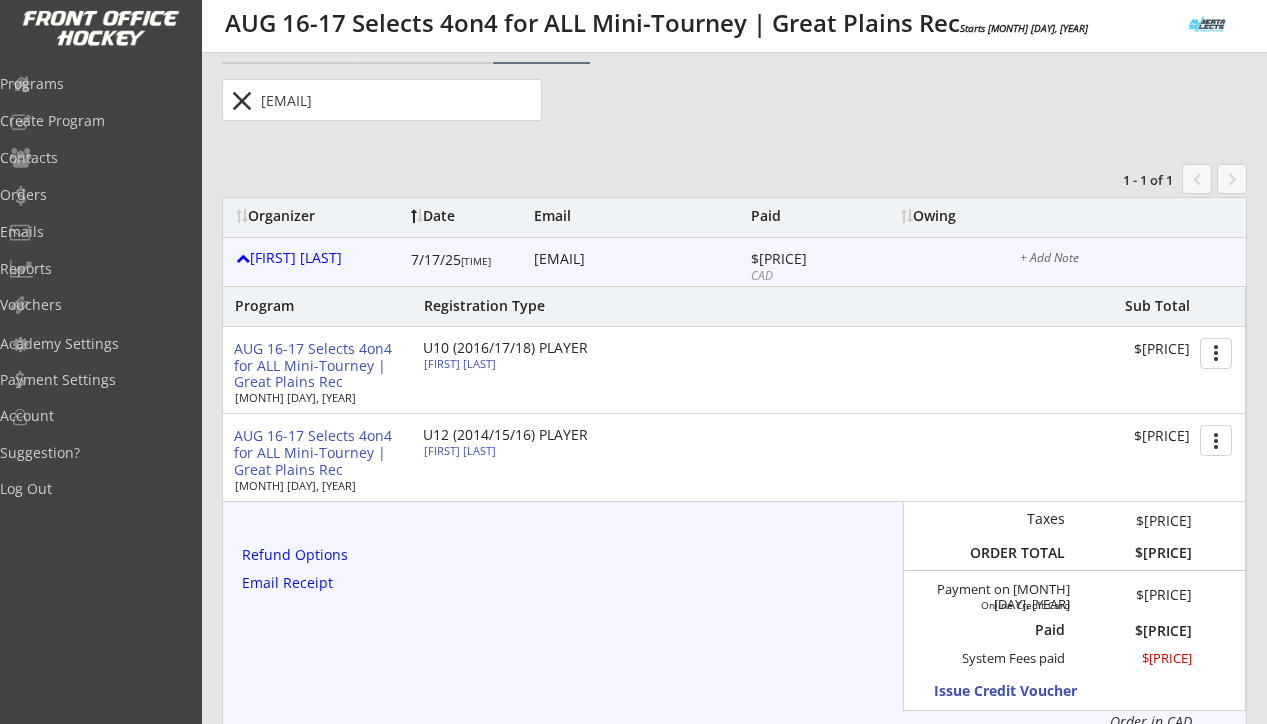 scroll, scrollTop: 208, scrollLeft: 0, axis: vertical 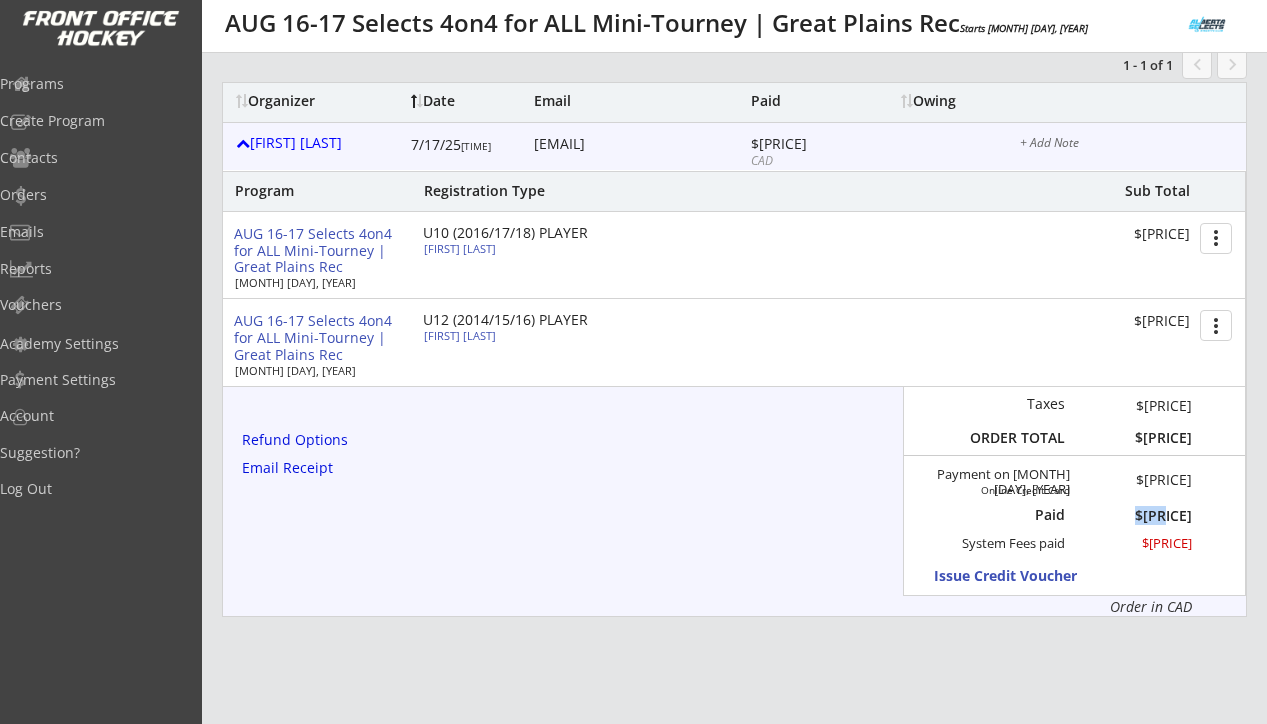 drag, startPoint x: 1198, startPoint y: 515, endPoint x: 1171, endPoint y: 517, distance: 27.073973 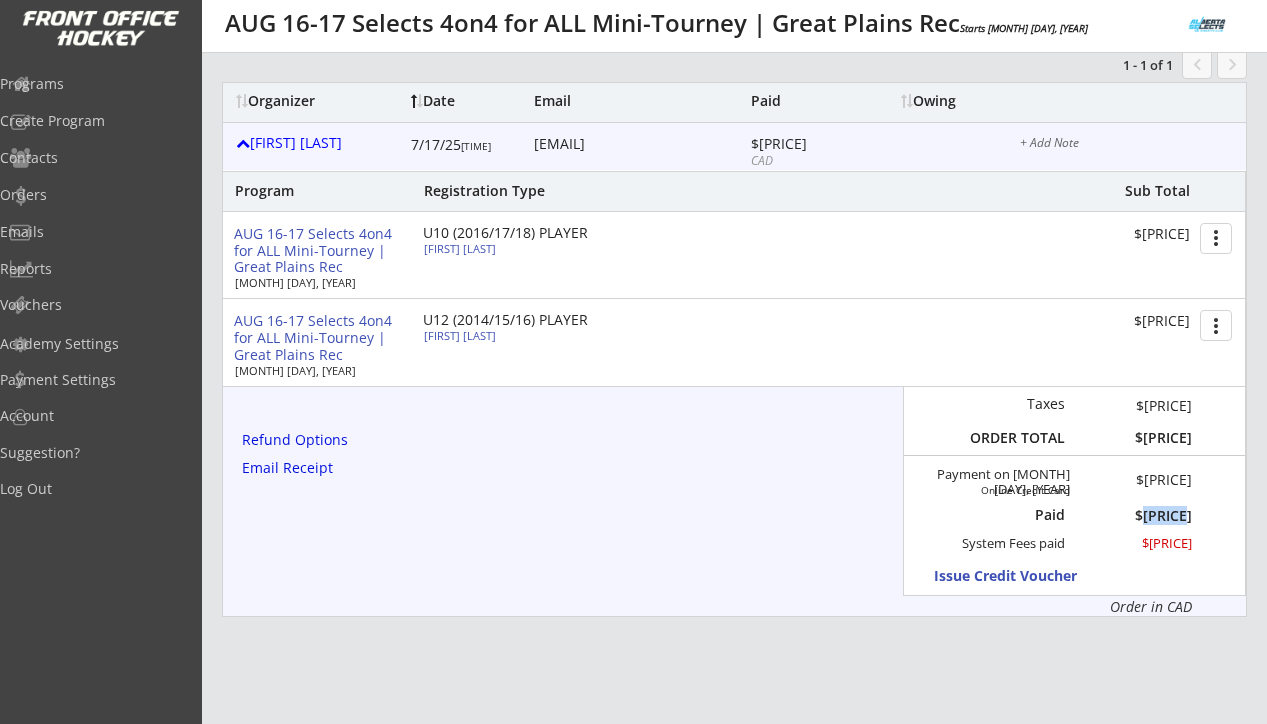 click on "$[PRICE]" at bounding box center (1135, 516) 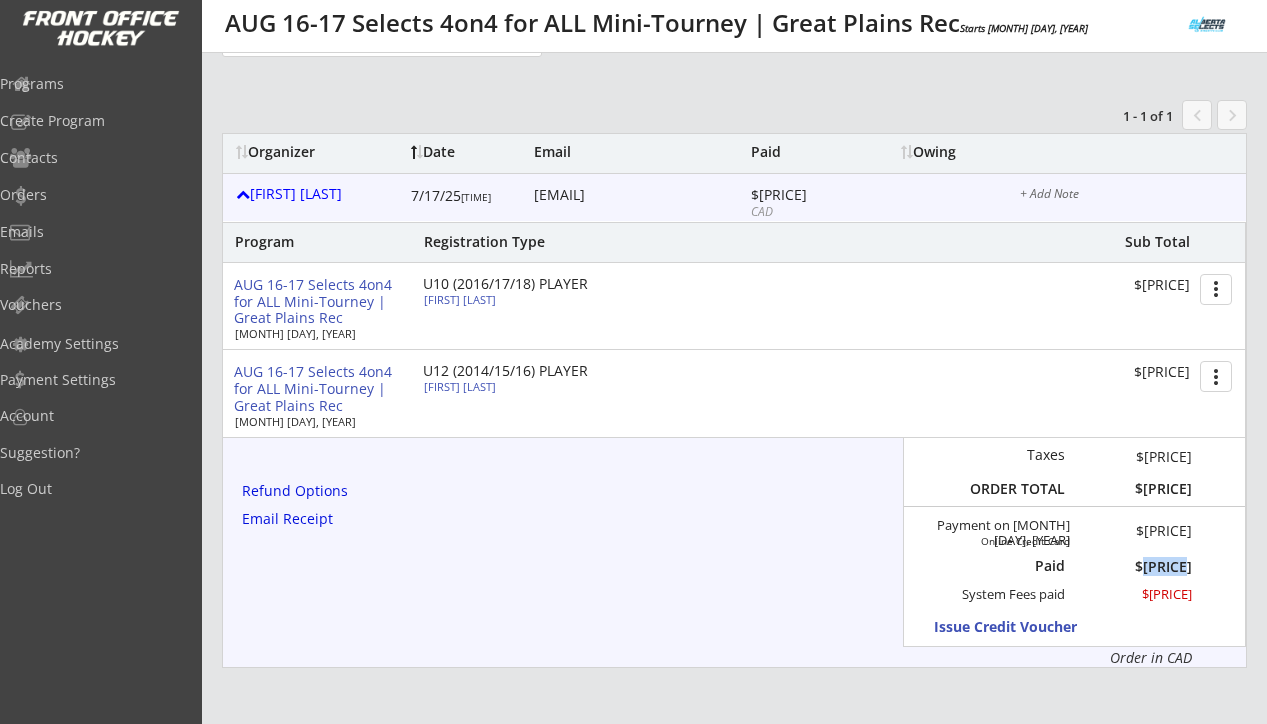 scroll, scrollTop: 0, scrollLeft: 0, axis: both 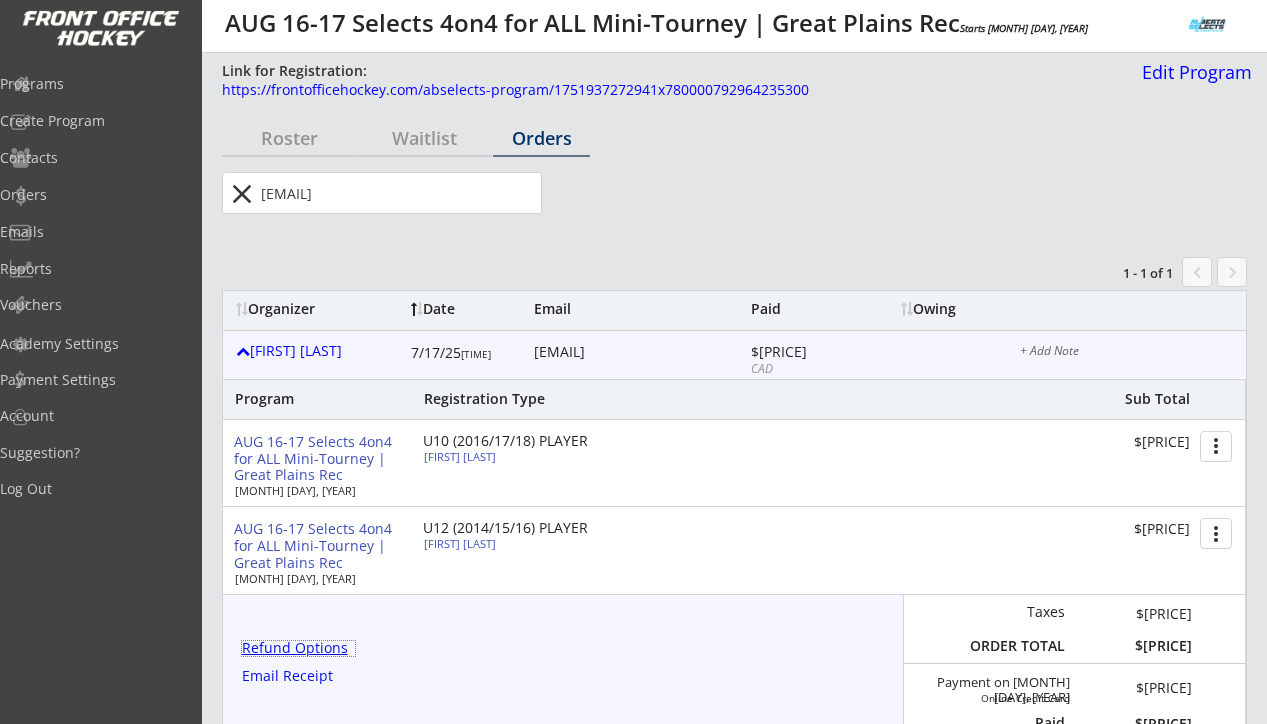 click on "Refund Options" at bounding box center (298, 648) 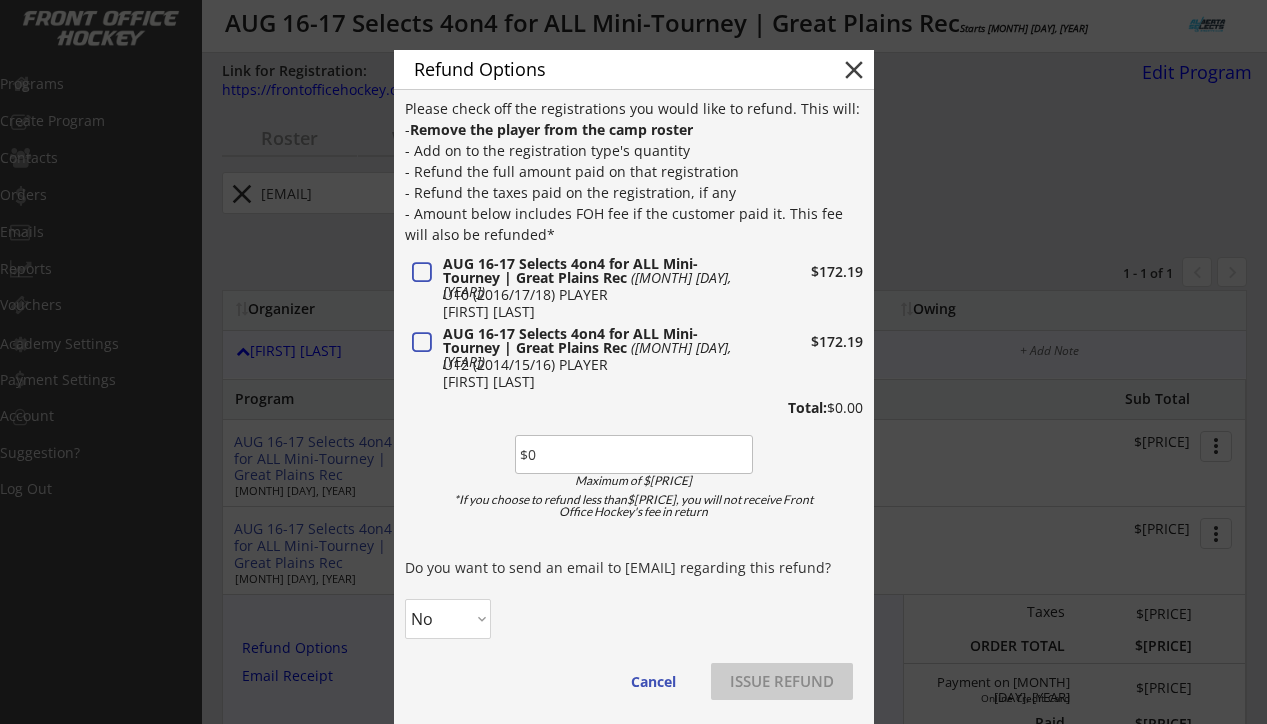 click at bounding box center [634, 454] 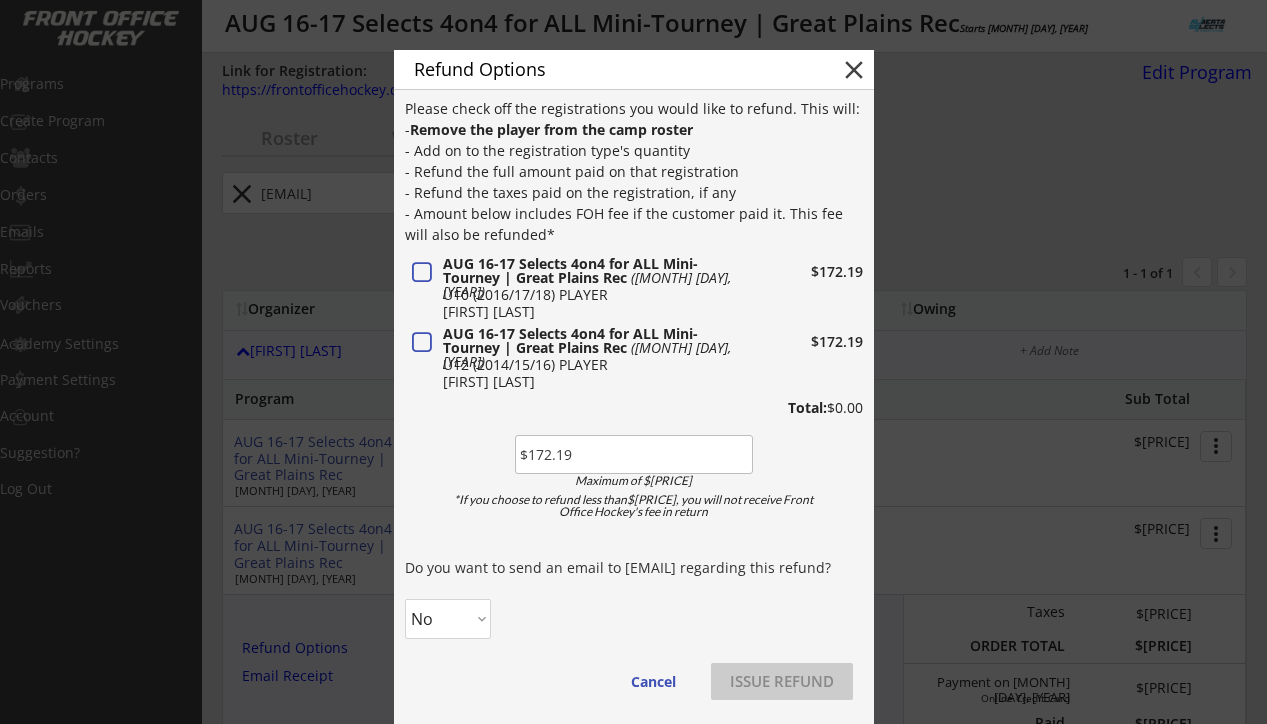 type on "$172.19" 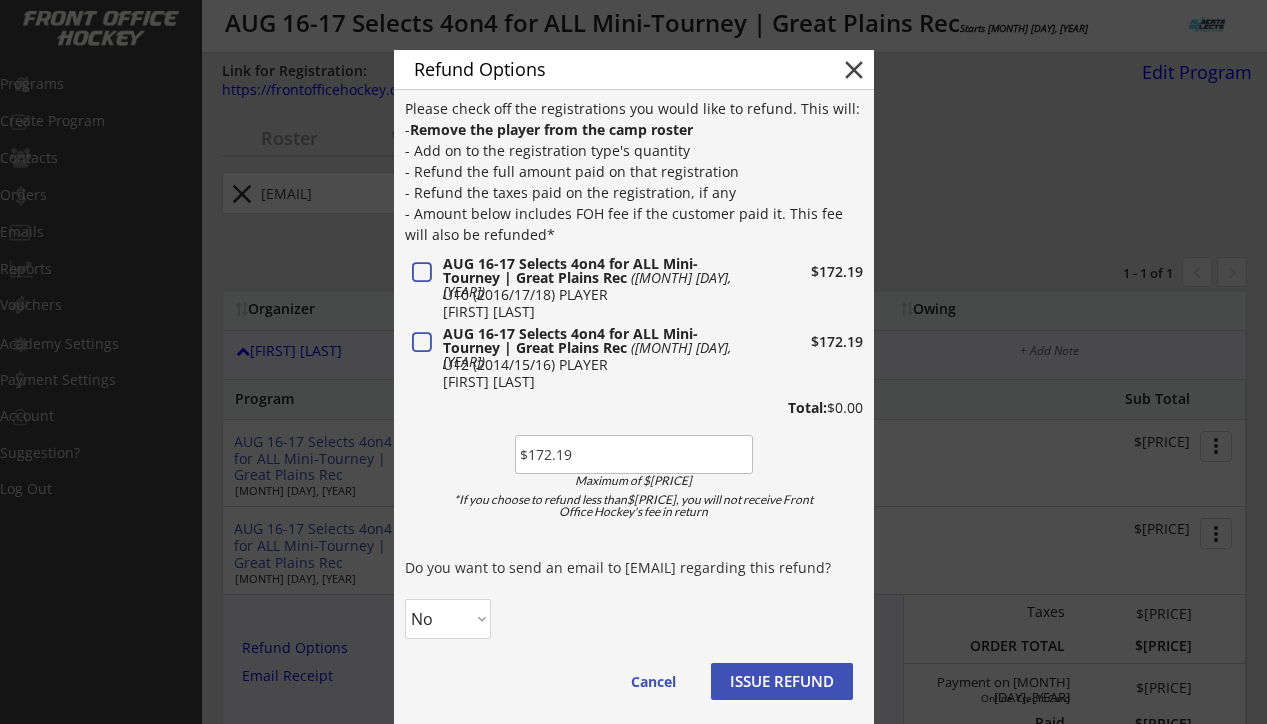 select on ""Yes"" 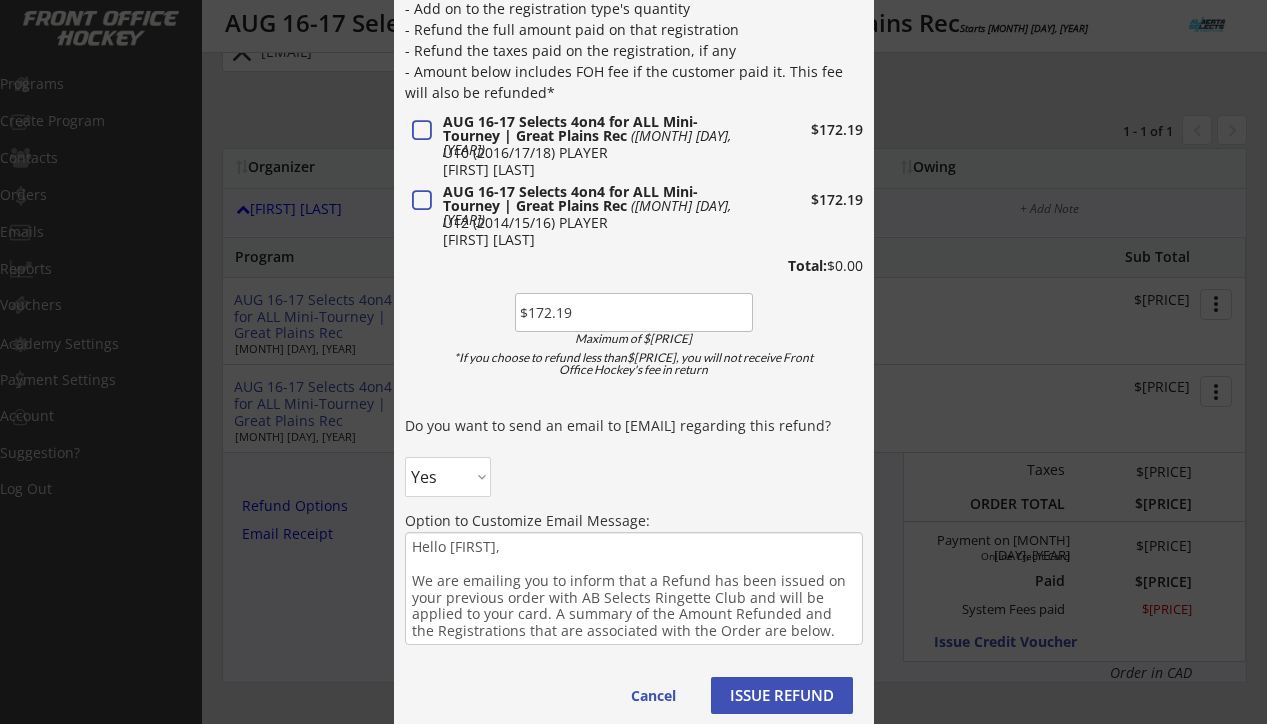 scroll, scrollTop: 196, scrollLeft: 0, axis: vertical 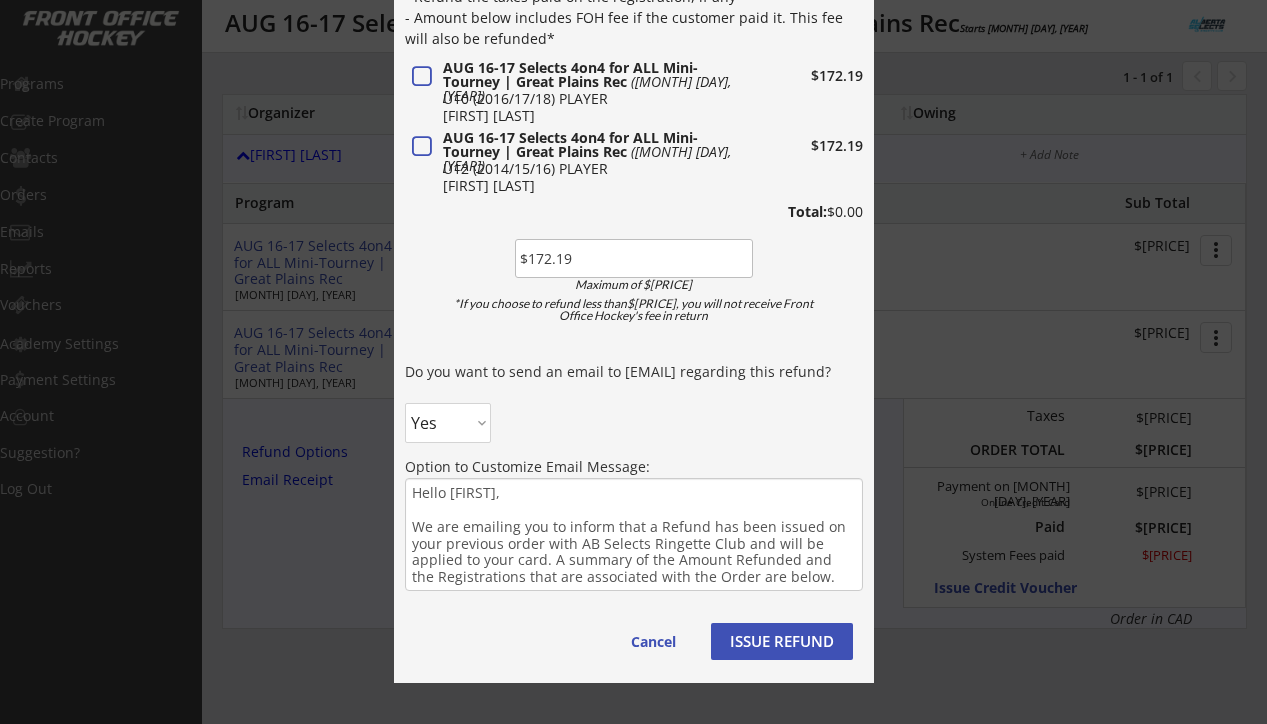 click on "ISSUE REFUND" at bounding box center [782, 641] 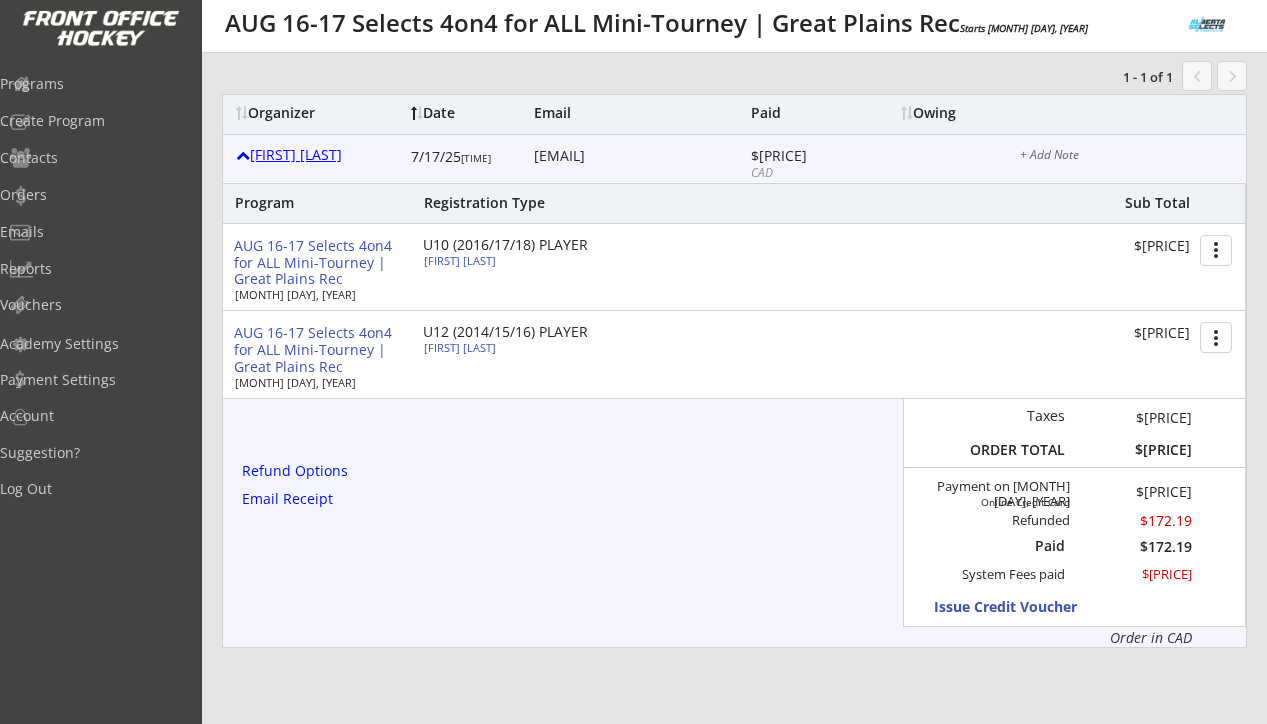 click on "Myranda Kettenbach" at bounding box center [318, 155] 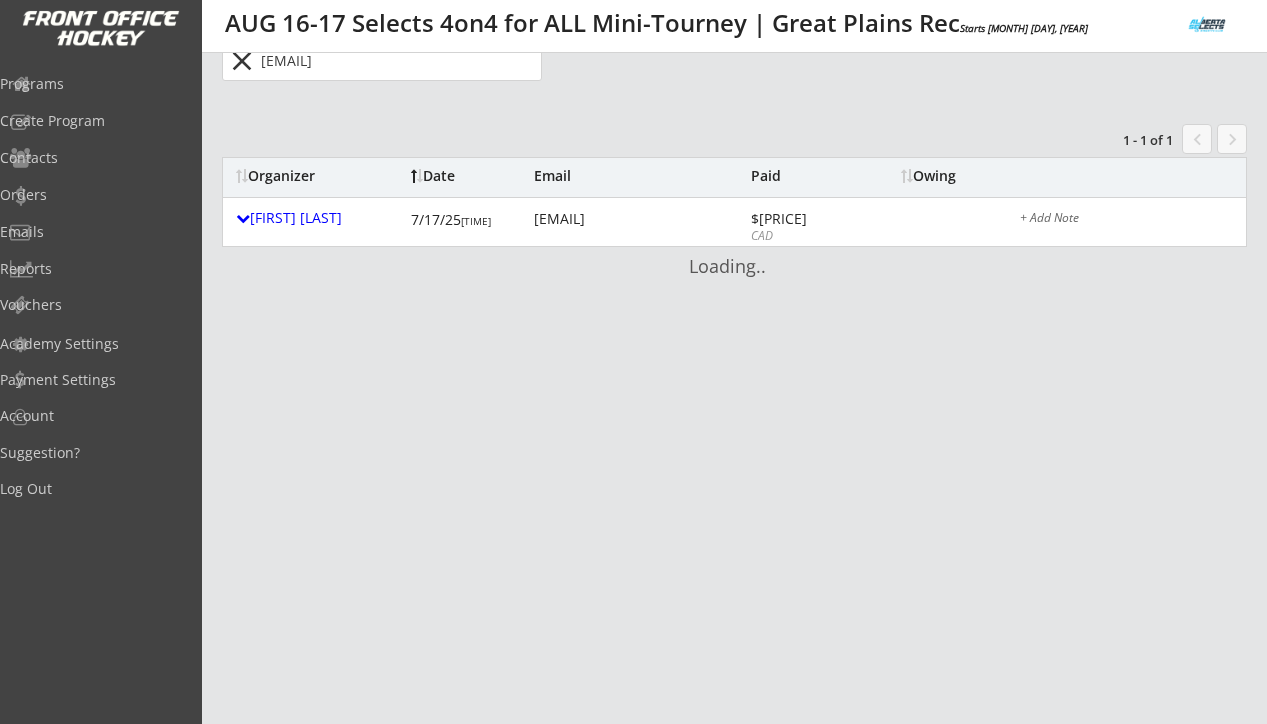 scroll, scrollTop: 17, scrollLeft: 0, axis: vertical 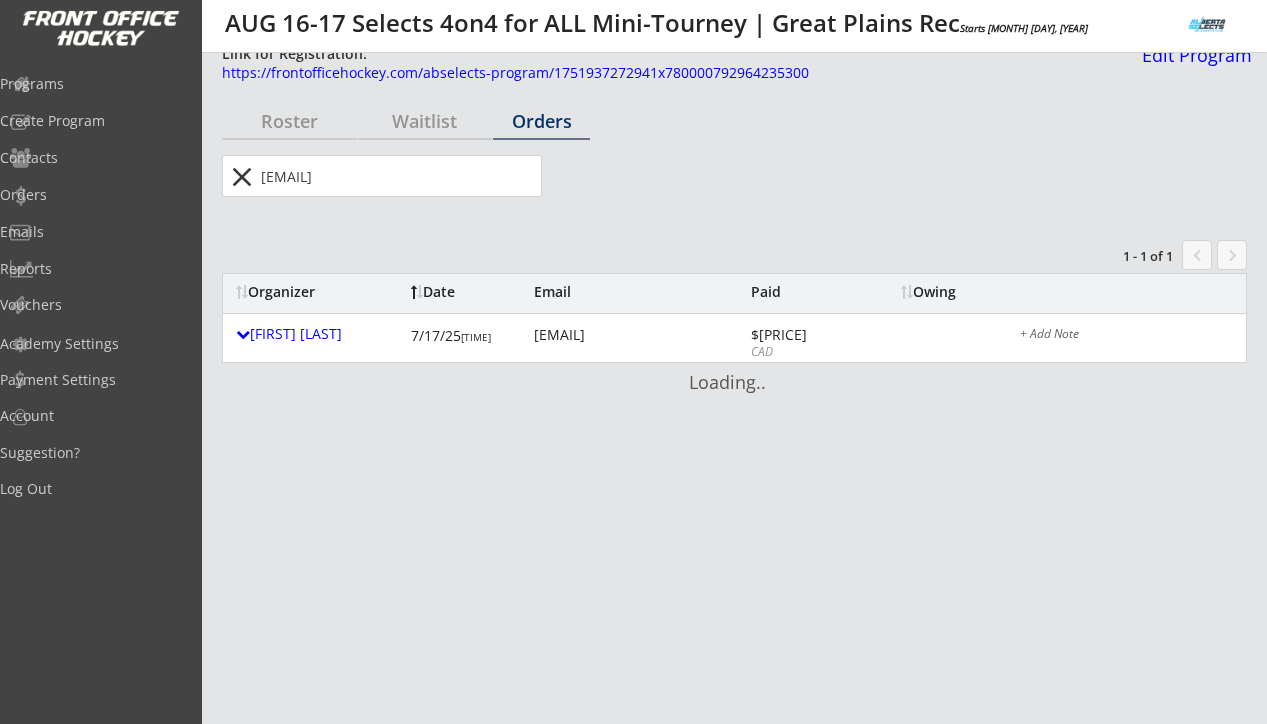 click on "close" at bounding box center [382, 176] 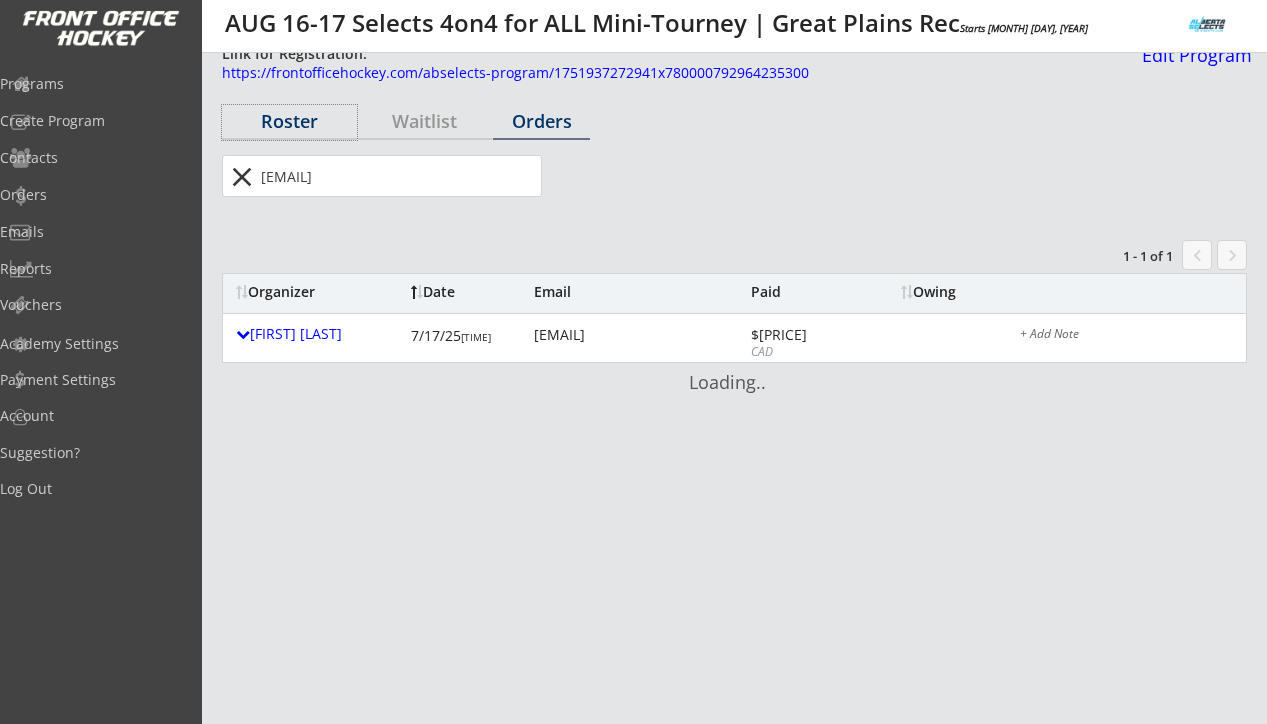 click on "Roster" at bounding box center (289, 121) 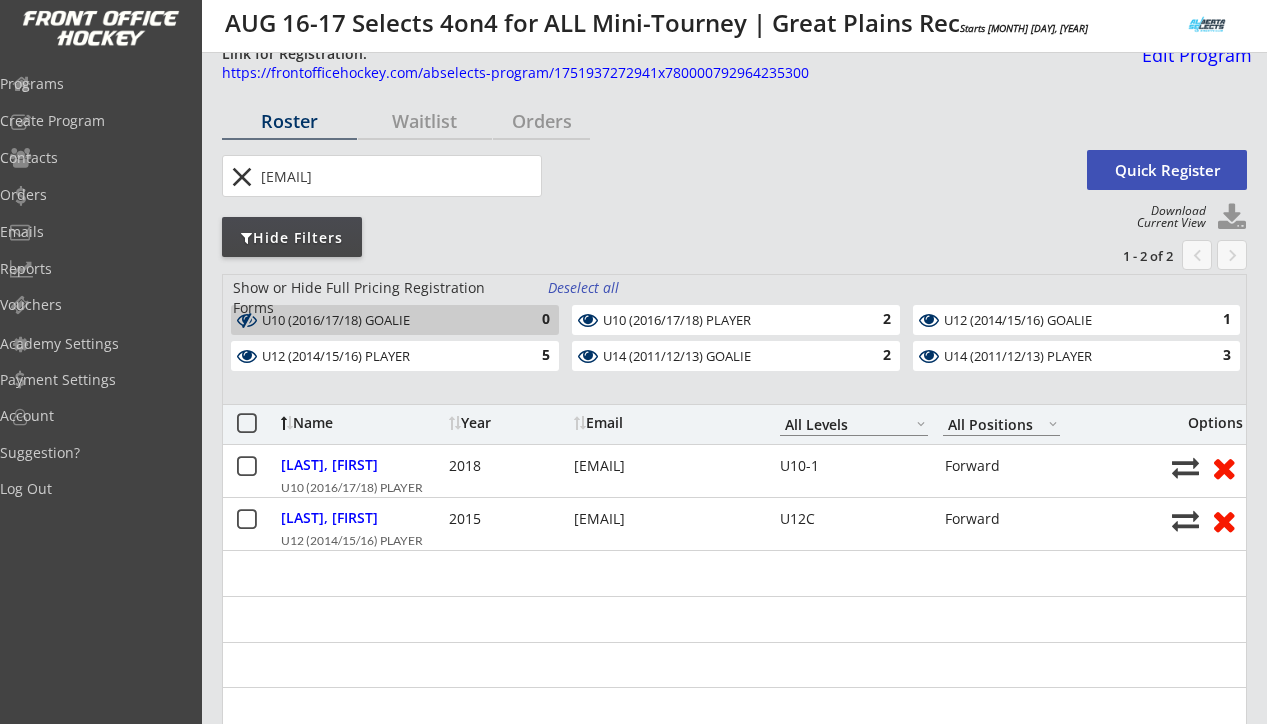 click on "close" at bounding box center [241, 177] 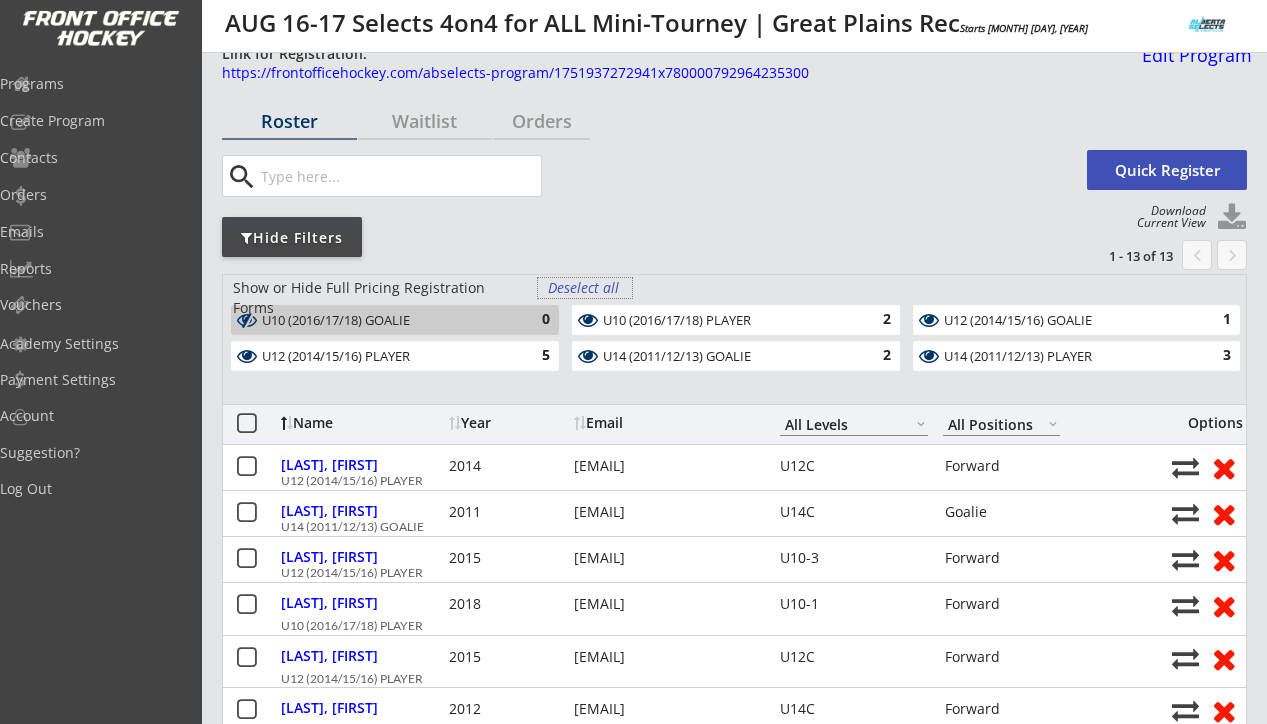 click on "Deselect all" at bounding box center [585, 288] 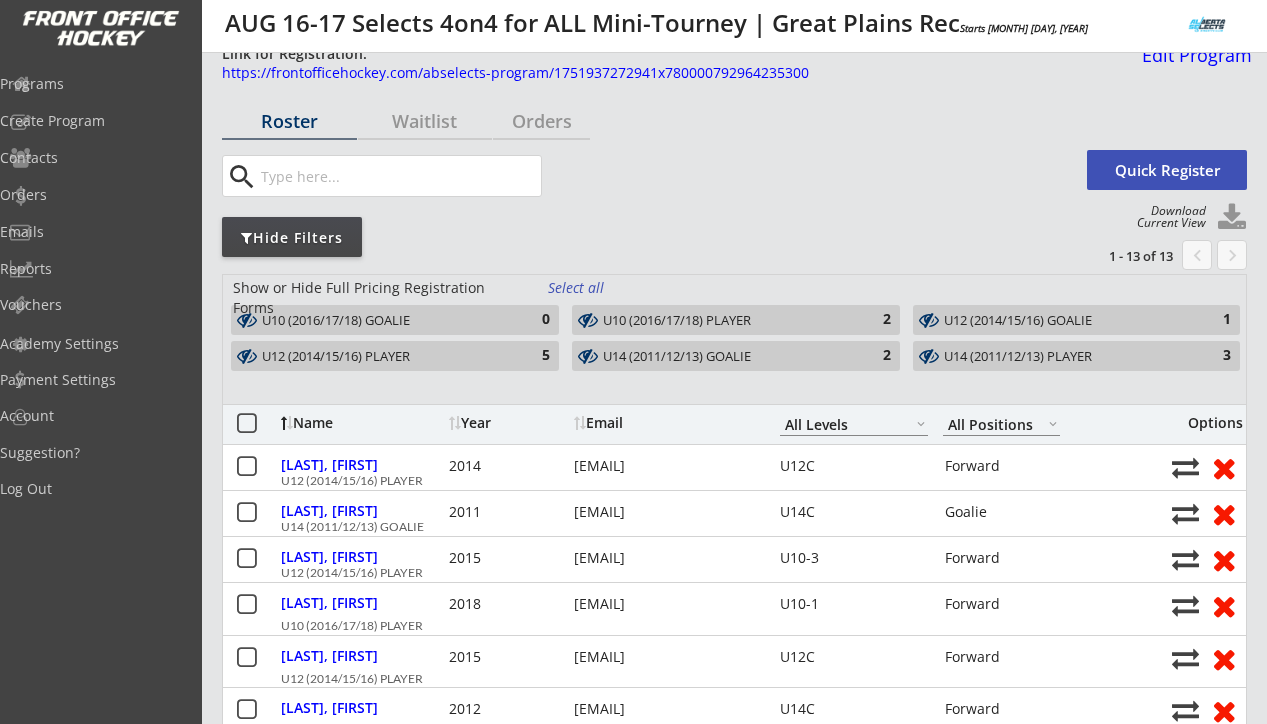 click on "U10 (2016/17/18) PLAYER" at bounding box center (724, 321) 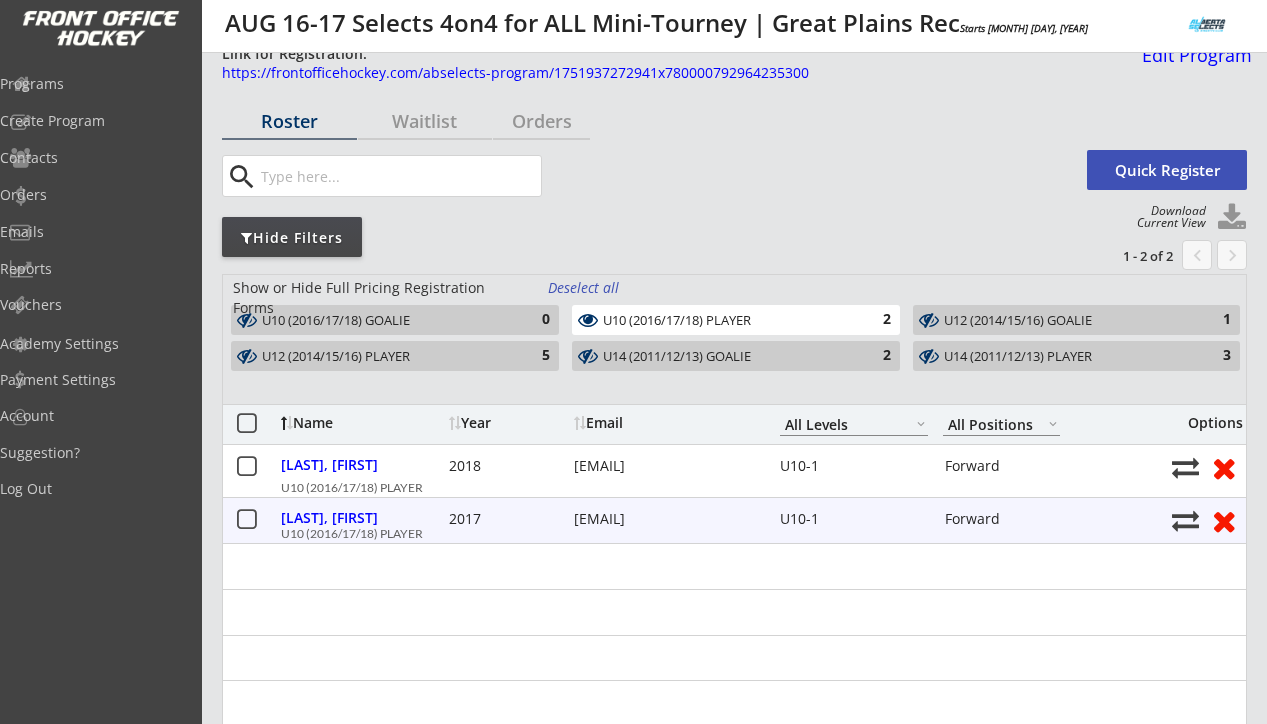 click on "kaelynshields6@gmail.com" at bounding box center [664, 519] 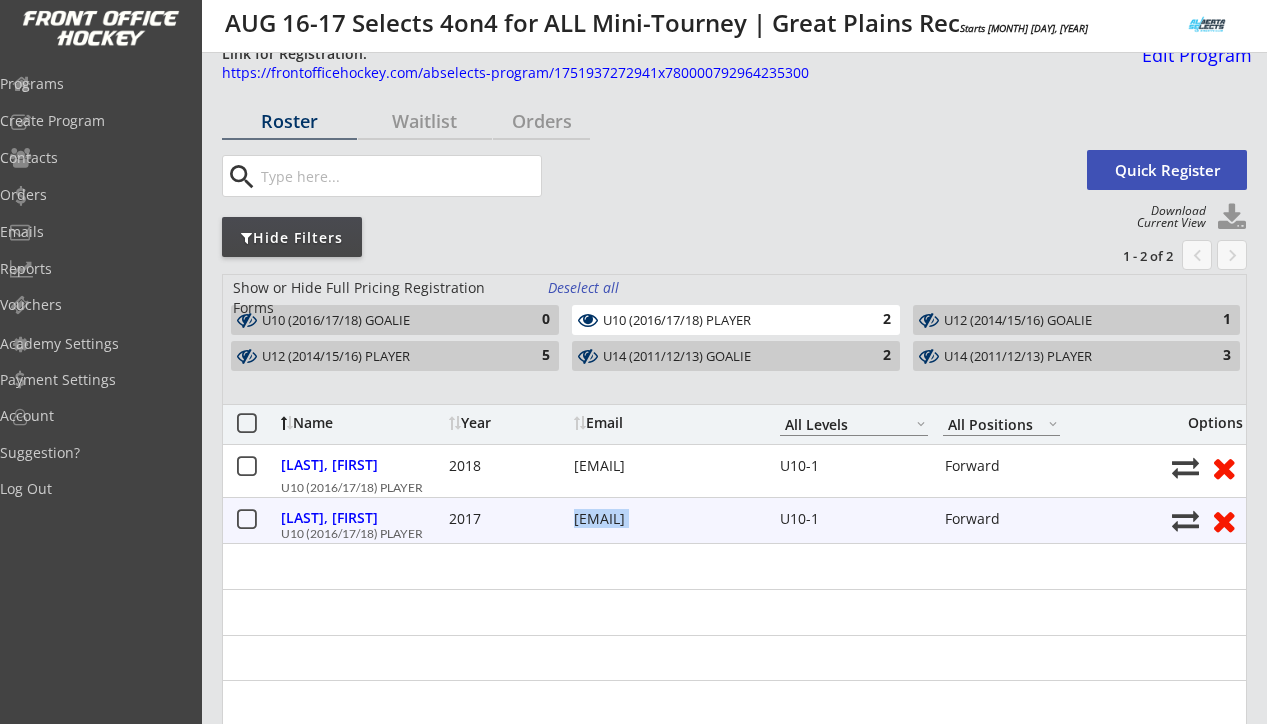 click on "kaelynshields6@gmail.com" at bounding box center [664, 519] 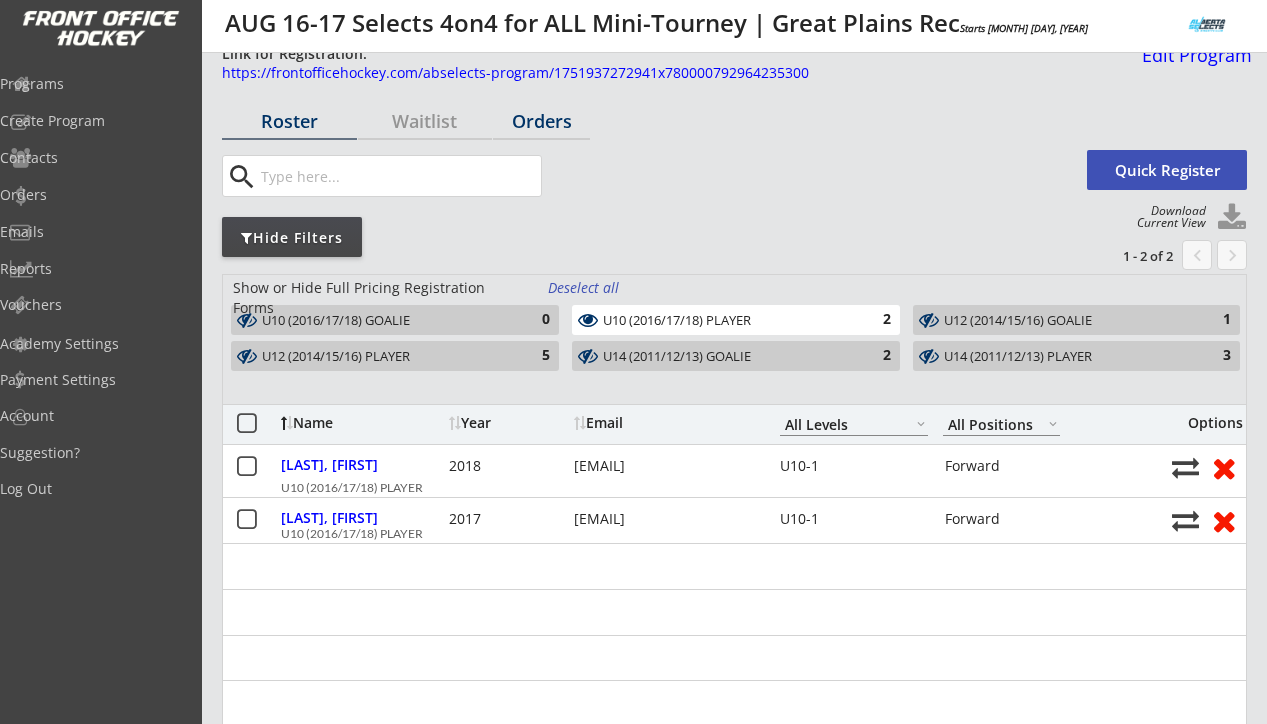 click on "Orders" at bounding box center [541, 121] 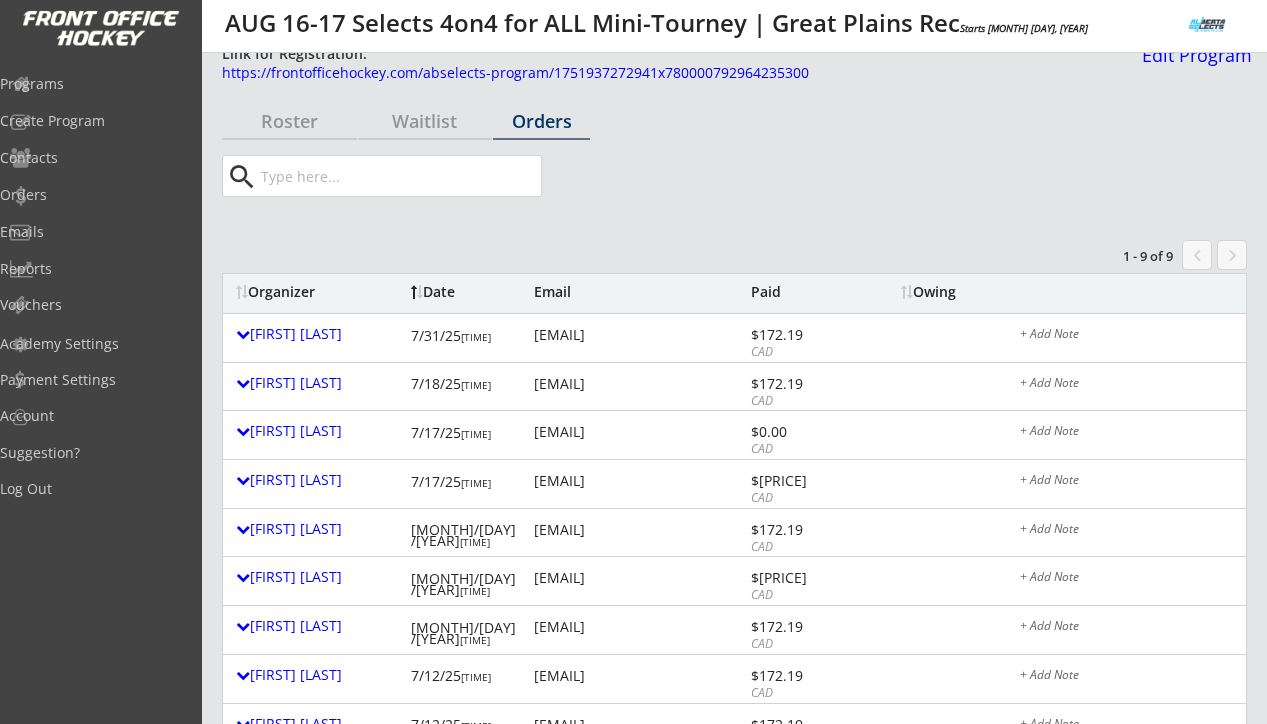click at bounding box center (399, 176) 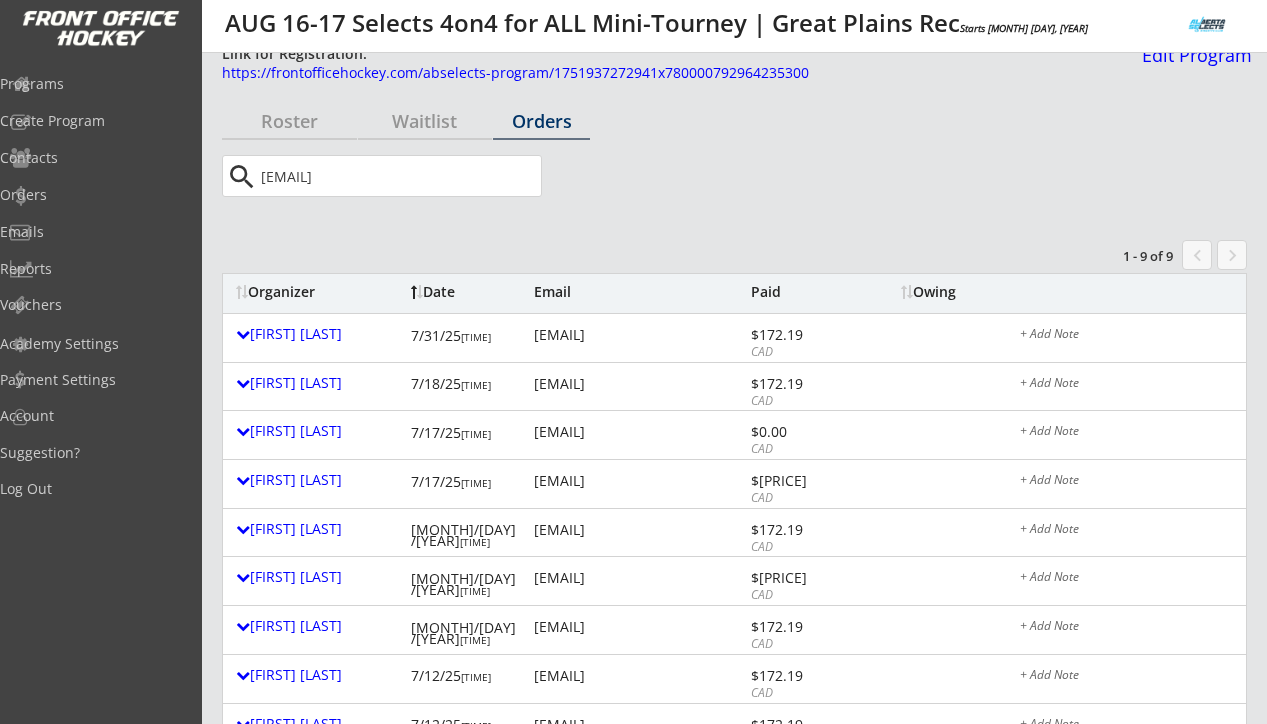 type on "kaelynshields6@gmail.com" 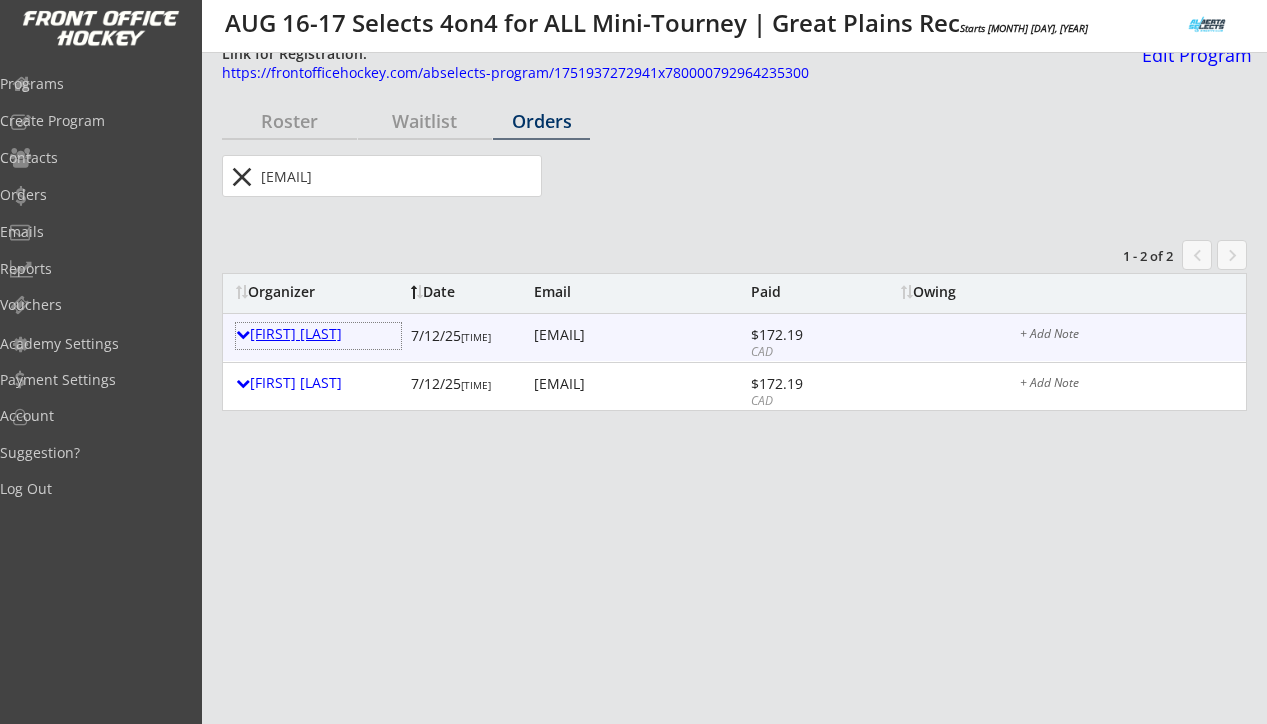 click on "Kaelyn Shields" at bounding box center (318, 334) 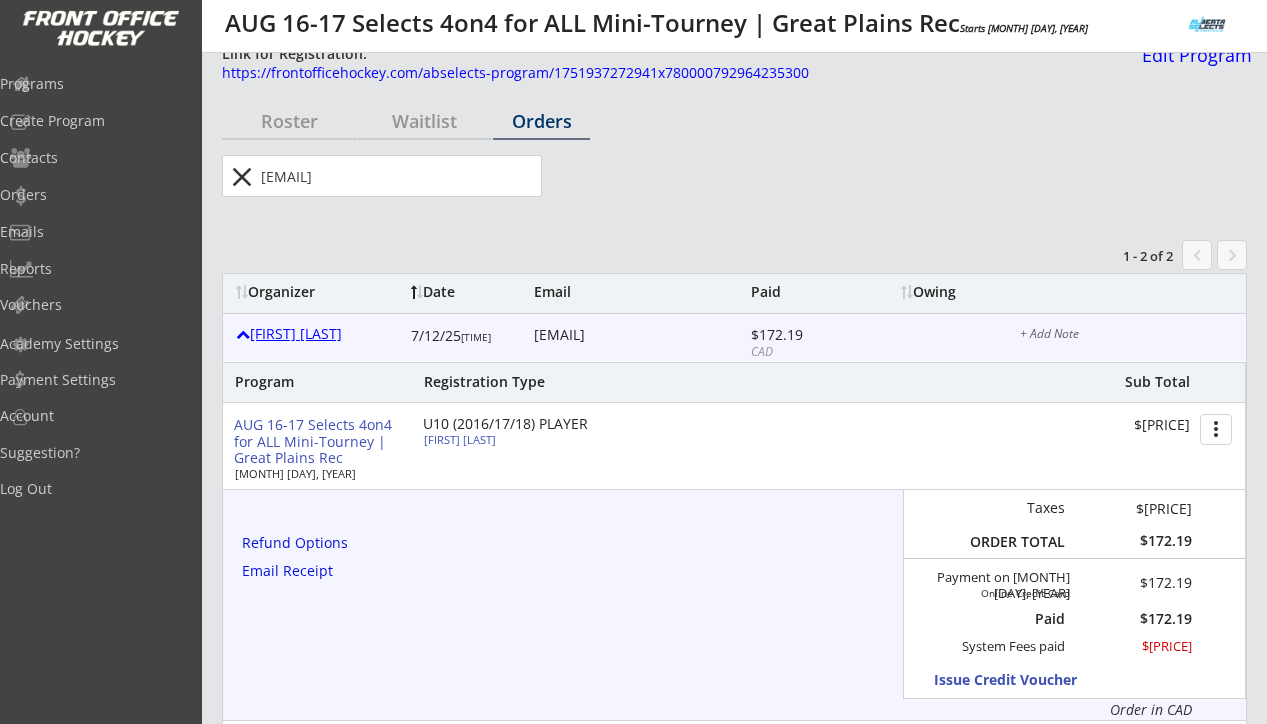 click on "Kaelyn Shields" at bounding box center [318, 334] 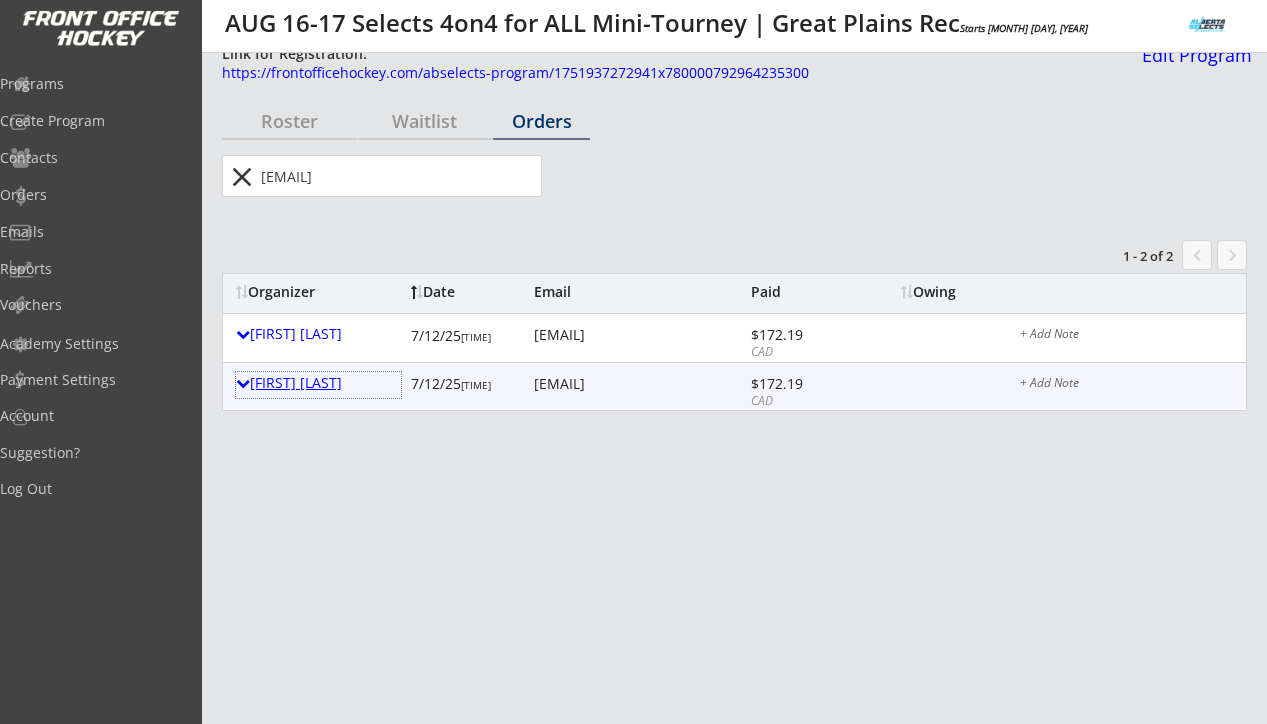 click on "Kaelyn Shields" at bounding box center [318, 383] 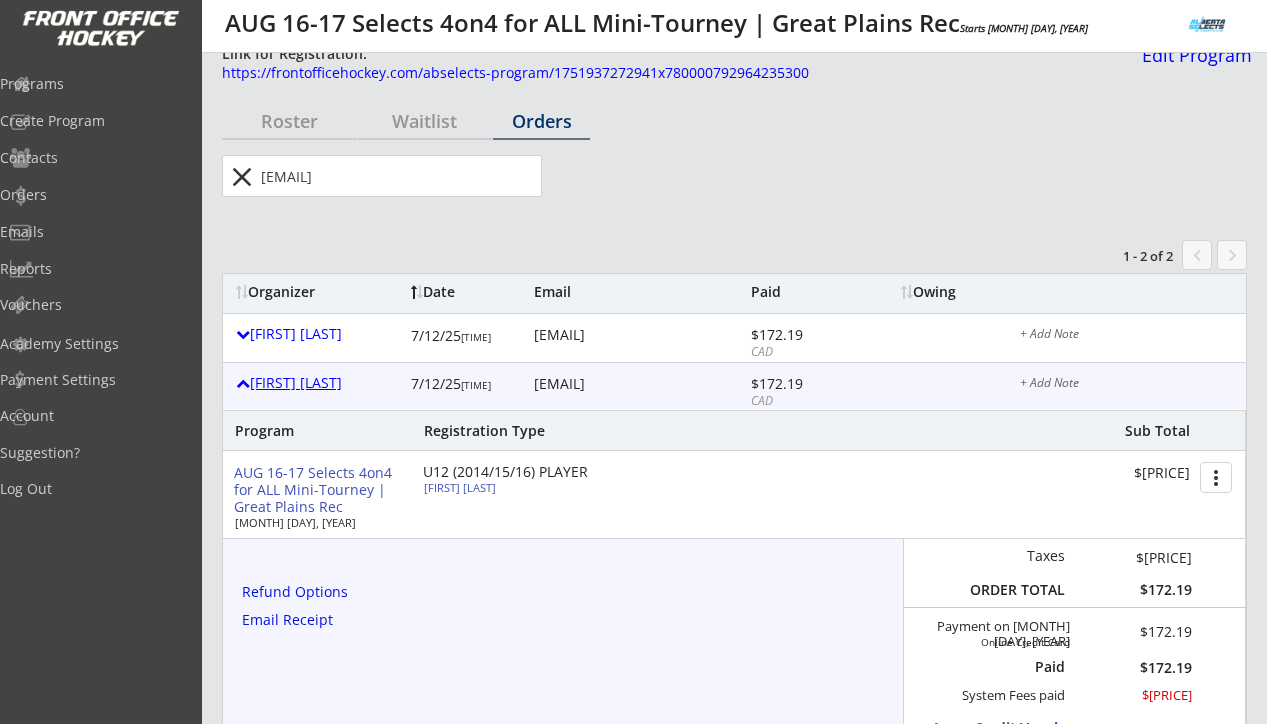 click on "Kaelyn Shields" at bounding box center (318, 383) 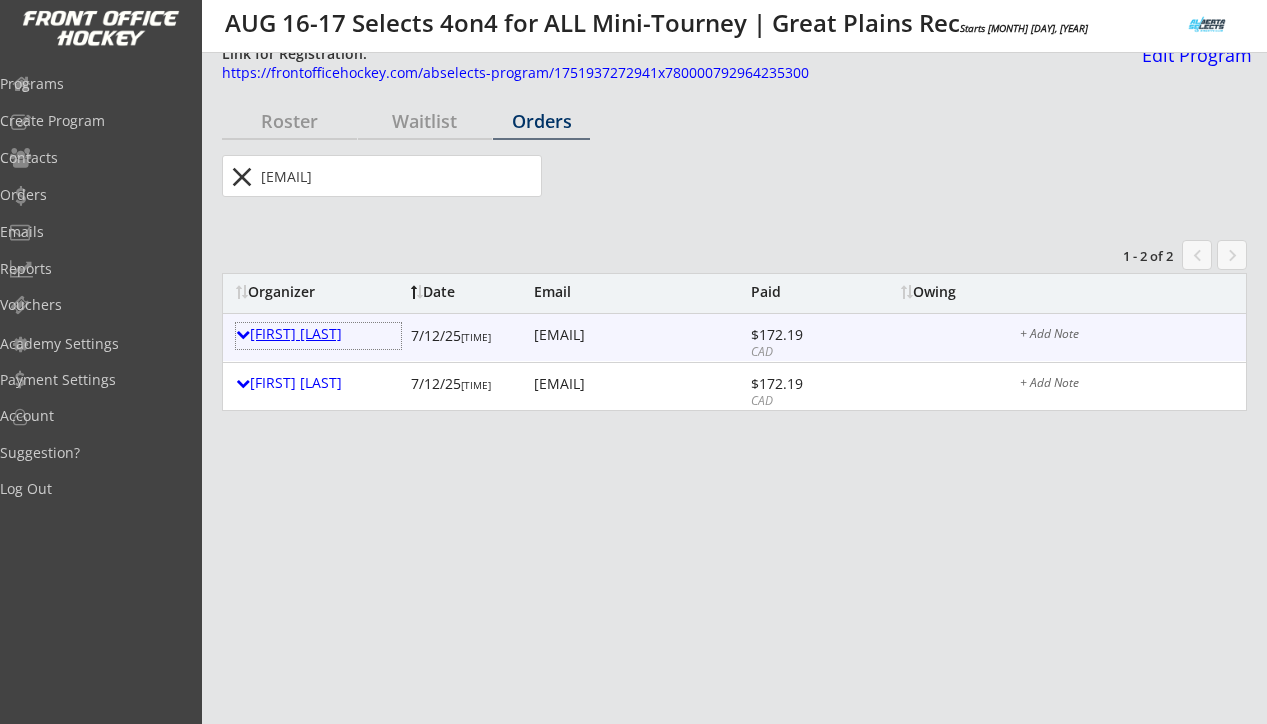 click on "Kaelyn Shields" at bounding box center (318, 334) 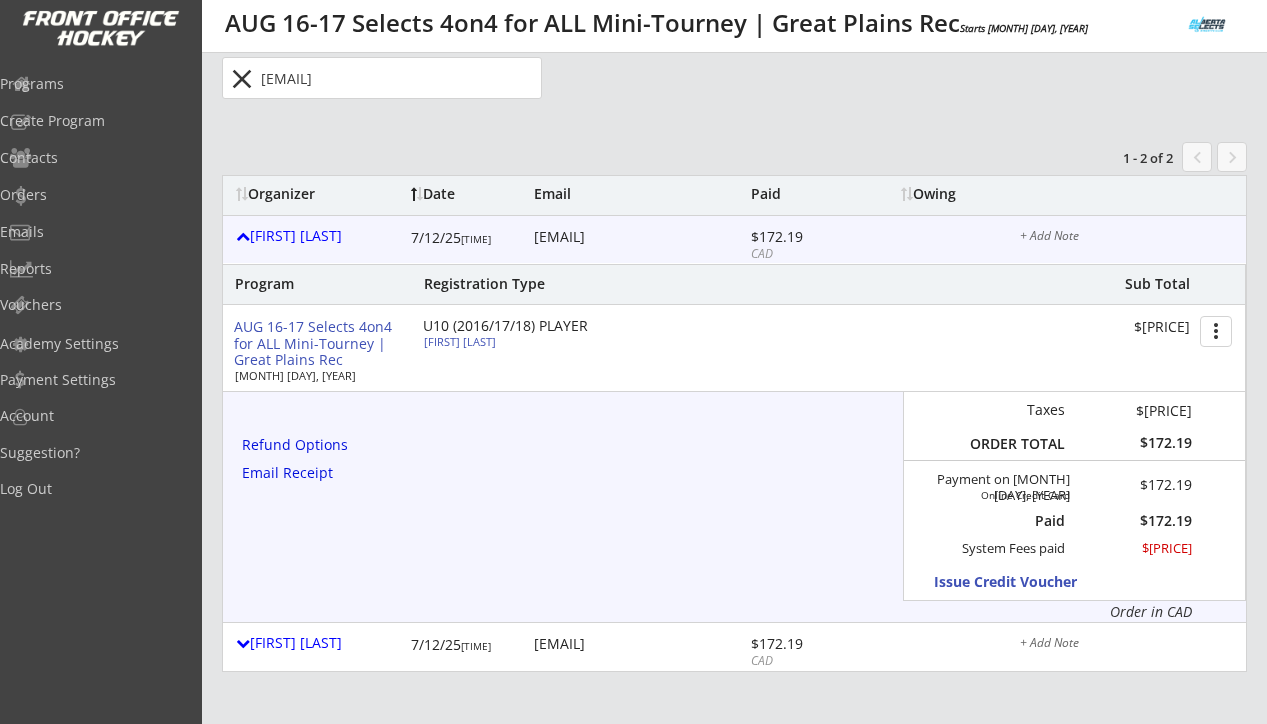 scroll, scrollTop: 116, scrollLeft: 0, axis: vertical 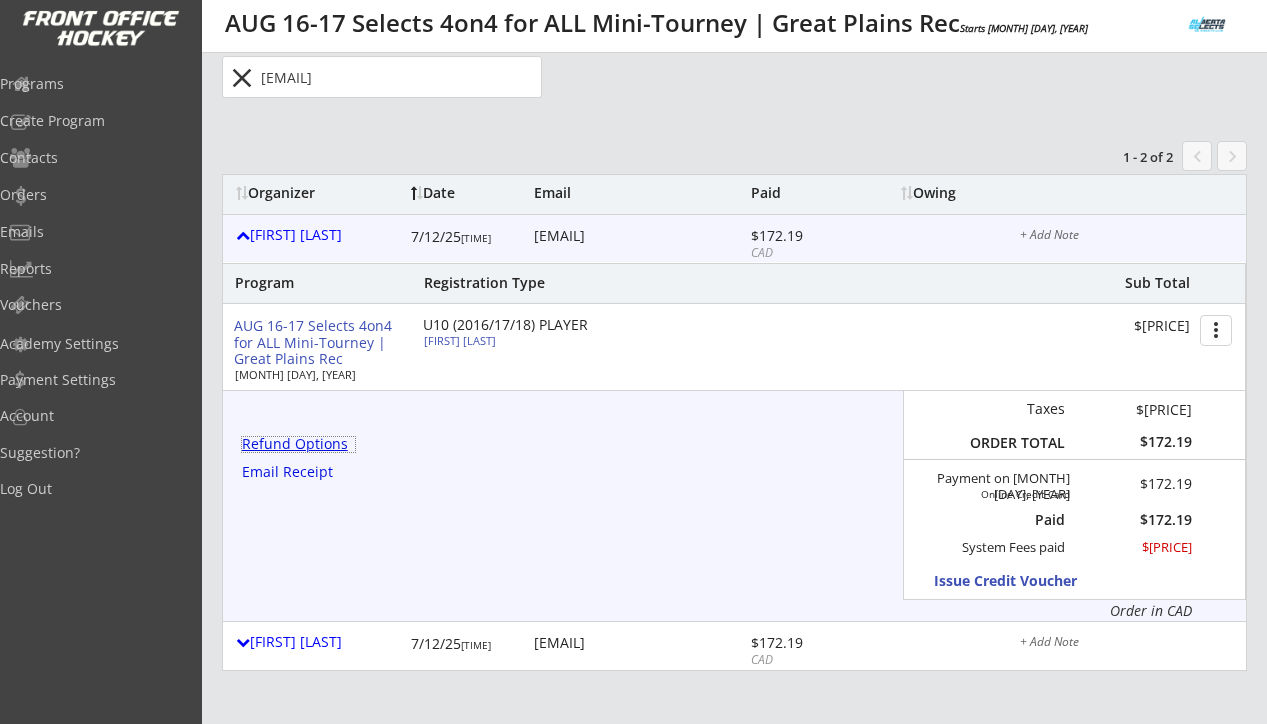 click on "Refund Options" at bounding box center (298, 444) 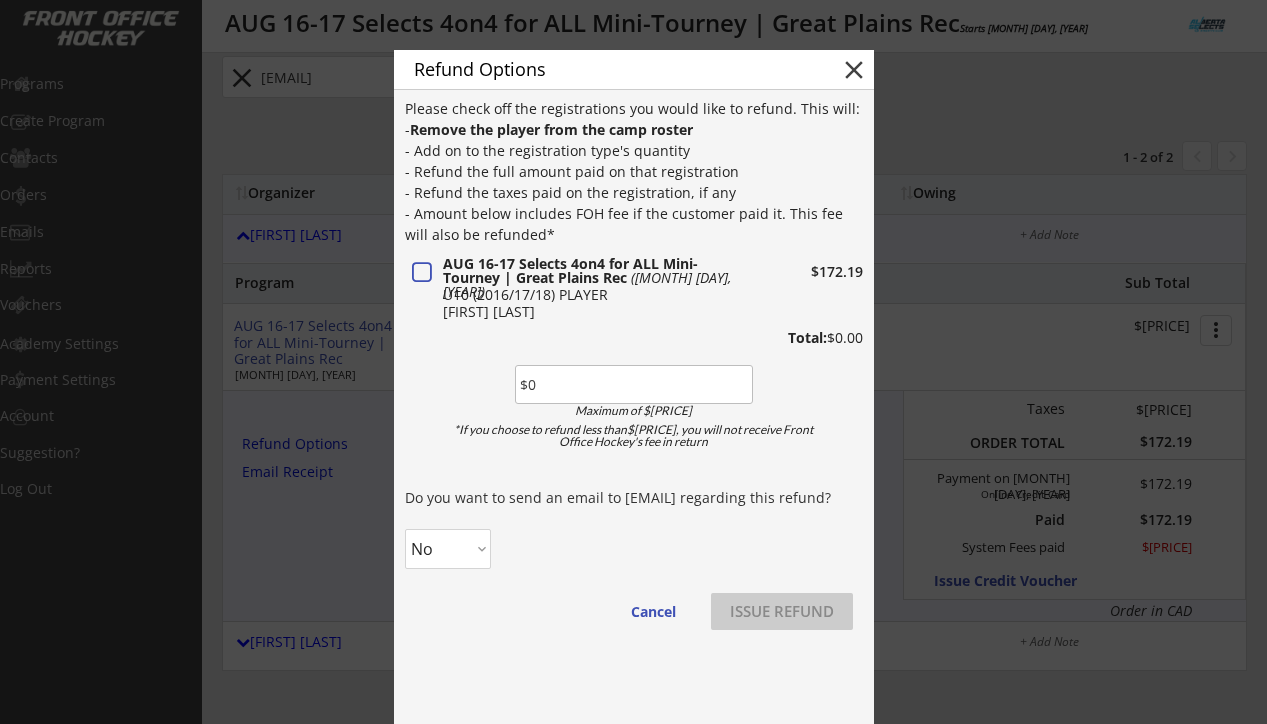 click at bounding box center (634, 384) 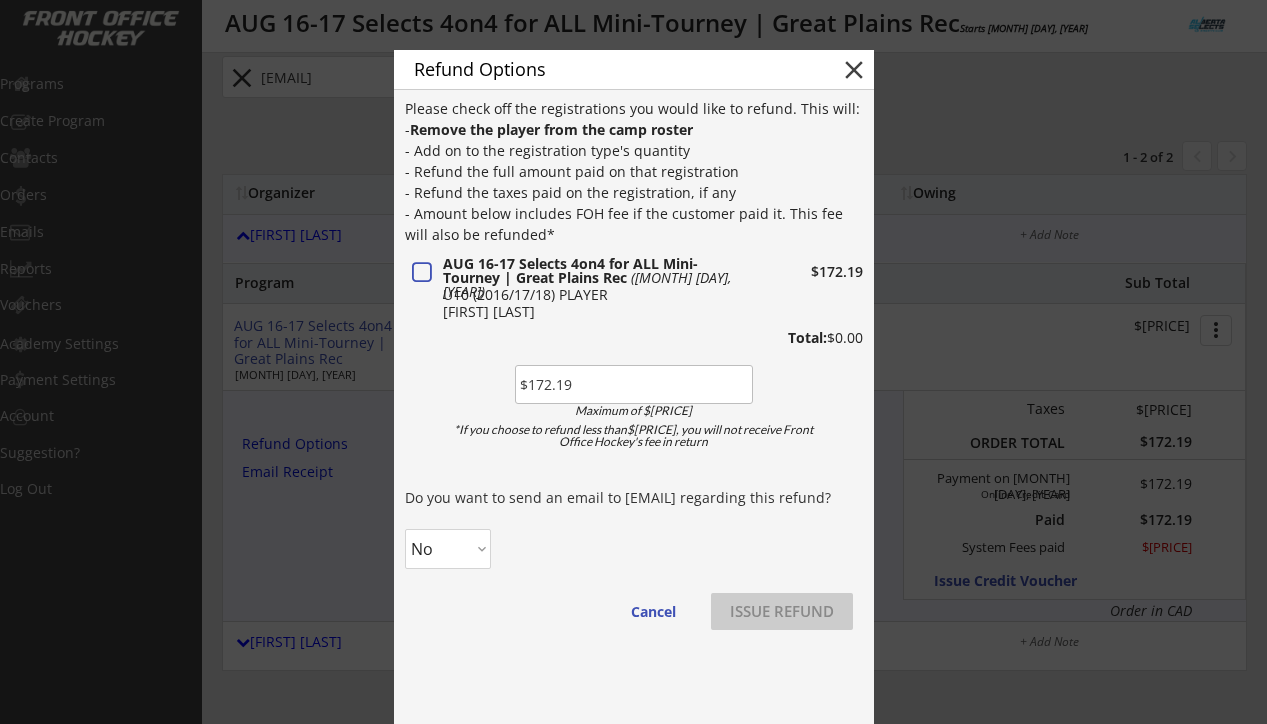 type on "$172.19" 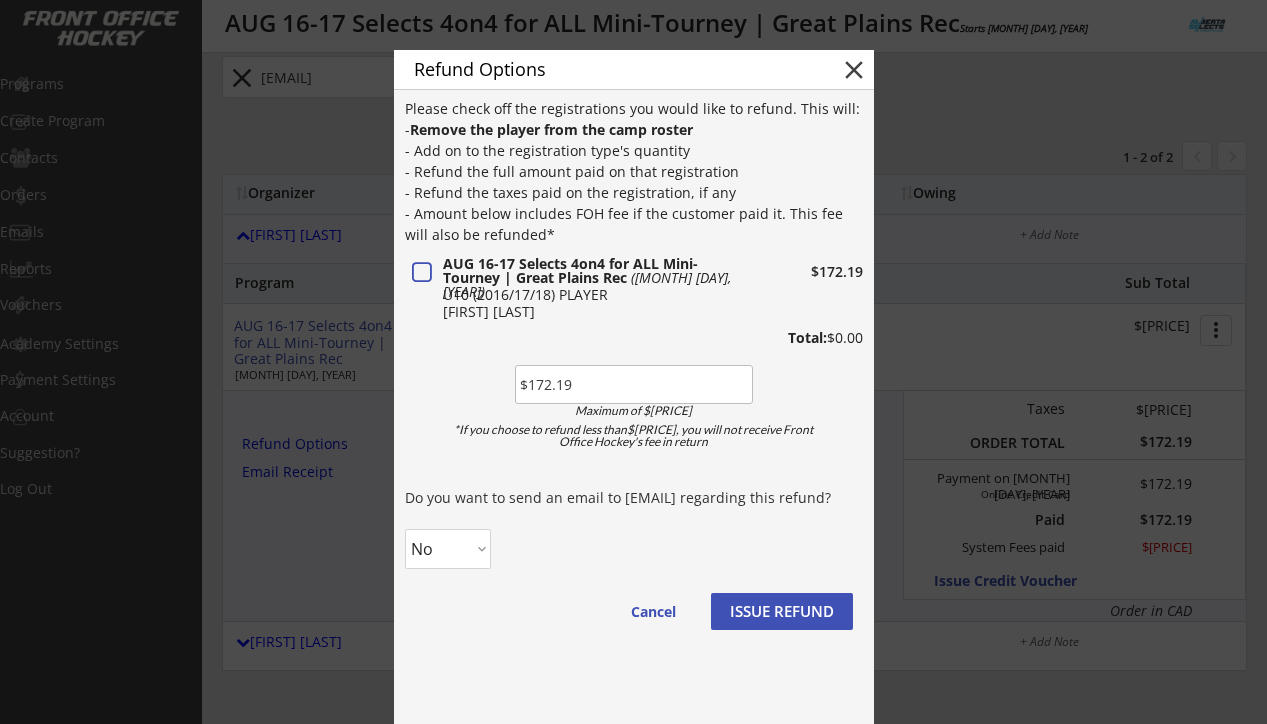 select on ""Yes"" 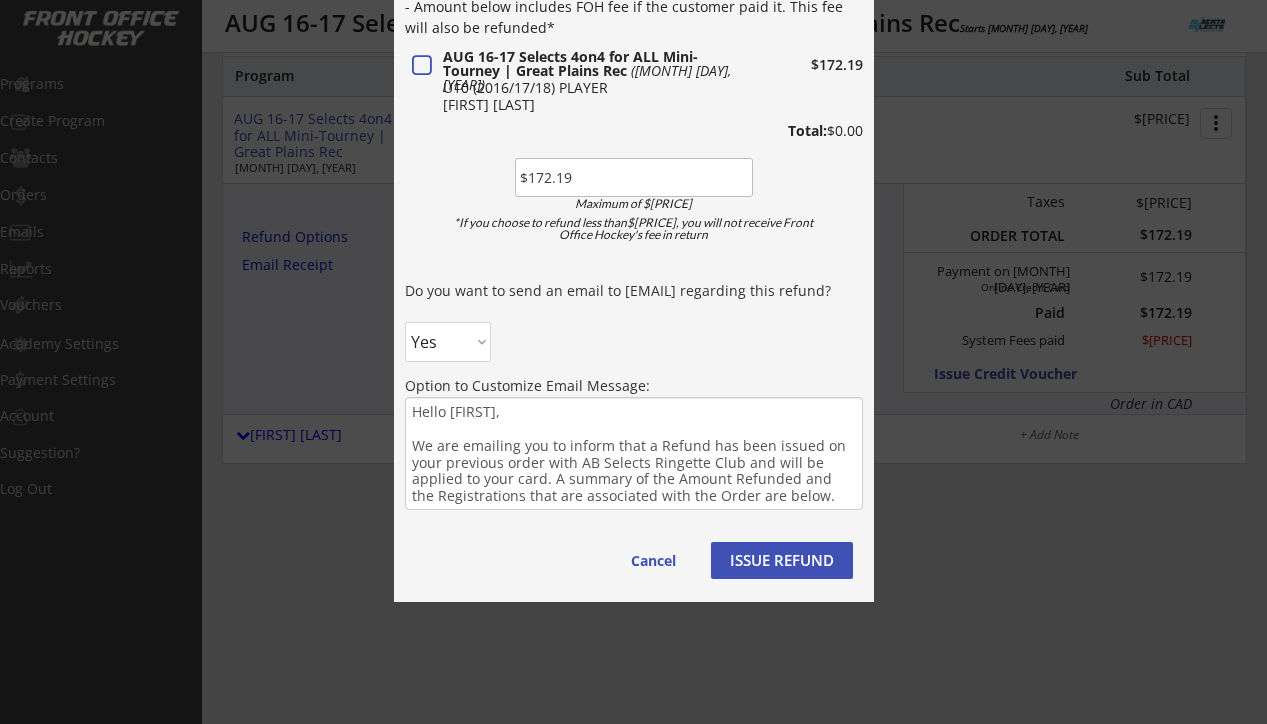 scroll, scrollTop: 345, scrollLeft: 0, axis: vertical 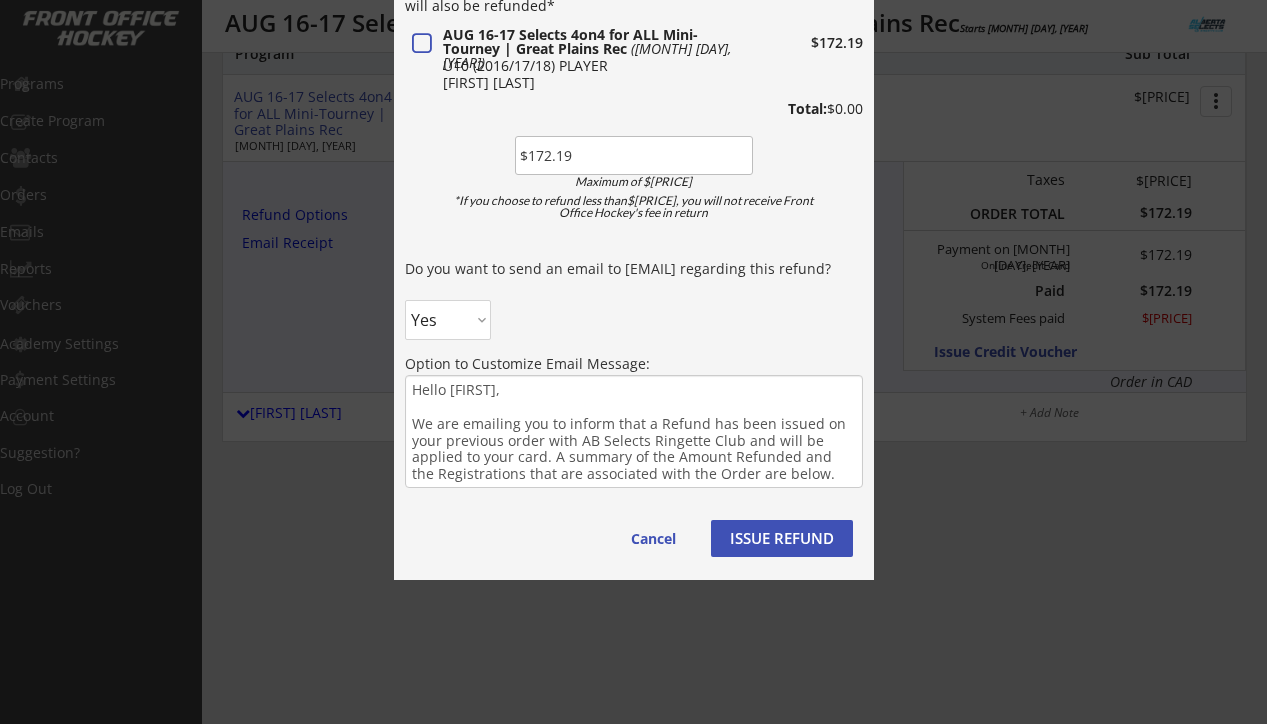 click on "ISSUE REFUND" at bounding box center (782, 538) 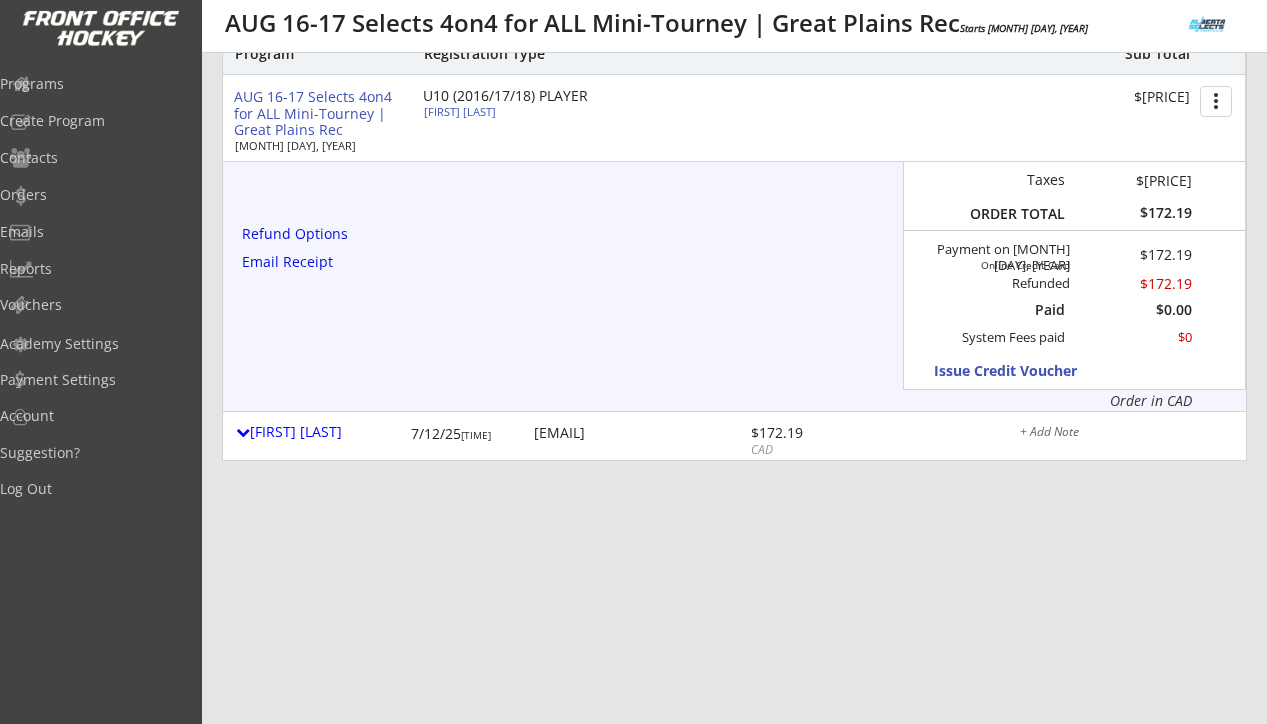 click on "Program Registration Type Sub Total AUG 16-17 Selects 4on4 for ALL Mini-Tourney | Great Plains Rec   Aug 16, 2025 U10 (2016/17/18) PLAYER
Aspen Shields $164.19 more_vert AUG 16-17 Selects 4on4 for ALL Mini-Tourney | Great Plains Rec   Aug 16, 2025 U12 (2014/15/16) PLAYER
Eliza Kettenbach $164.19 more_vert Taxes $8.00 ORDER TOTAL $172.19 Payment on Jul 12, 2025 Online Credit Card $172.19 Refunded $172.19 Paid $0.00 System Fees paid $0 Issue Credit Voucher Order in CAD" at bounding box center [733, 222] 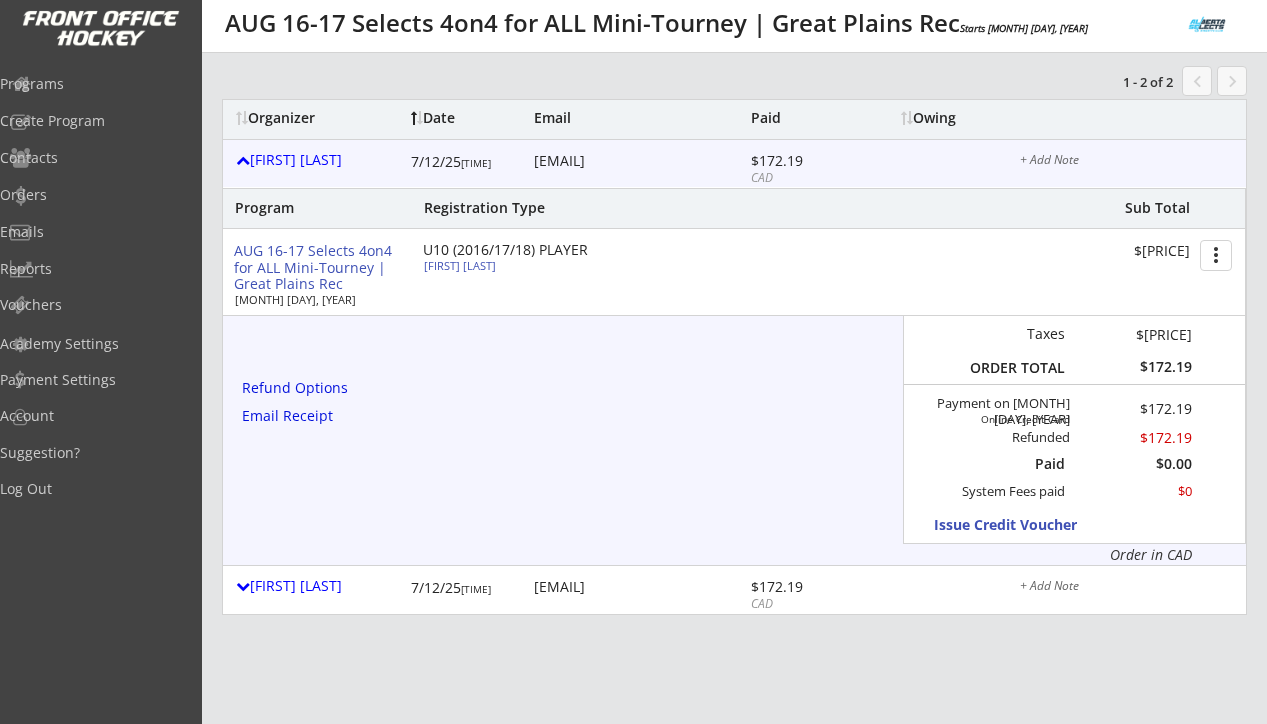 scroll, scrollTop: 0, scrollLeft: 0, axis: both 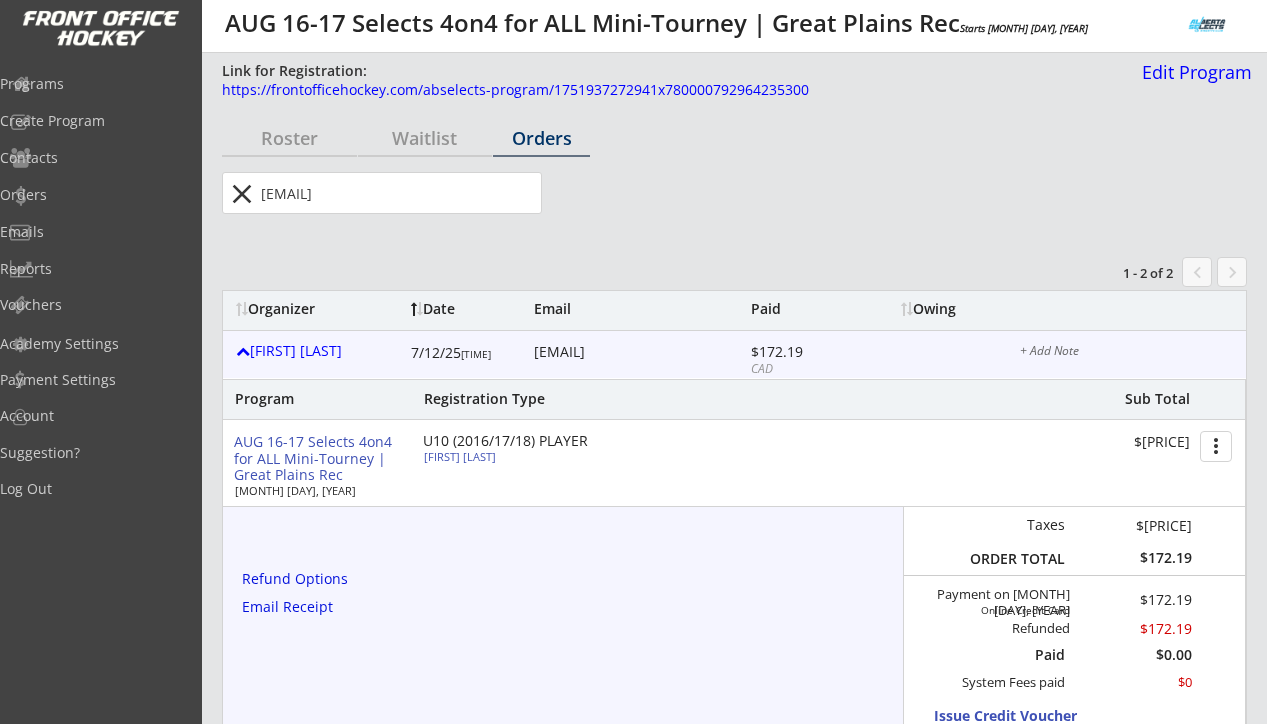 click on "close" at bounding box center [241, 194] 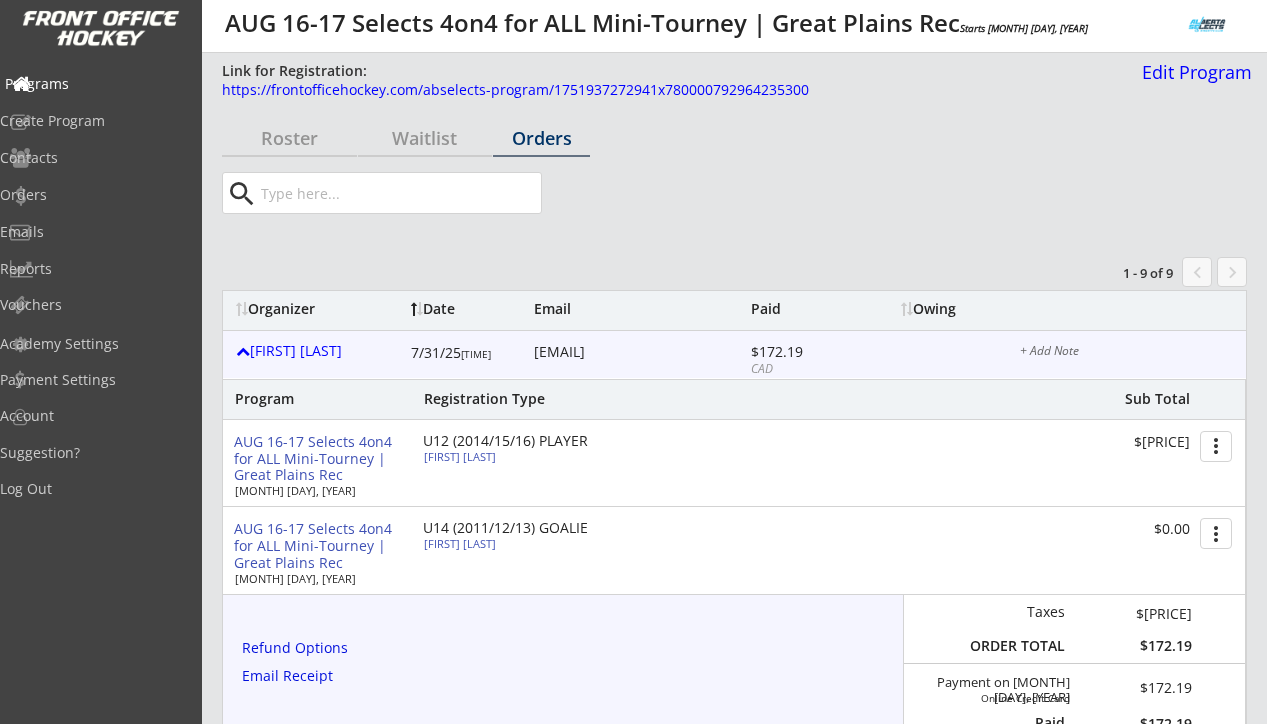 click on "Programs" at bounding box center (95, 84) 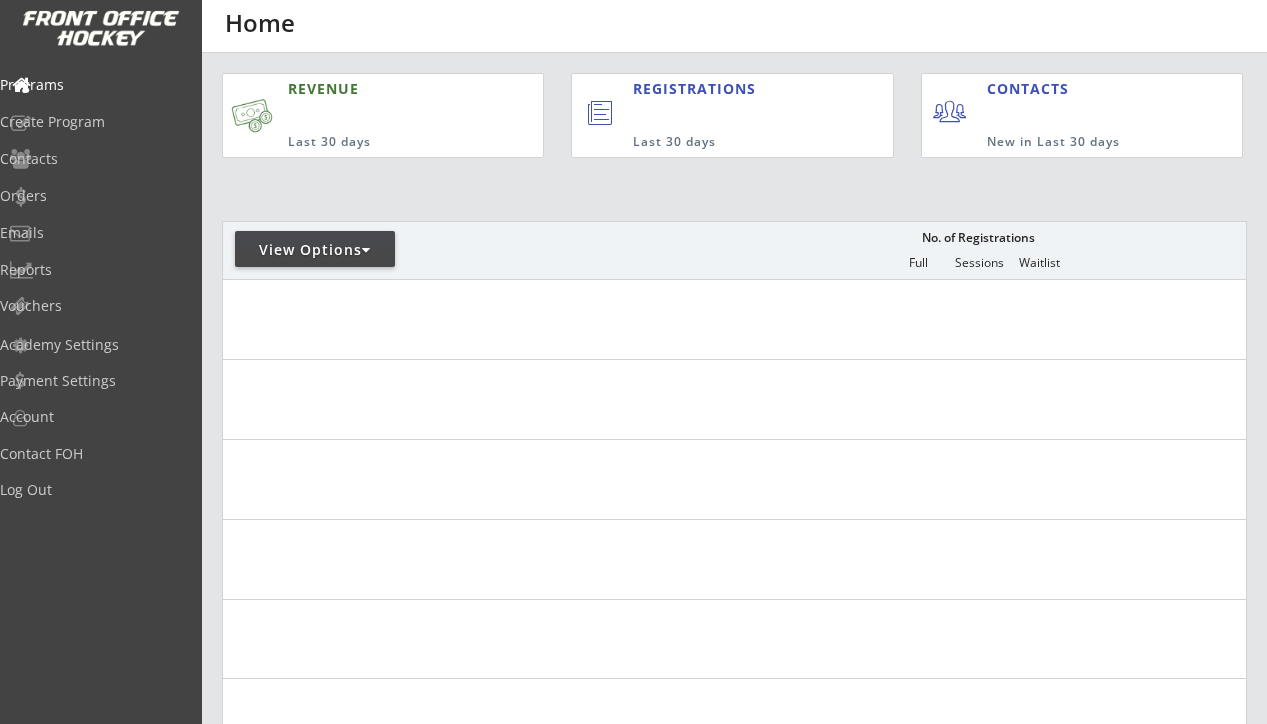 scroll, scrollTop: 0, scrollLeft: 0, axis: both 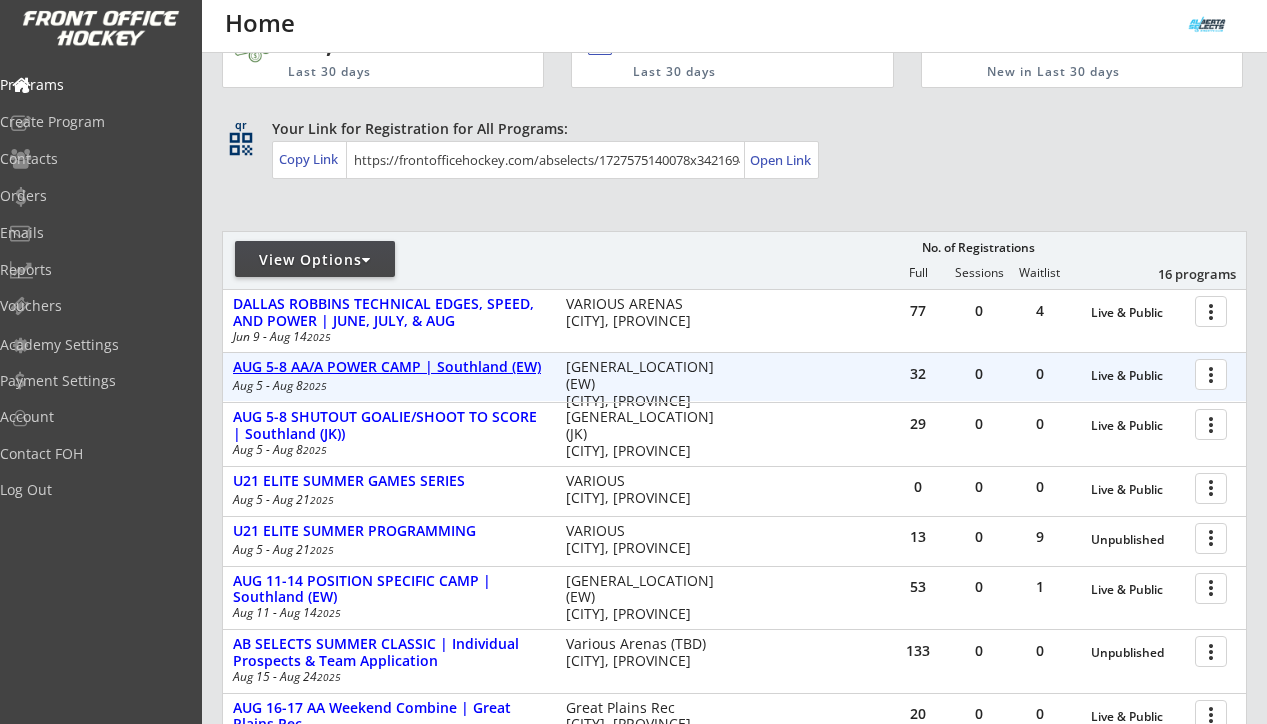 click on "AUG 5-8 AA/A POWER CAMP | Southland (EW)" at bounding box center (389, 367) 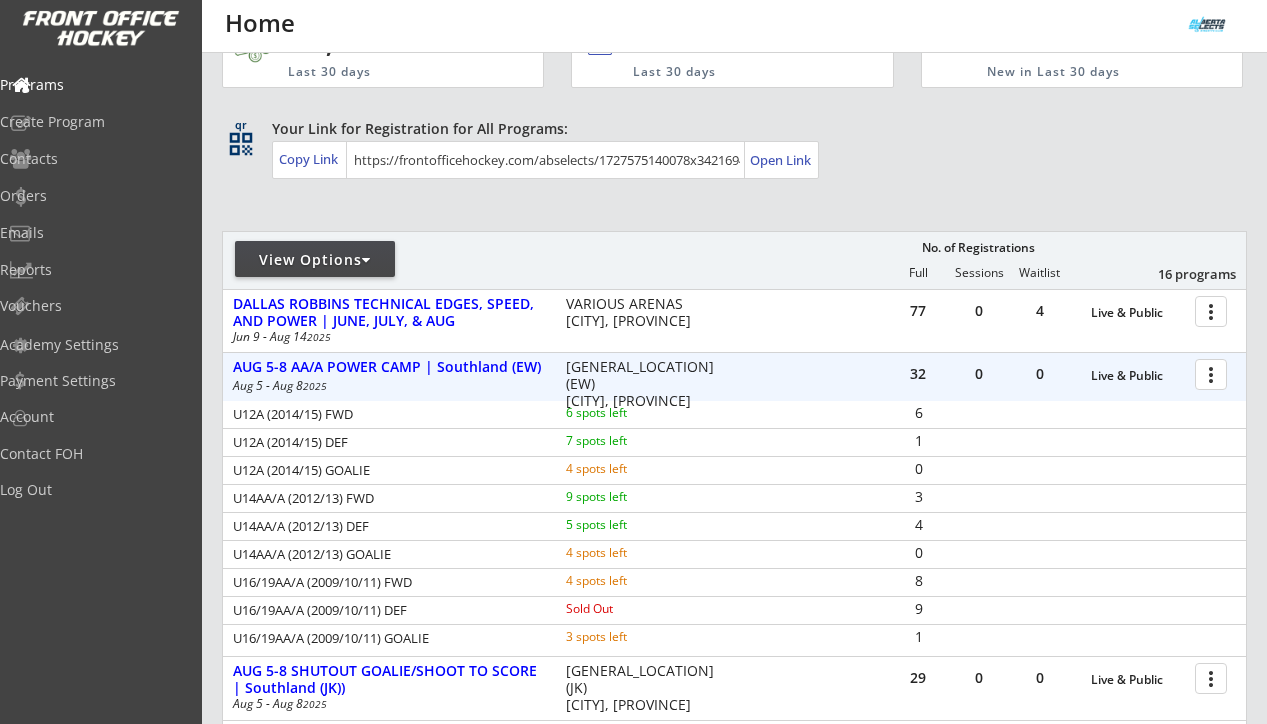 drag, startPoint x: 237, startPoint y: 413, endPoint x: 362, endPoint y: 449, distance: 130.08075 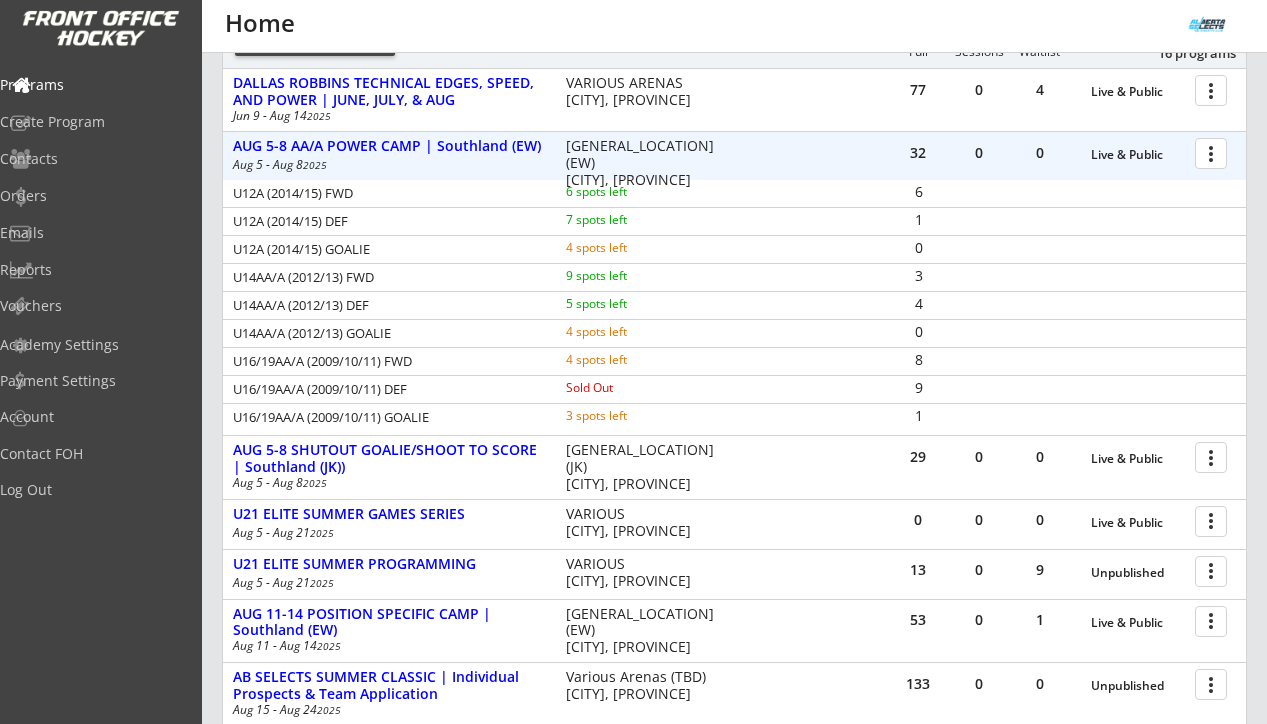 scroll, scrollTop: 296, scrollLeft: 0, axis: vertical 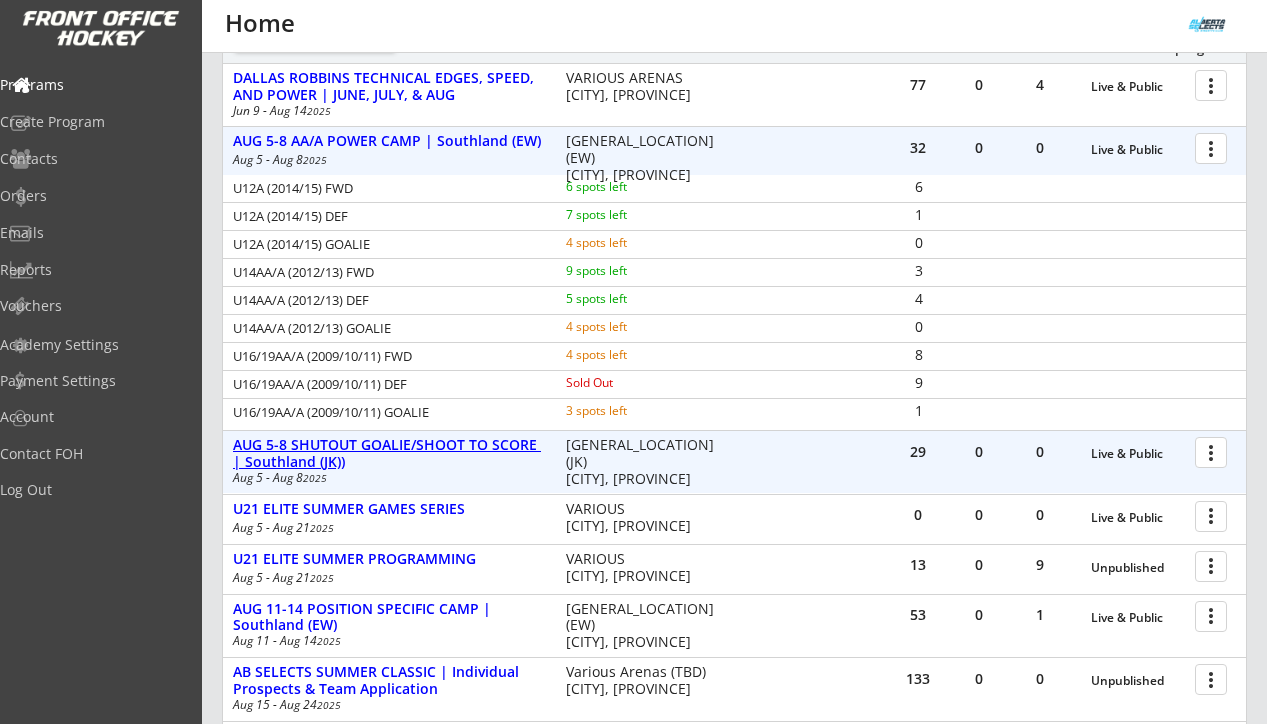 click on "AUG 5-8 SHUTOUT GOALIE/SHOOT TO SCORE | Southland (JK))" at bounding box center [389, 454] 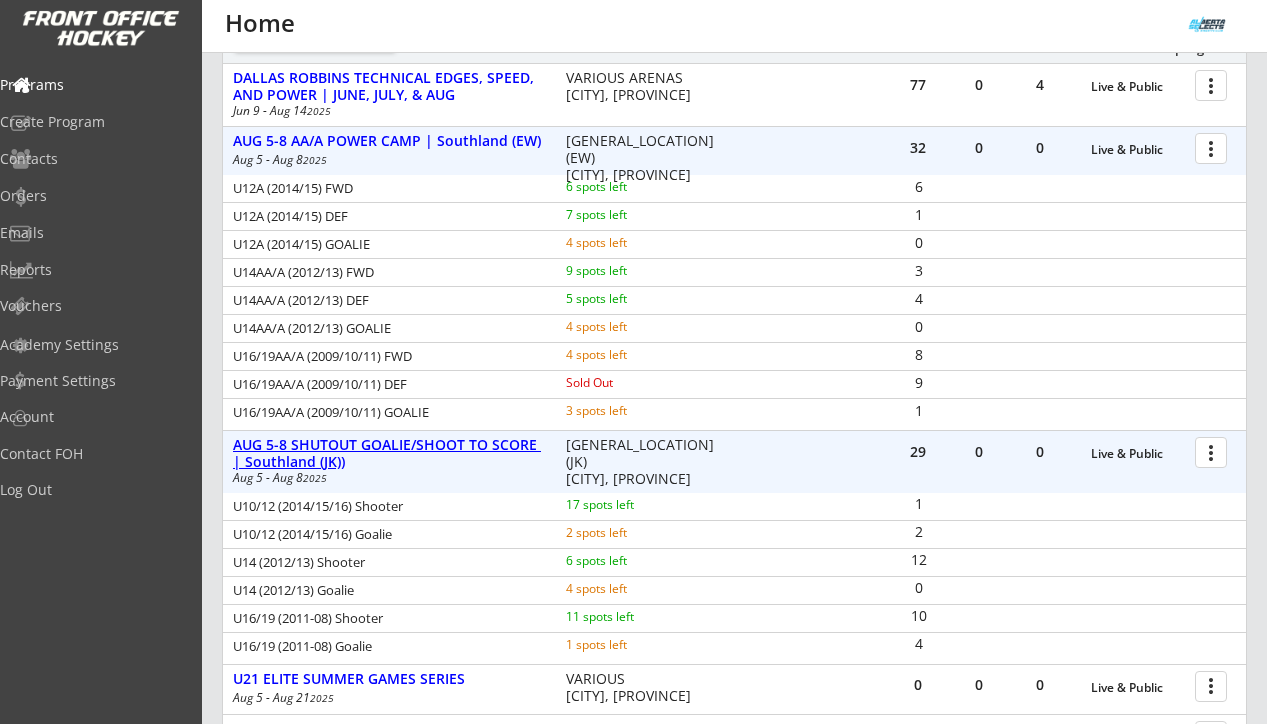 click on "AUG 5-8 SHUTOUT GOALIE/SHOOT TO SCORE | Southland (JK))" at bounding box center (389, 454) 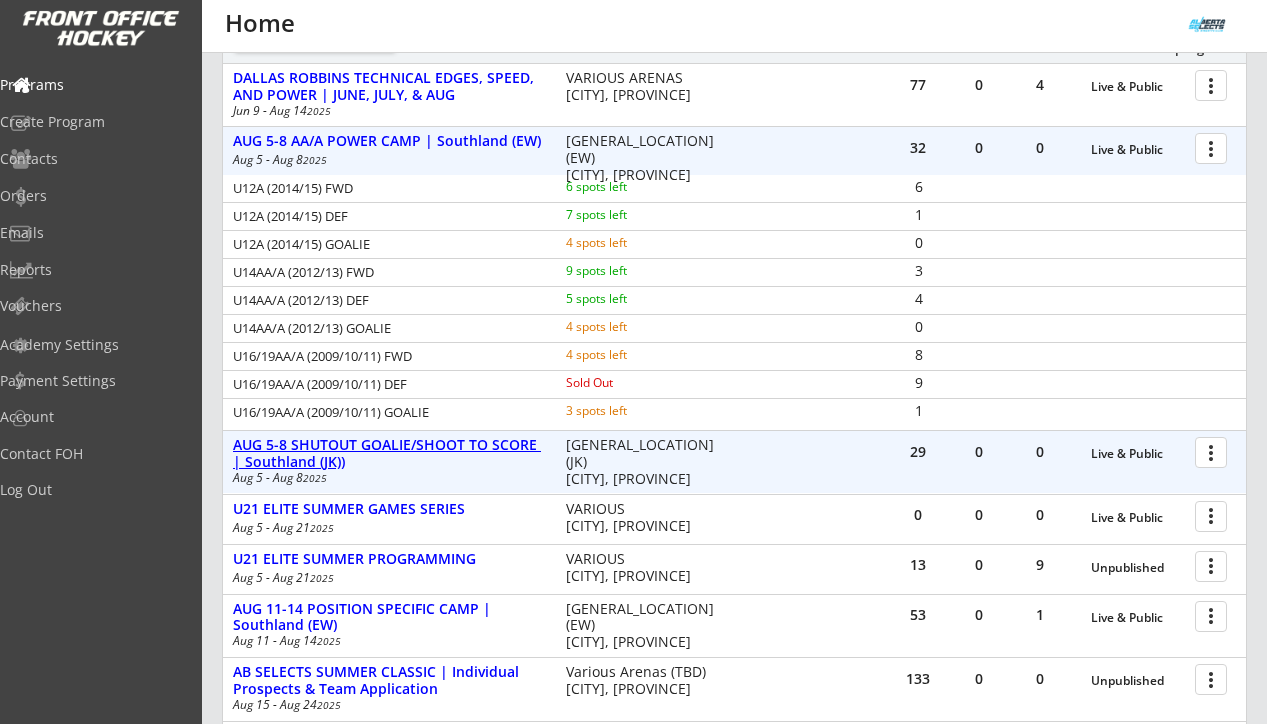 click on "AUG 5-8 SHUTOUT GOALIE/SHOOT TO SCORE | Southland (JK))" at bounding box center (389, 454) 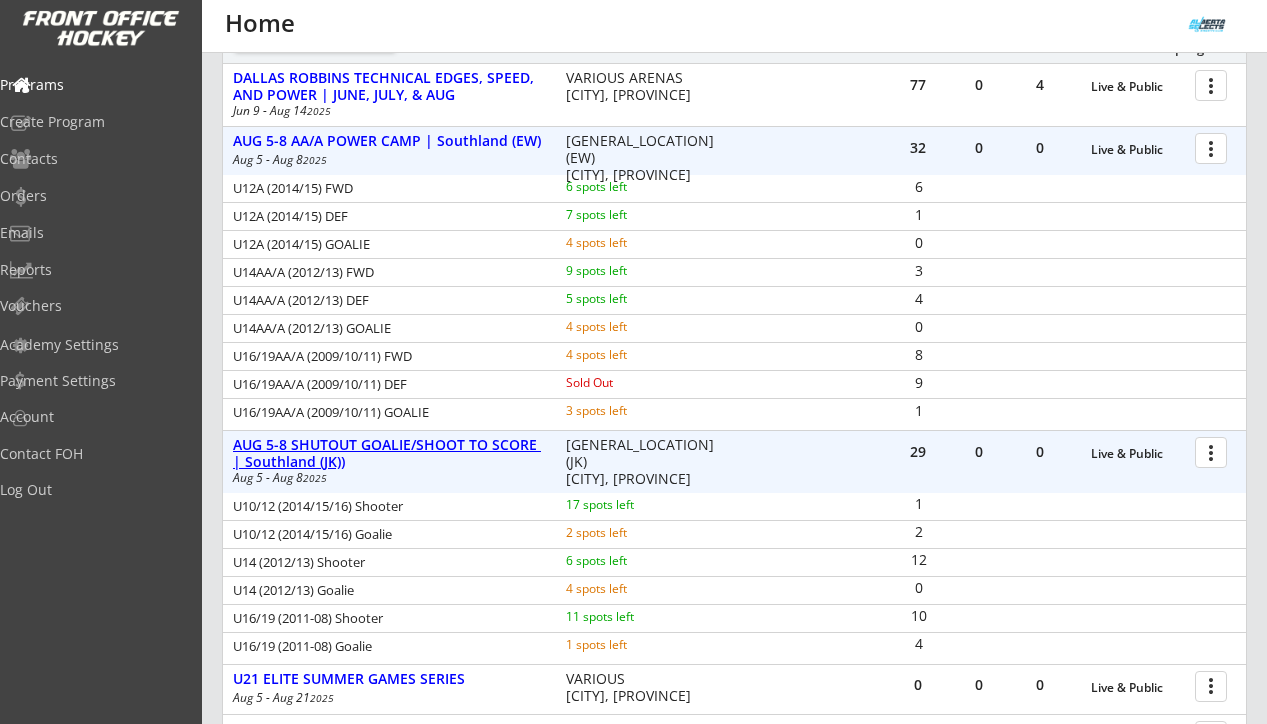 click on "AUG 5-8 SHUTOUT GOALIE/SHOOT TO SCORE | Southland (JK))" at bounding box center (389, 454) 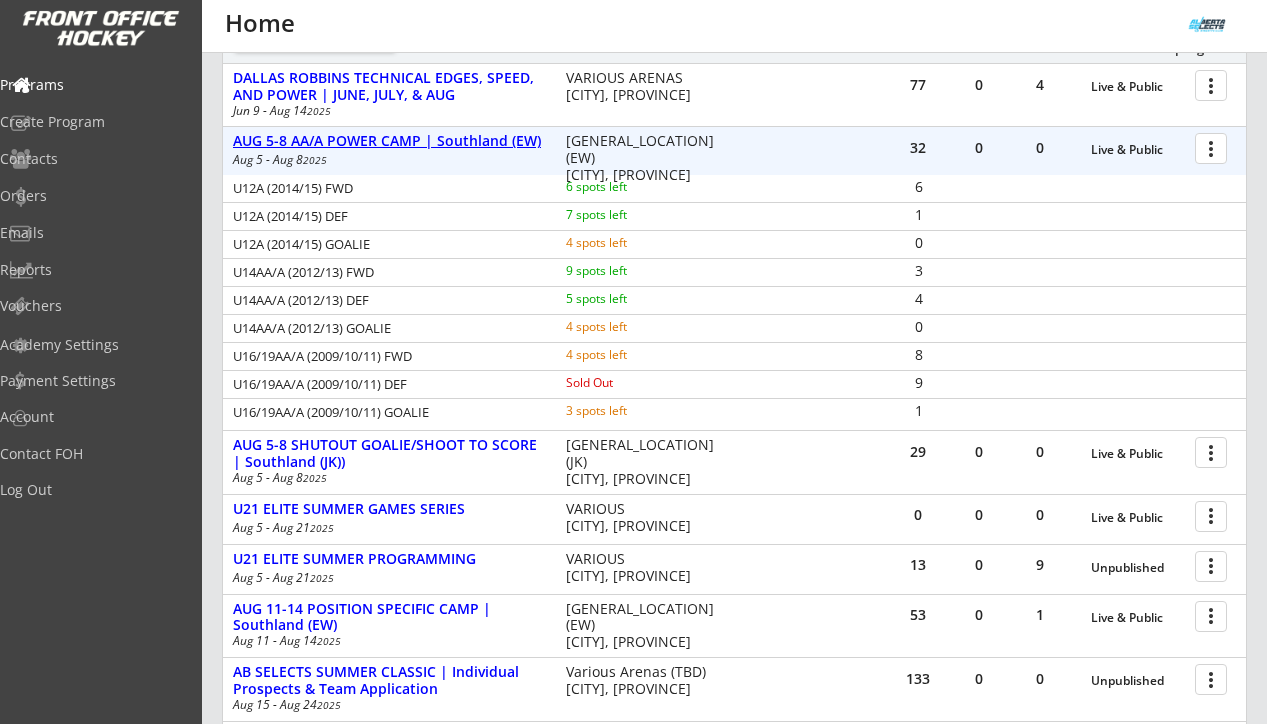 click on "AUG 5-8 AA/A POWER CAMP | Southland (EW)" at bounding box center [389, 141] 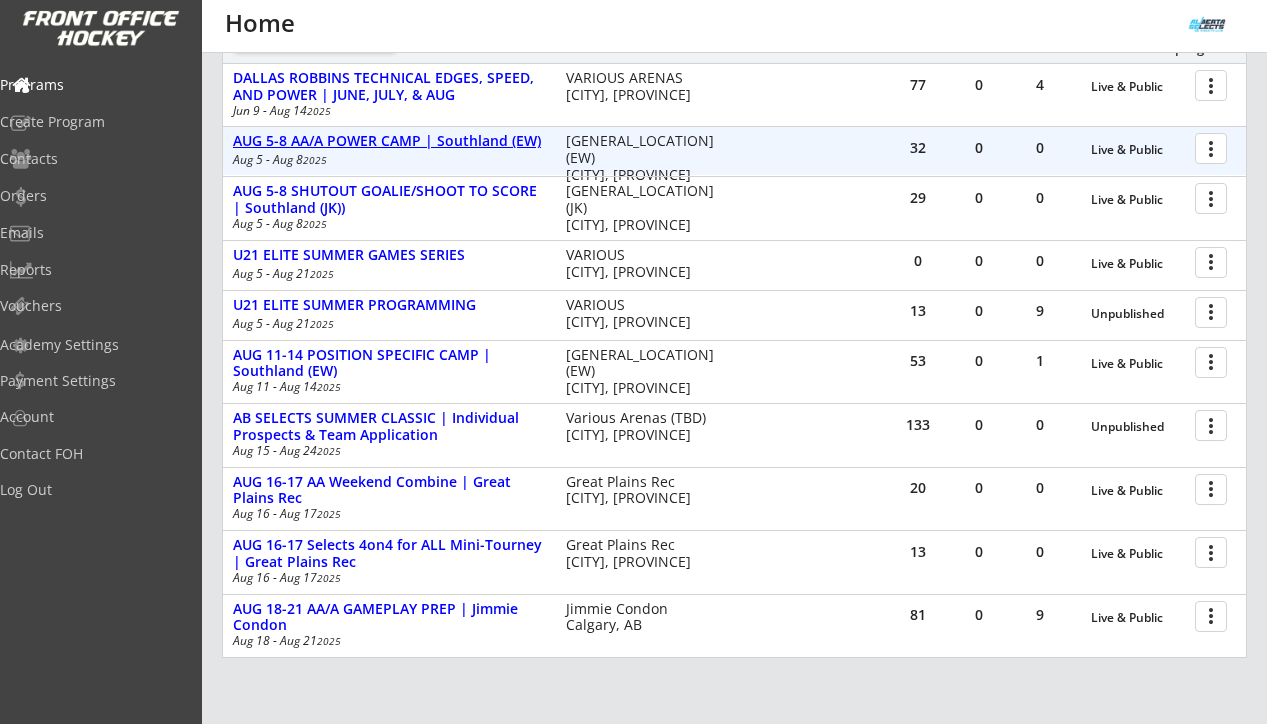 click on "AUG 5-8 AA/A POWER CAMP | Southland (EW)" at bounding box center [389, 141] 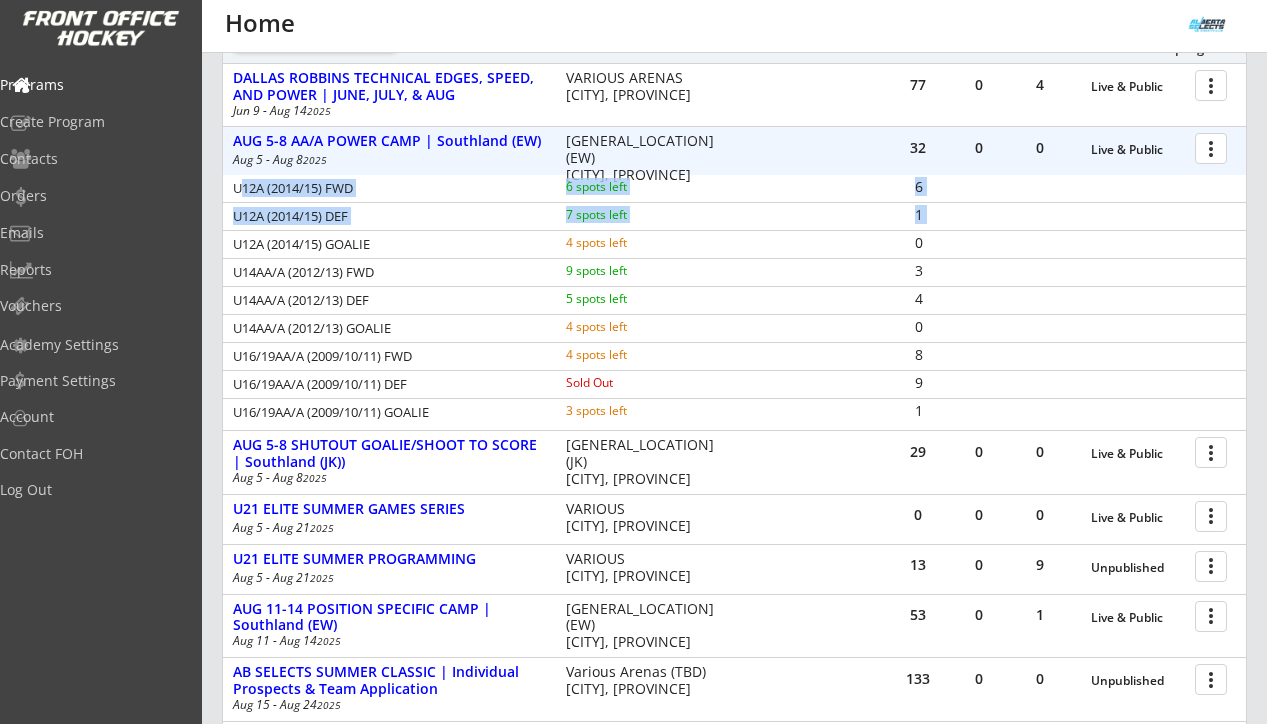 drag, startPoint x: 237, startPoint y: 189, endPoint x: 679, endPoint y: 234, distance: 444.28482 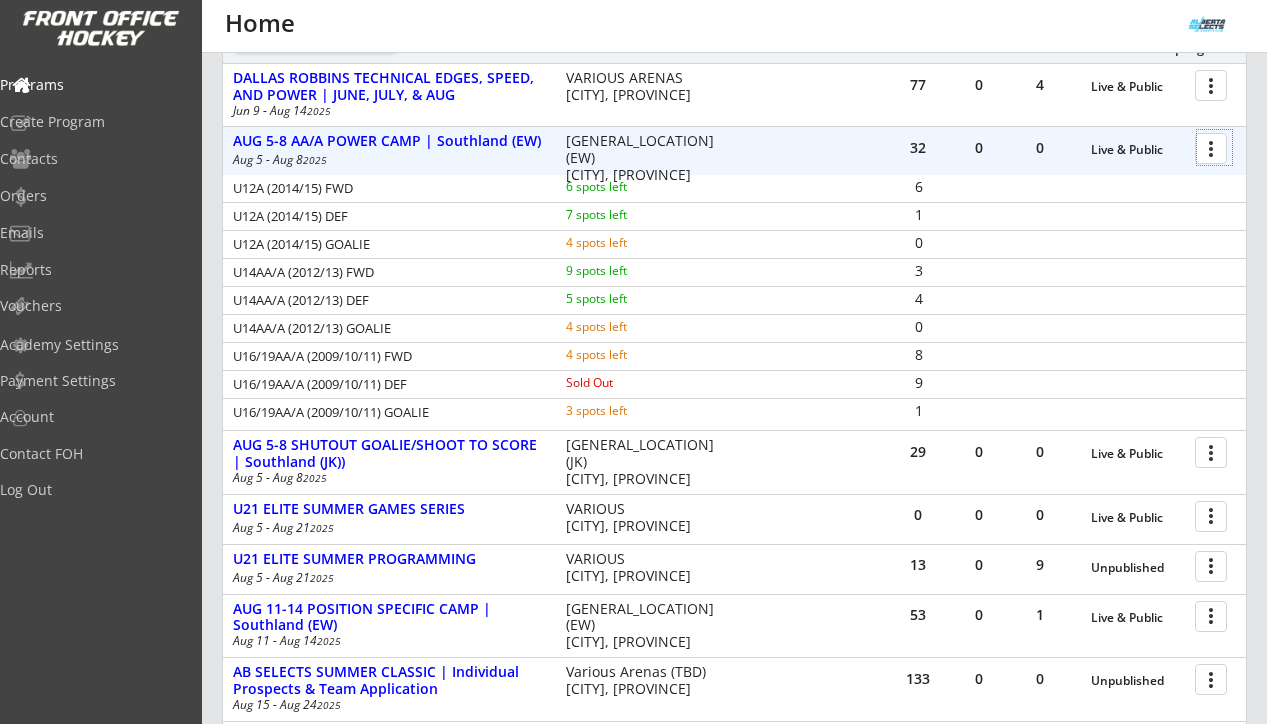 click at bounding box center (1214, 147) 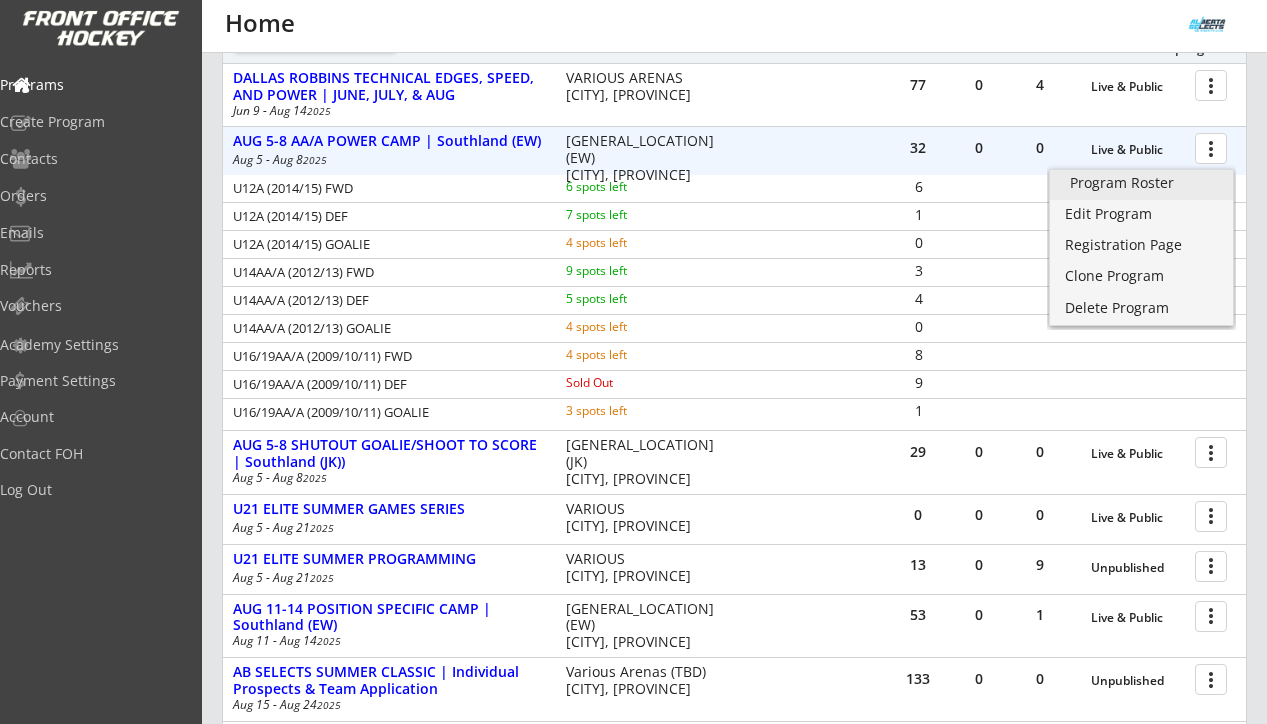 click on "Program Roster" at bounding box center (1141, 183) 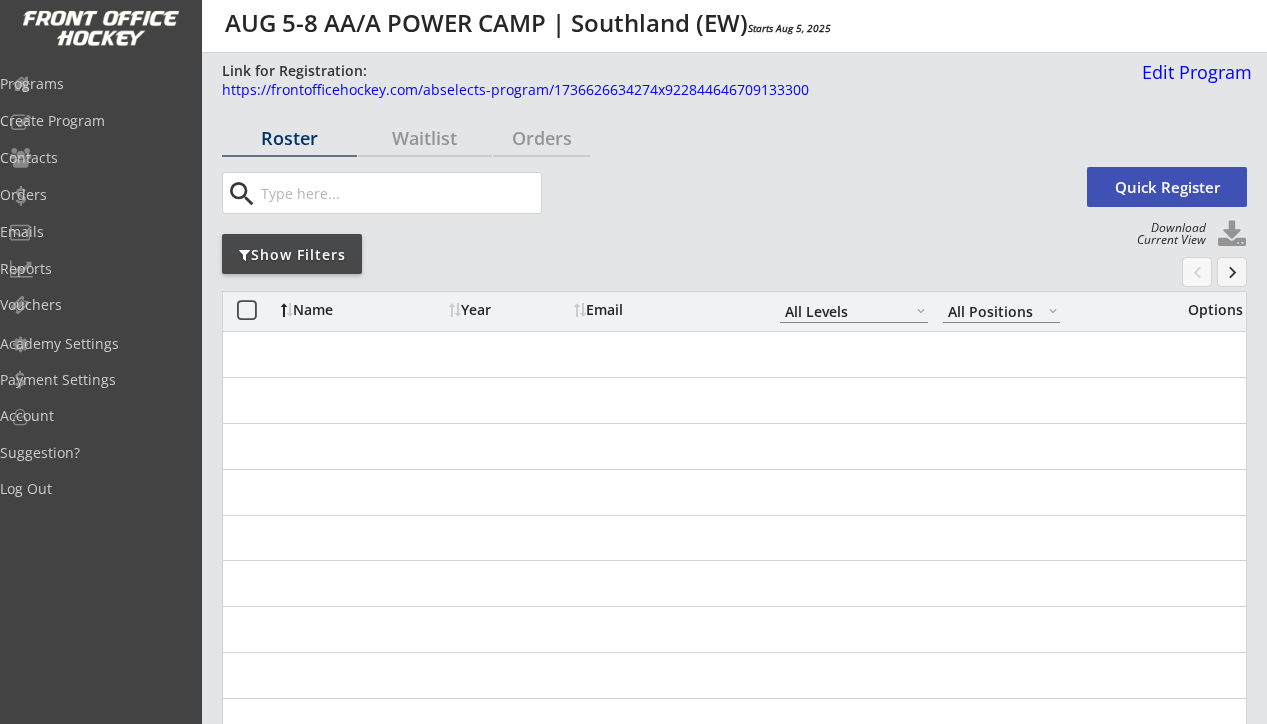 select on ""All Levels"" 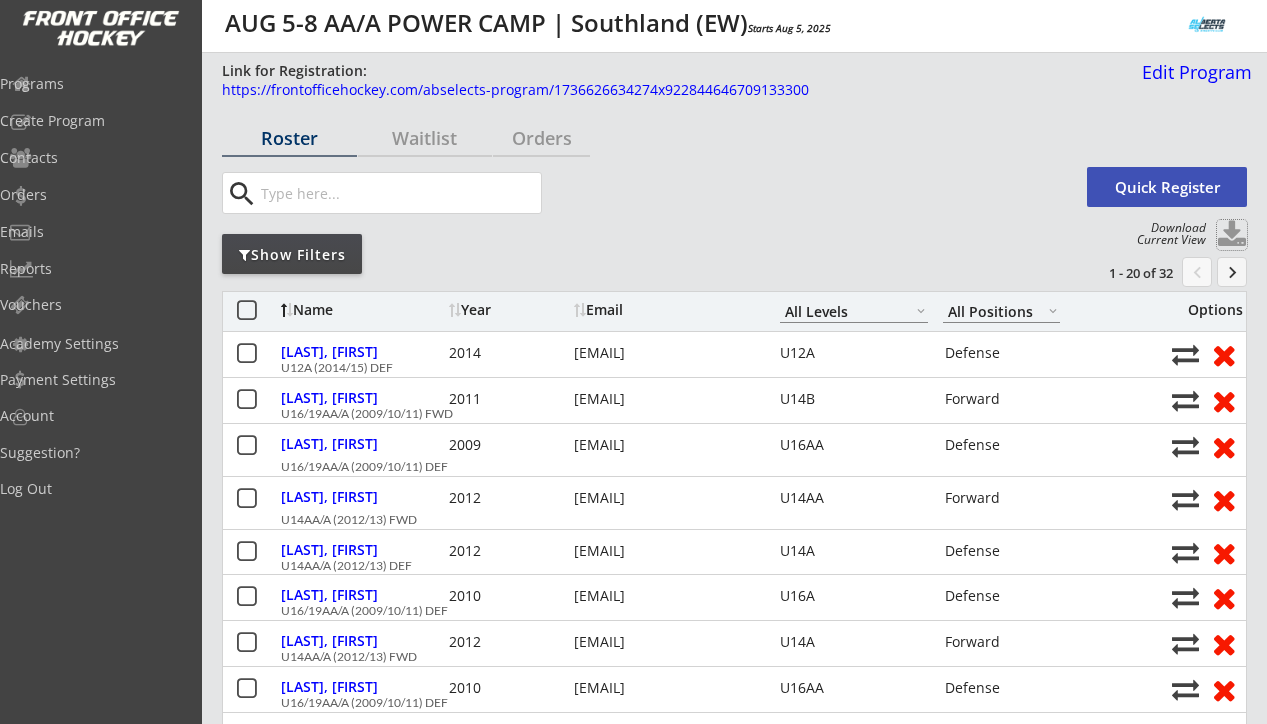 click at bounding box center [1232, 235] 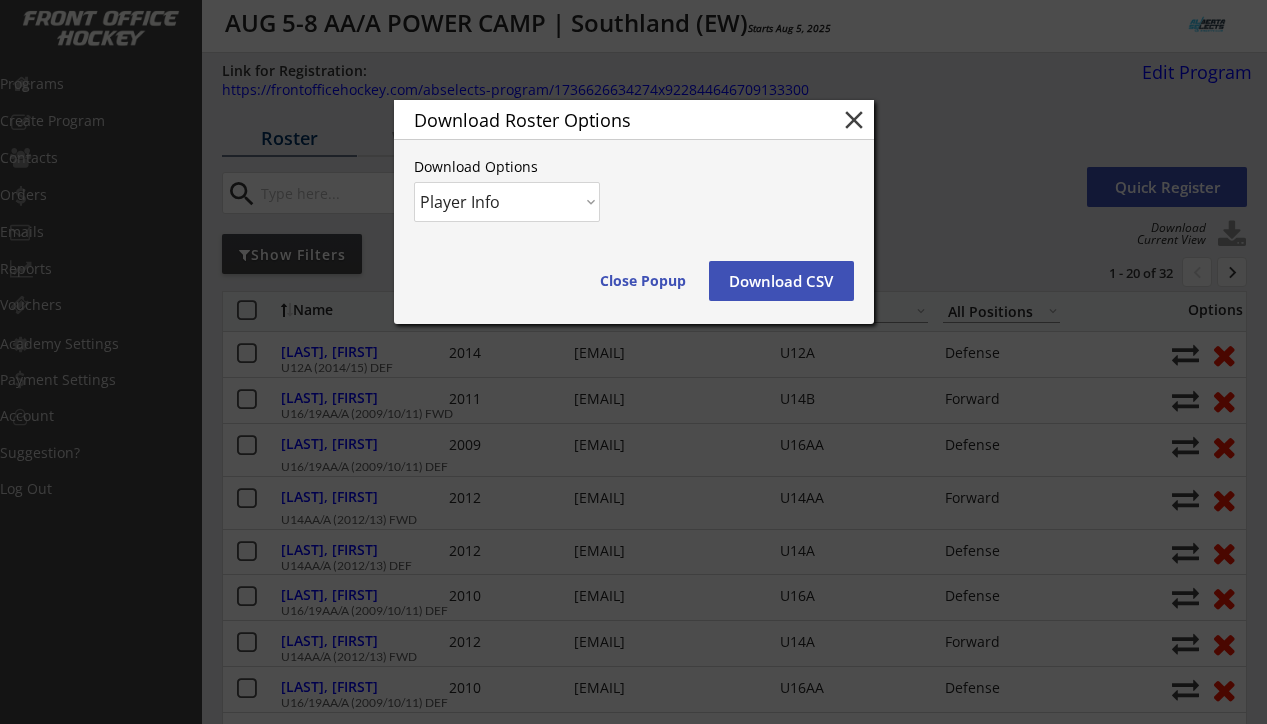 click on "Player Info Player and Order Info" at bounding box center [507, 202] 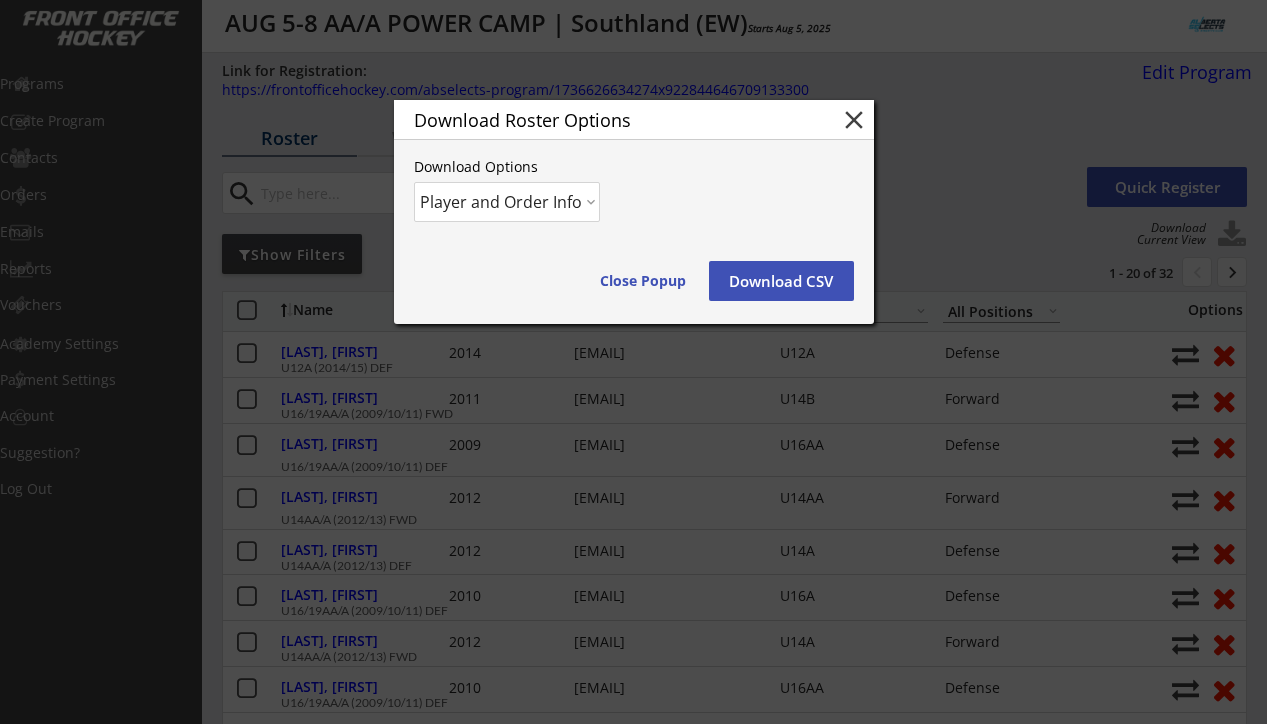 click on "Download CSV" at bounding box center (781, 281) 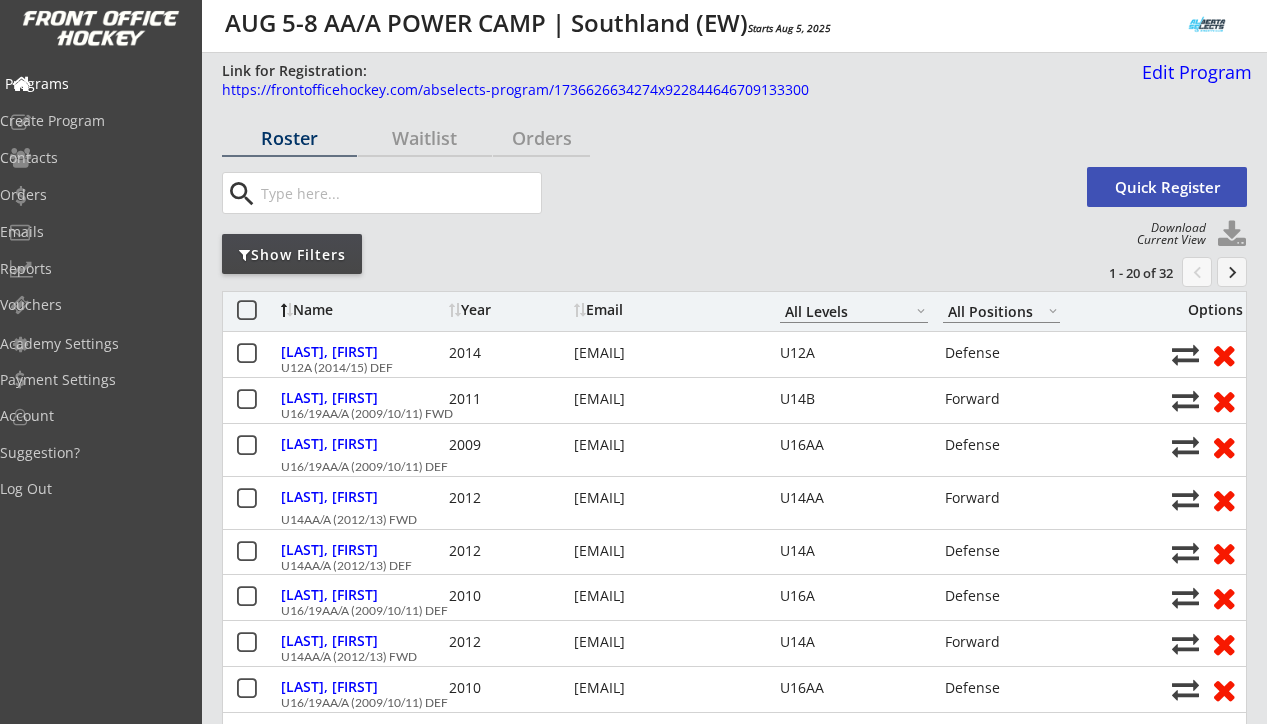 click on "Programs" at bounding box center (95, 85) 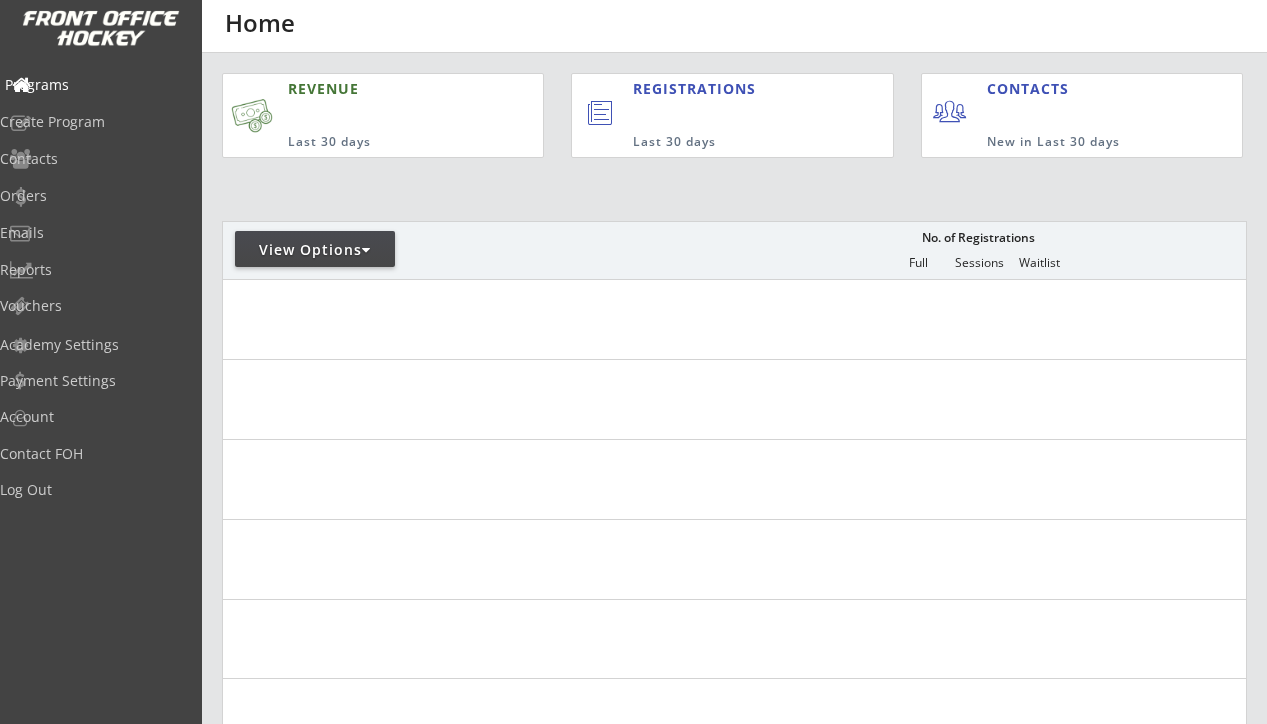 scroll, scrollTop: 0, scrollLeft: 0, axis: both 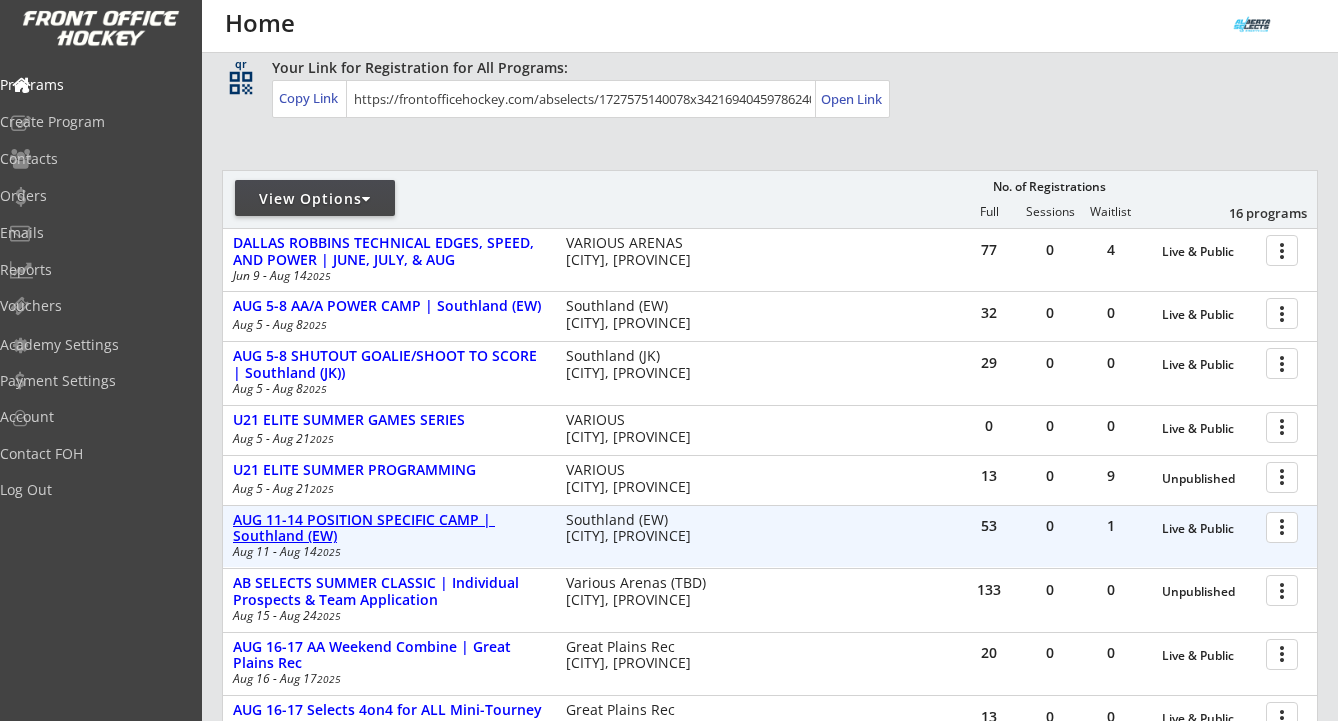 click on "AUG 11-14 POSITION SPECIFIC CAMP | Southland (EW)" at bounding box center [389, 529] 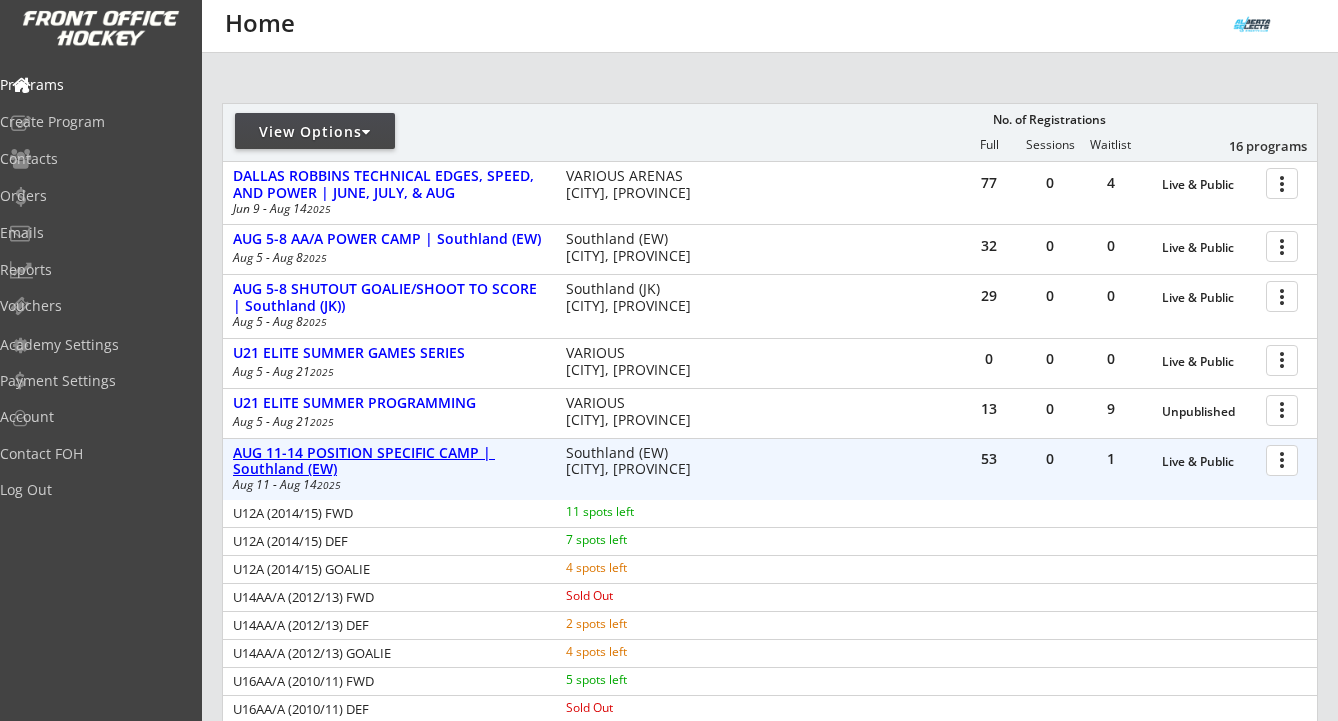 scroll, scrollTop: 287, scrollLeft: 0, axis: vertical 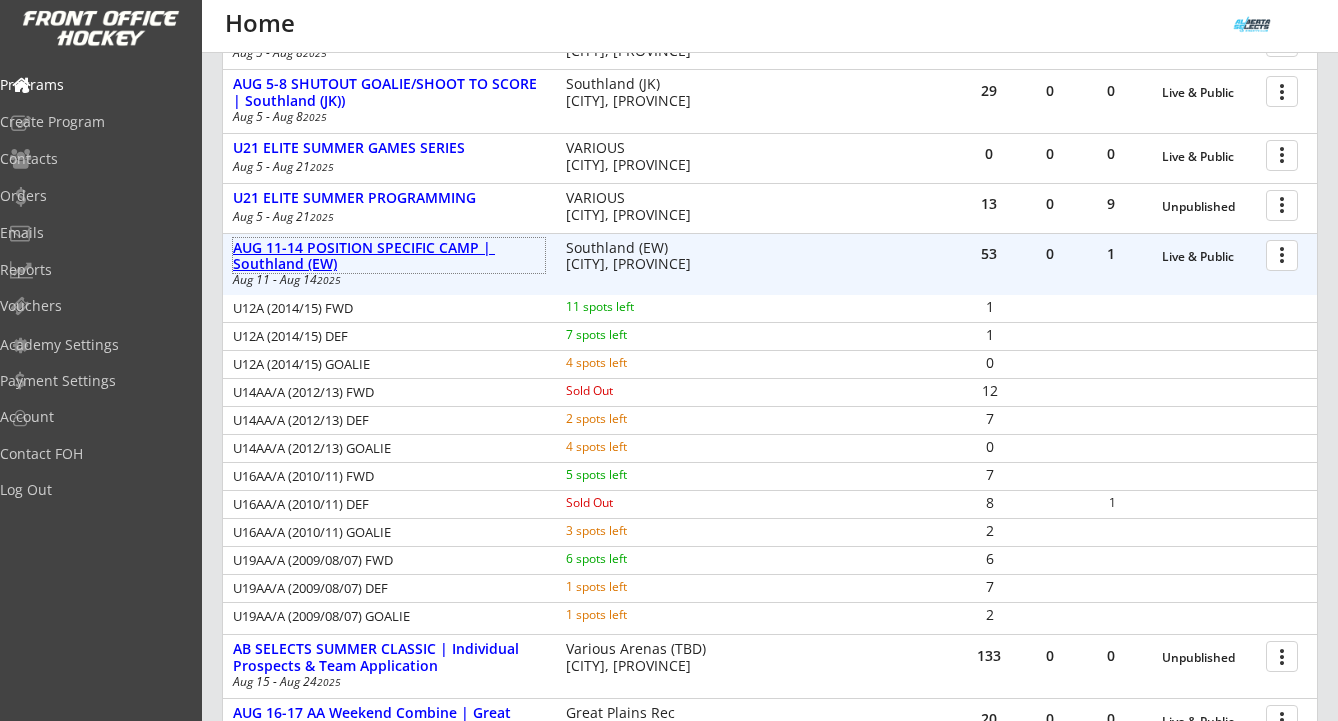 click on "AUG 11-14 POSITION SPECIFIC CAMP | Southland (EW)" at bounding box center (389, 257) 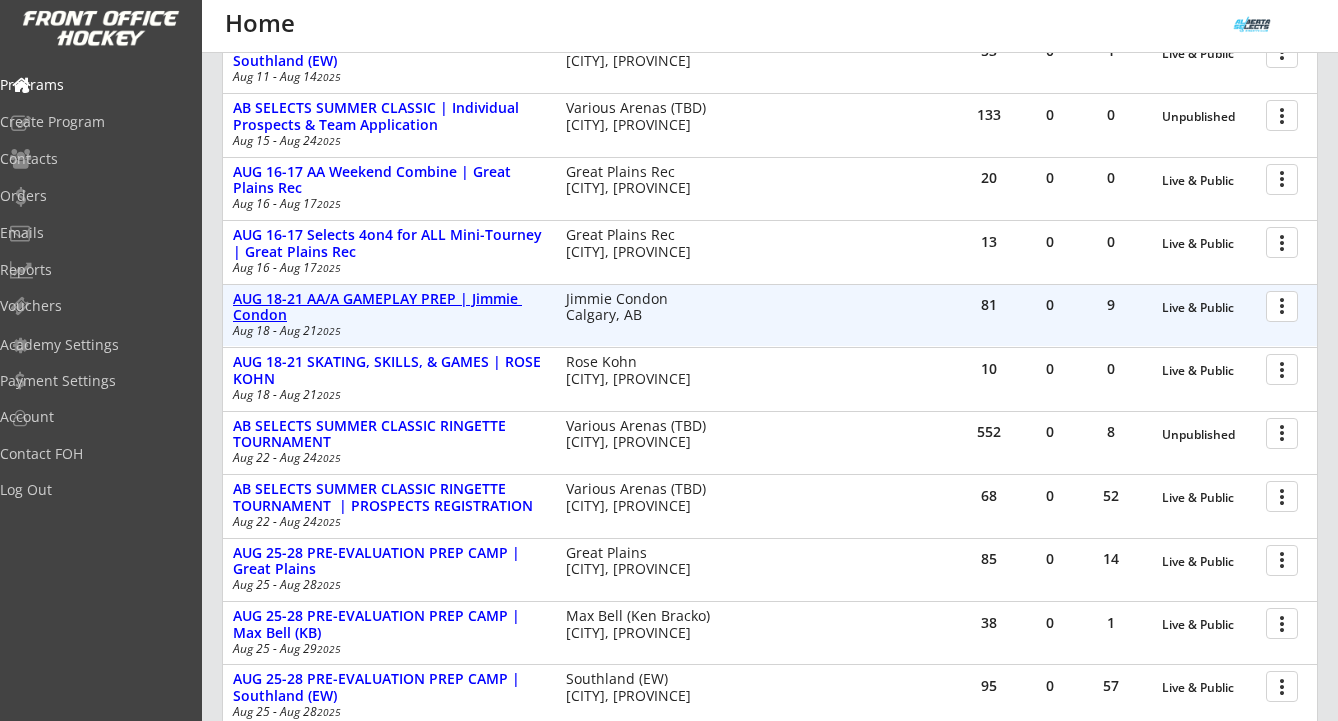 scroll, scrollTop: 618, scrollLeft: 0, axis: vertical 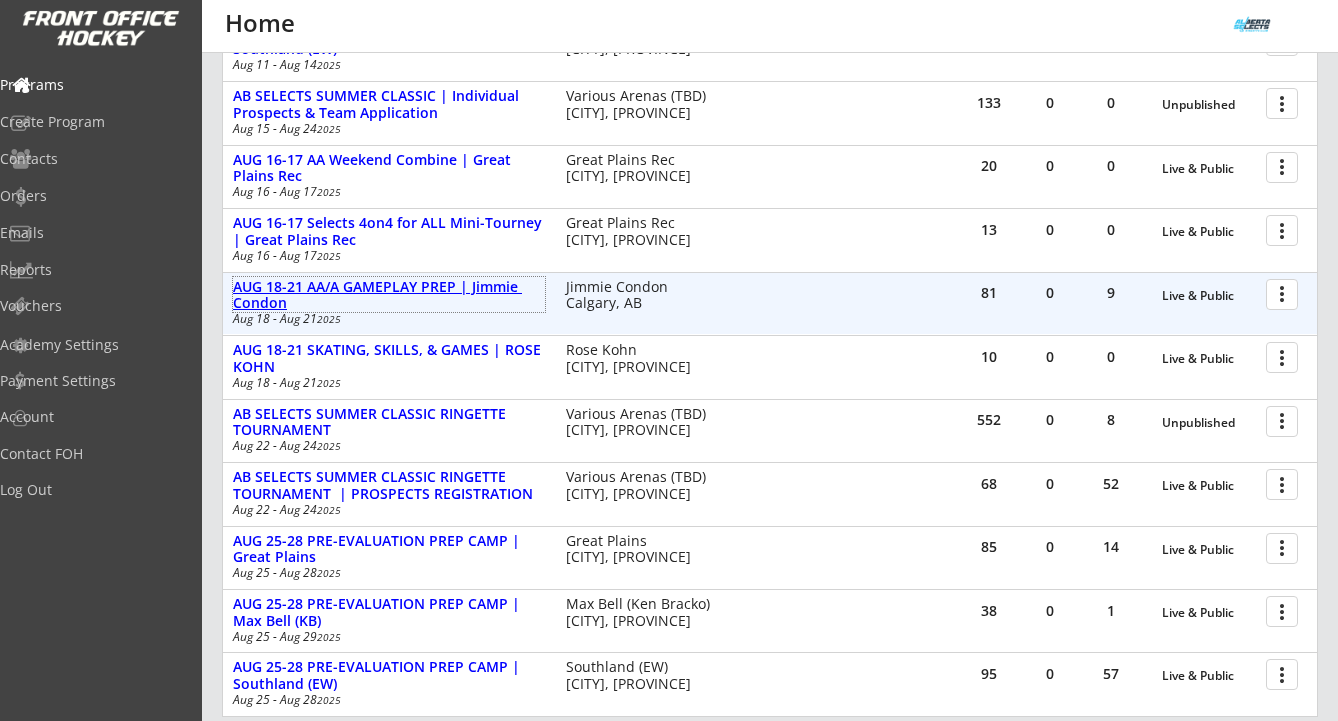 click on "AUG 18-21 AA/A GAMEPLAY PREP | Jimmie Condon" at bounding box center (389, 296) 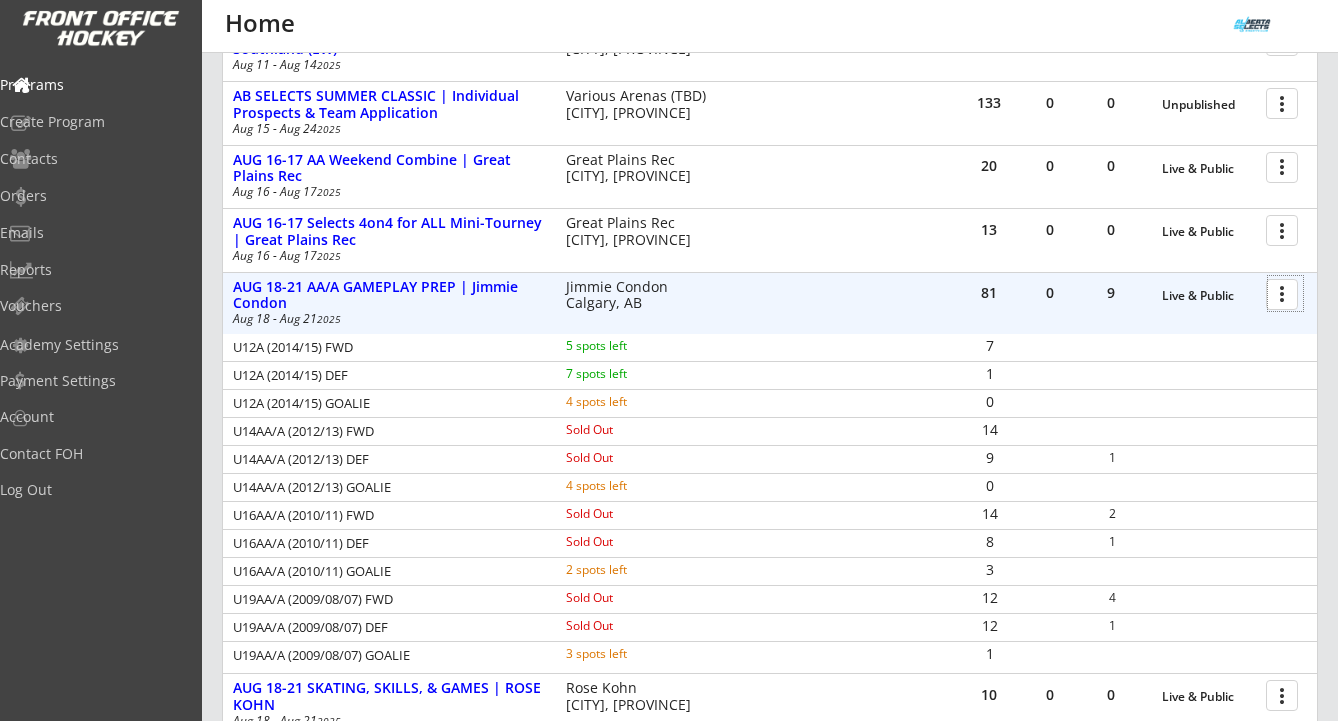 click at bounding box center (1285, 293) 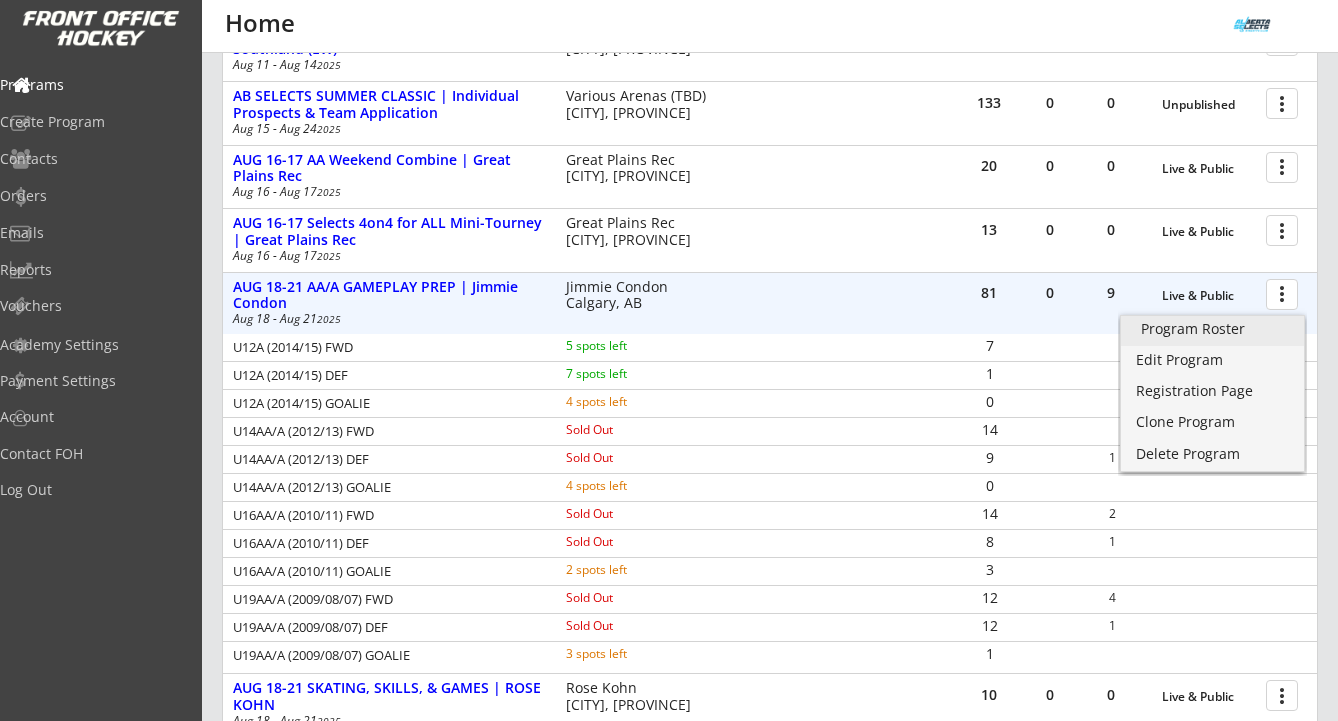click on "Program Roster" at bounding box center [1212, 331] 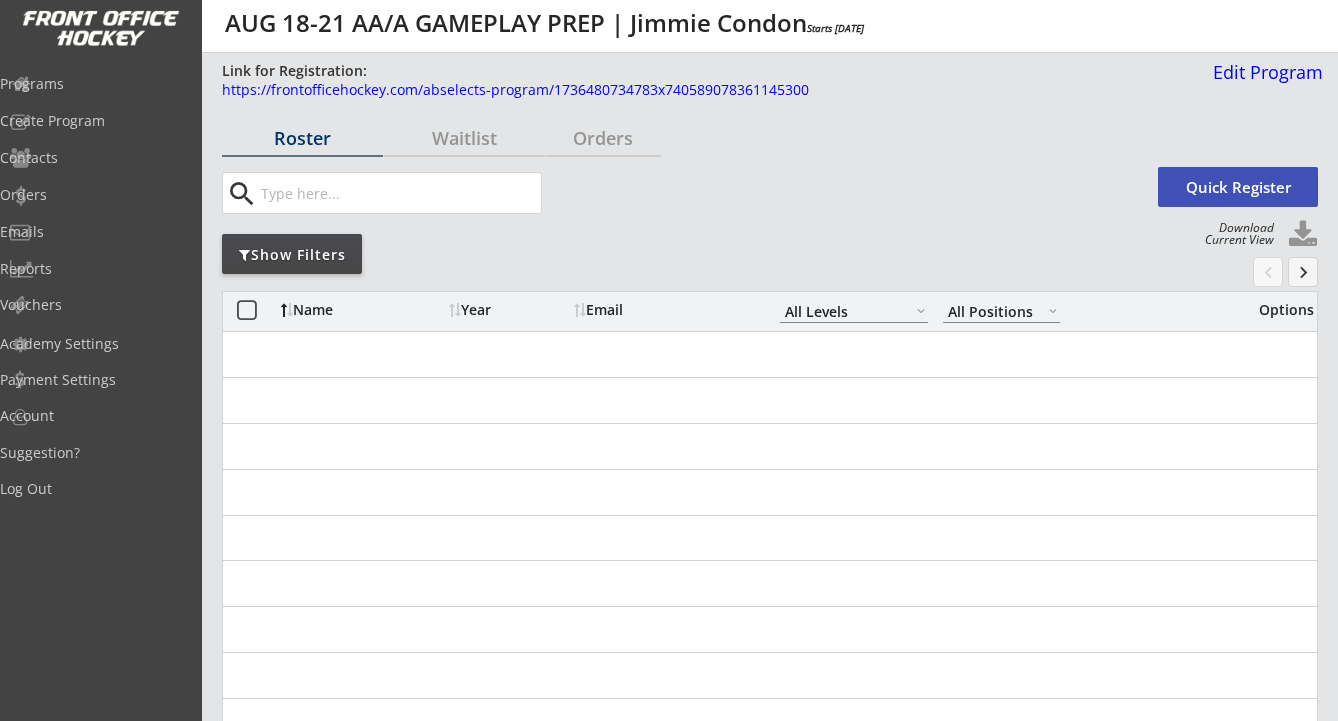 select on ""All Levels"" 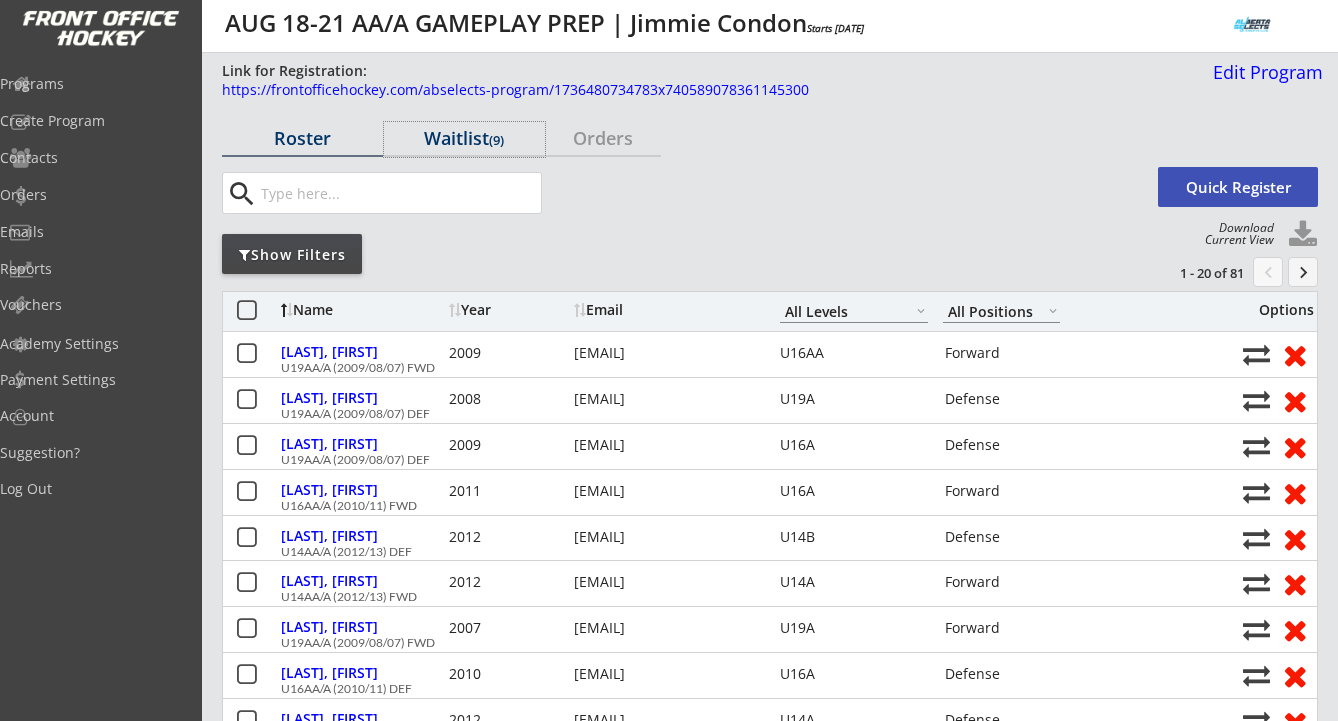 click on "Waitlist   (9)" at bounding box center [464, 138] 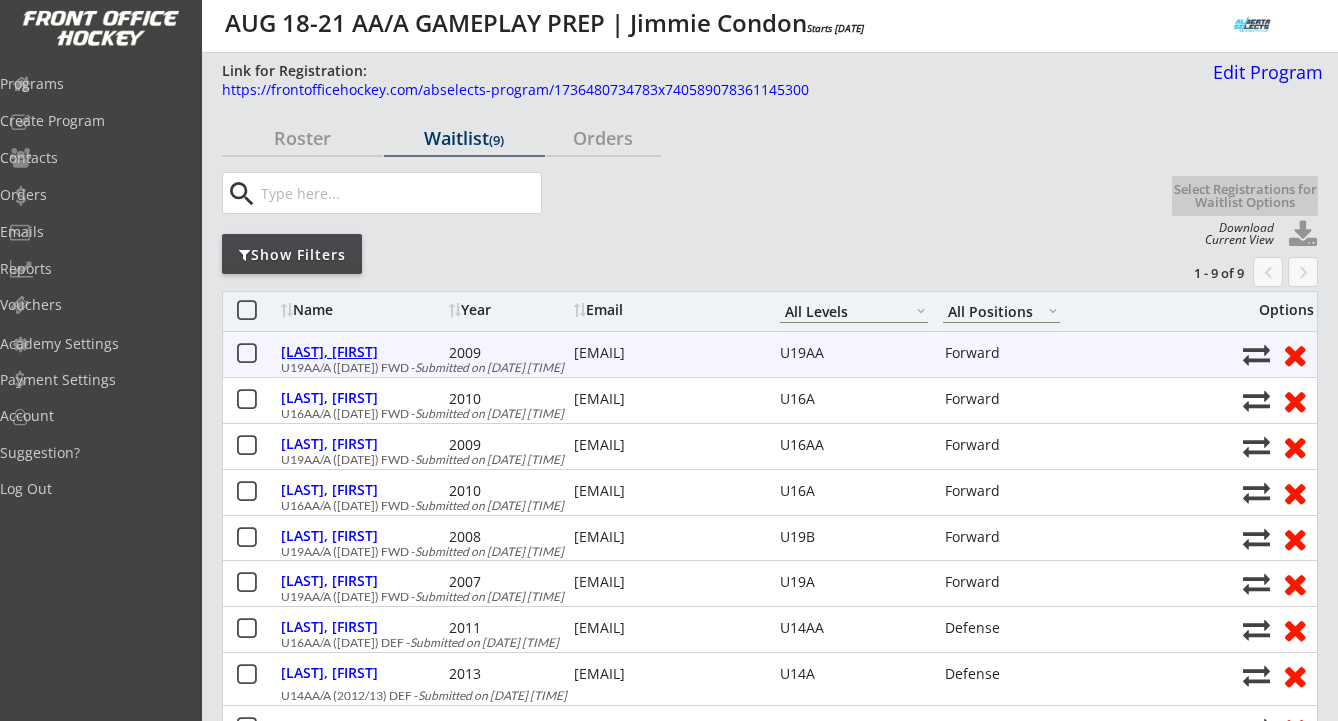 click on "[LAST], [FIRST]" at bounding box center (362, 352) 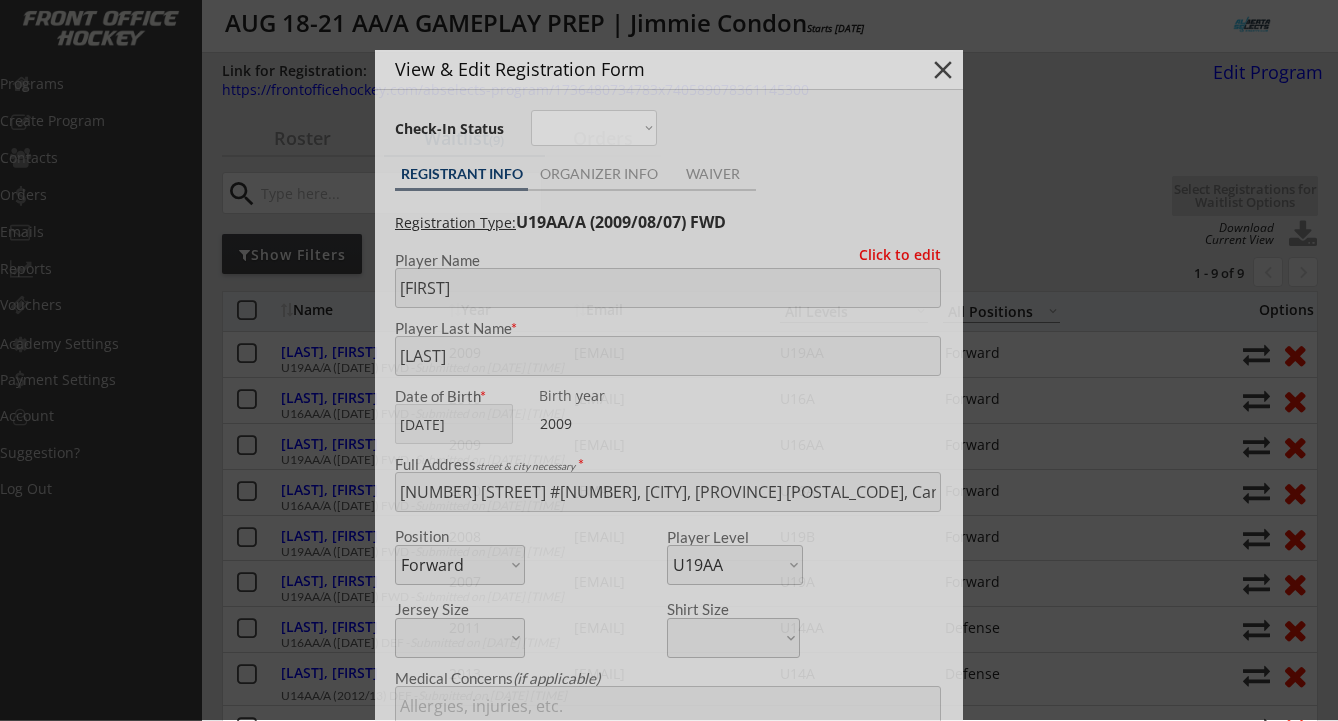 type on "Female" 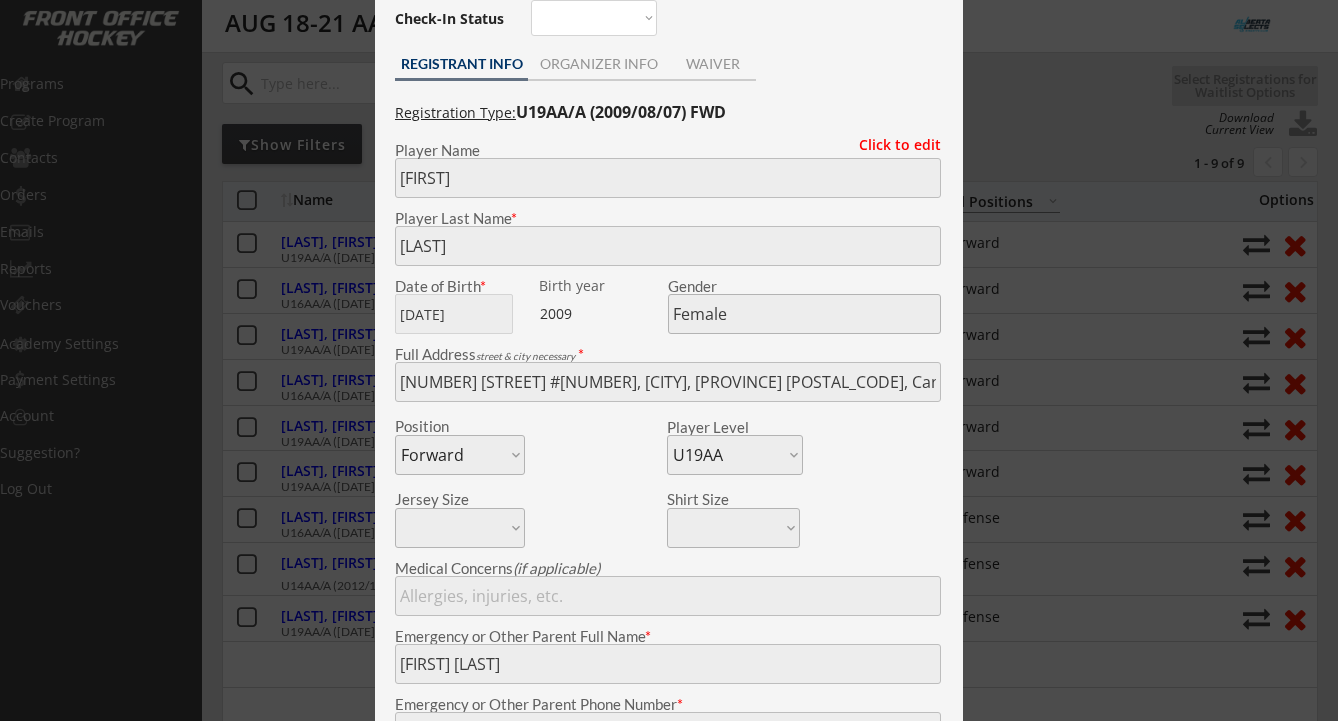 scroll, scrollTop: 0, scrollLeft: 0, axis: both 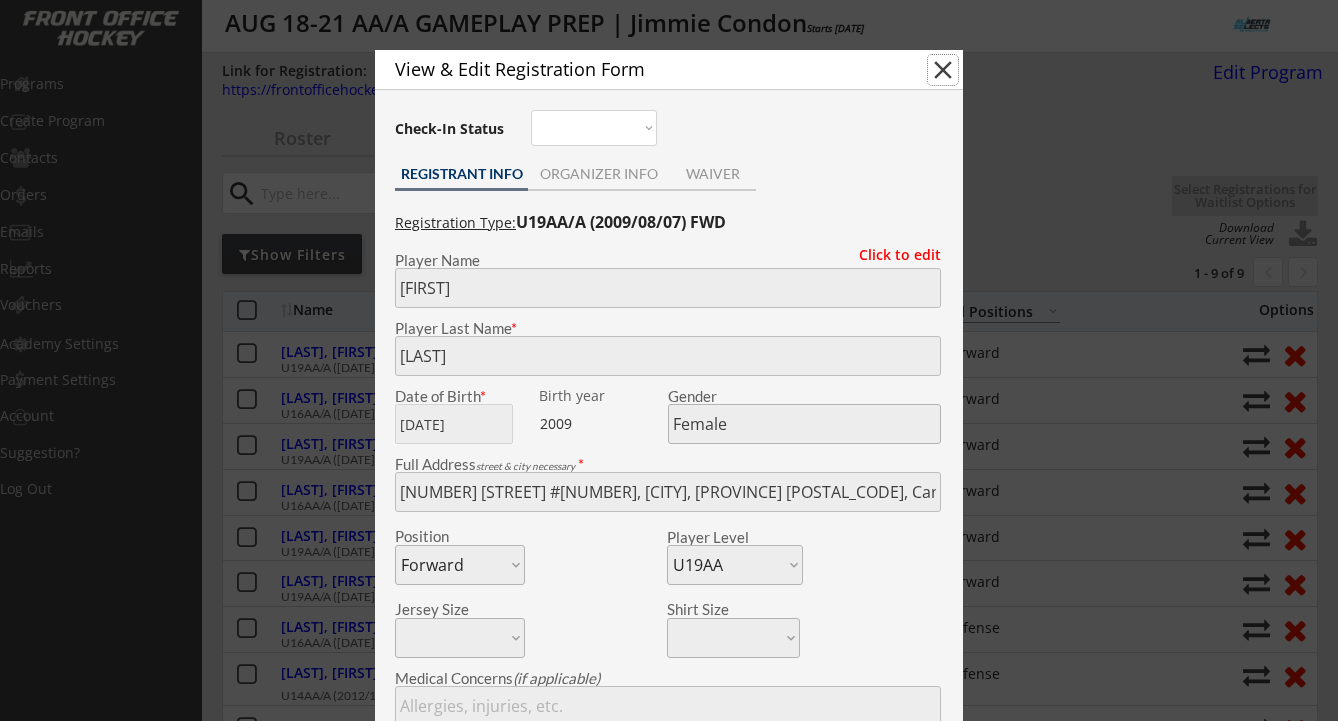 click on "close" at bounding box center [943, 70] 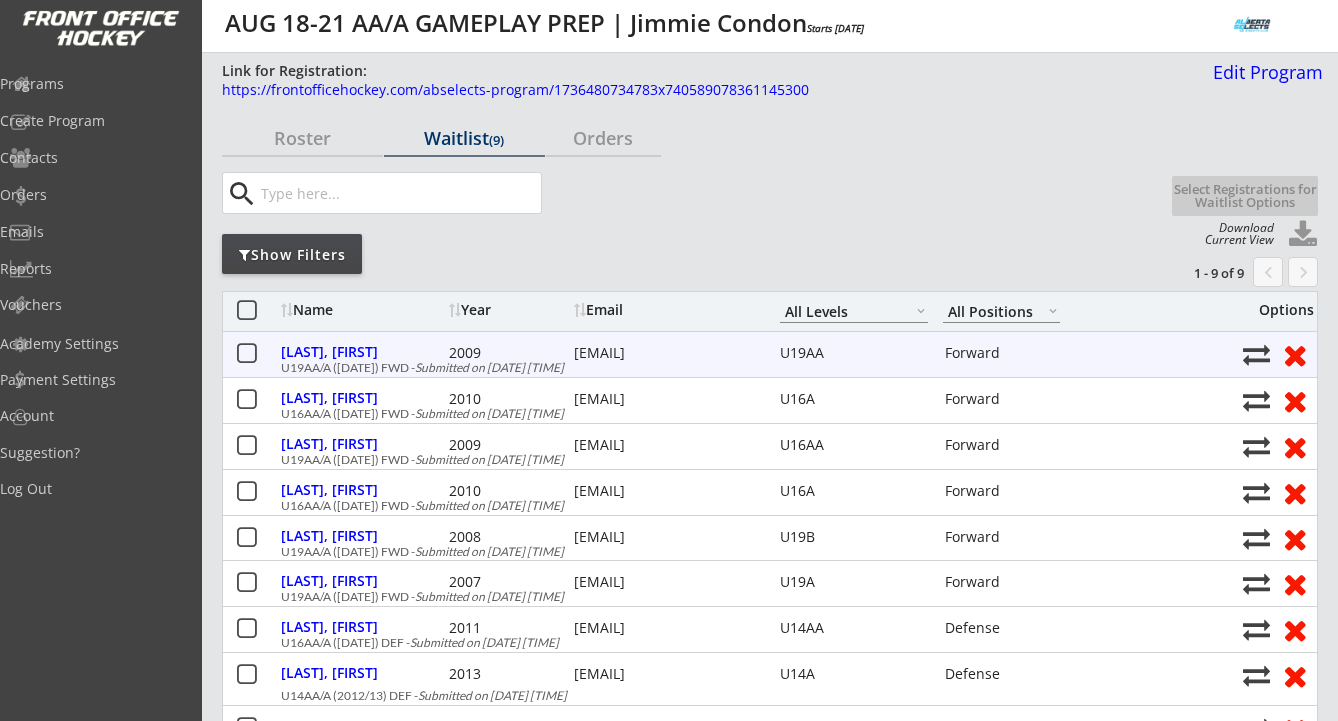 click at bounding box center [246, 354] 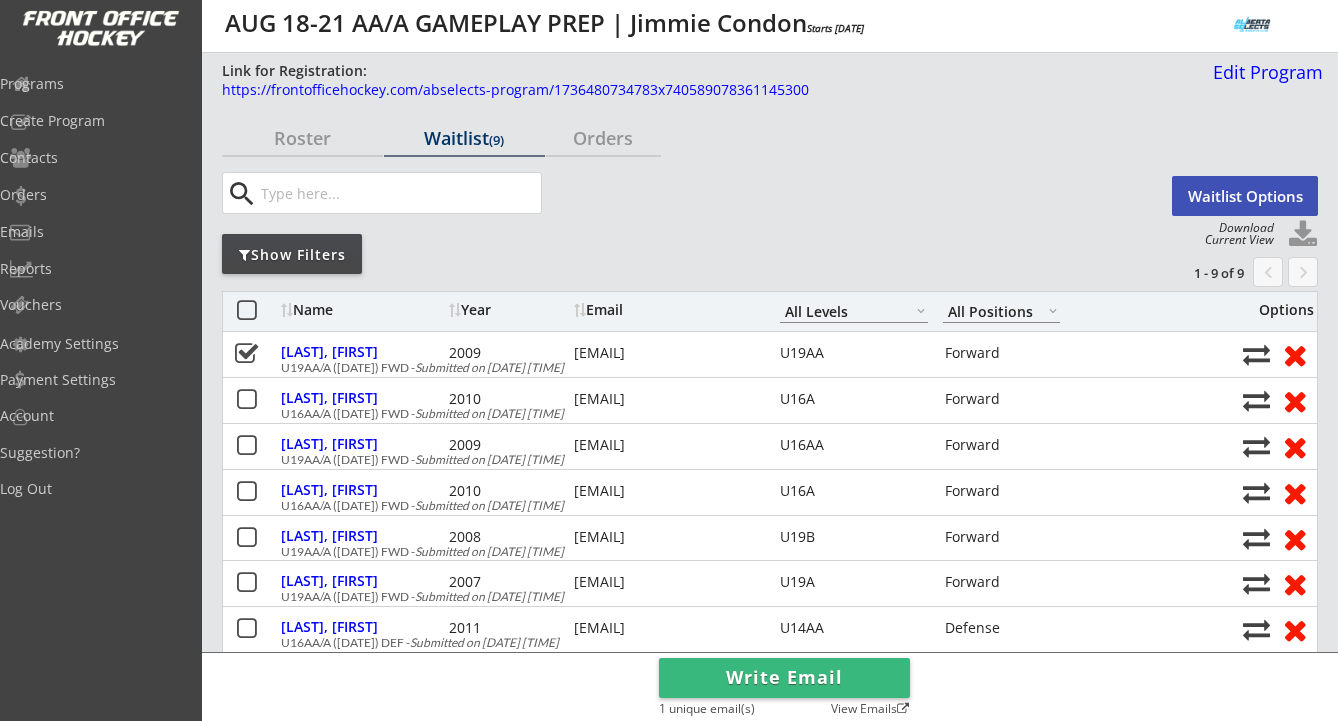 click on "Quick Register Waitlist Options" at bounding box center (1238, 191) 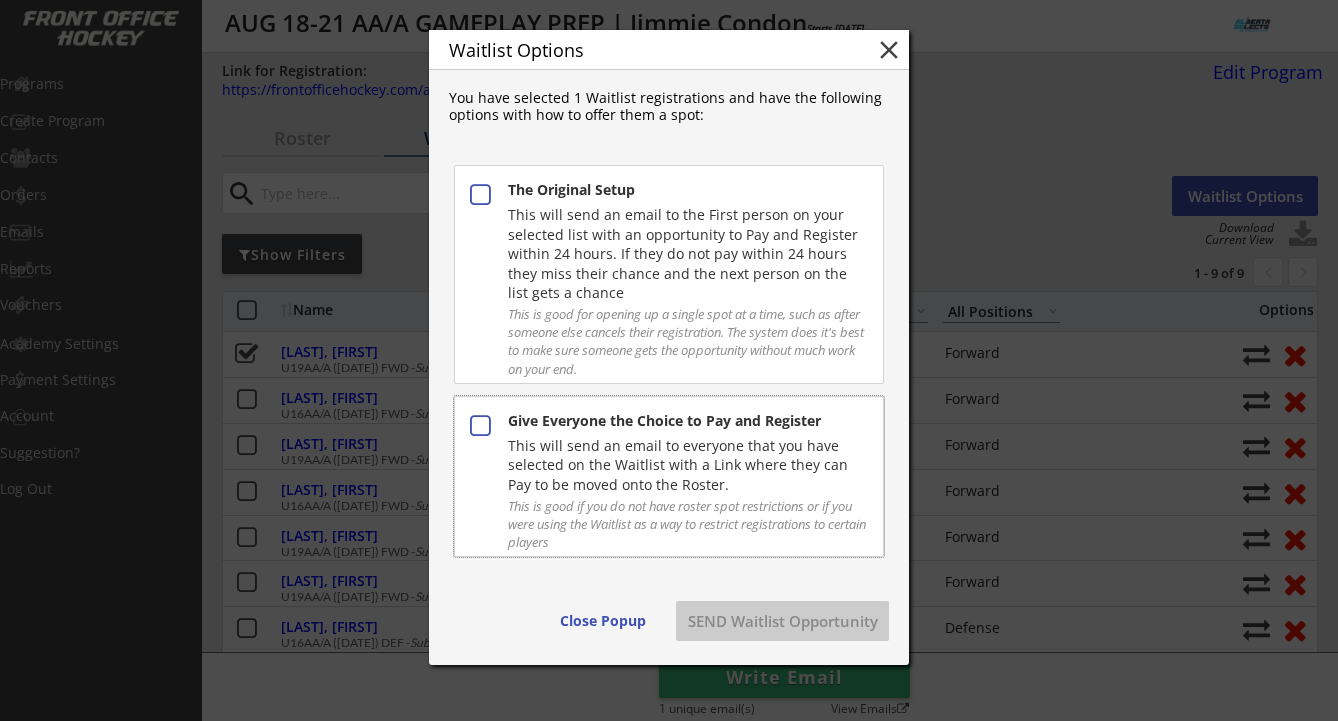 click on "This will send an email to everyone that you have selected on the Waitlist with a Link where they can Pay to be moved onto the Roster." at bounding box center (687, 465) 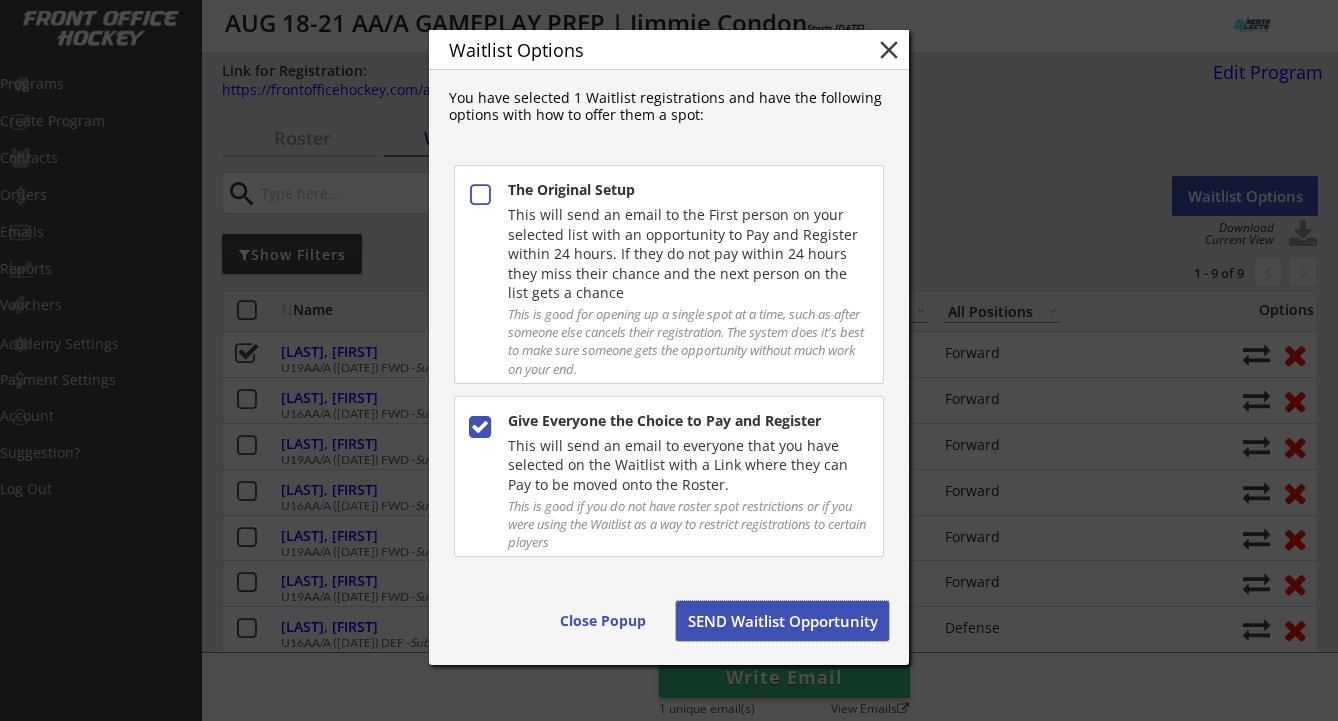 click on "SEND Waitlist Opportunity" at bounding box center (782, 621) 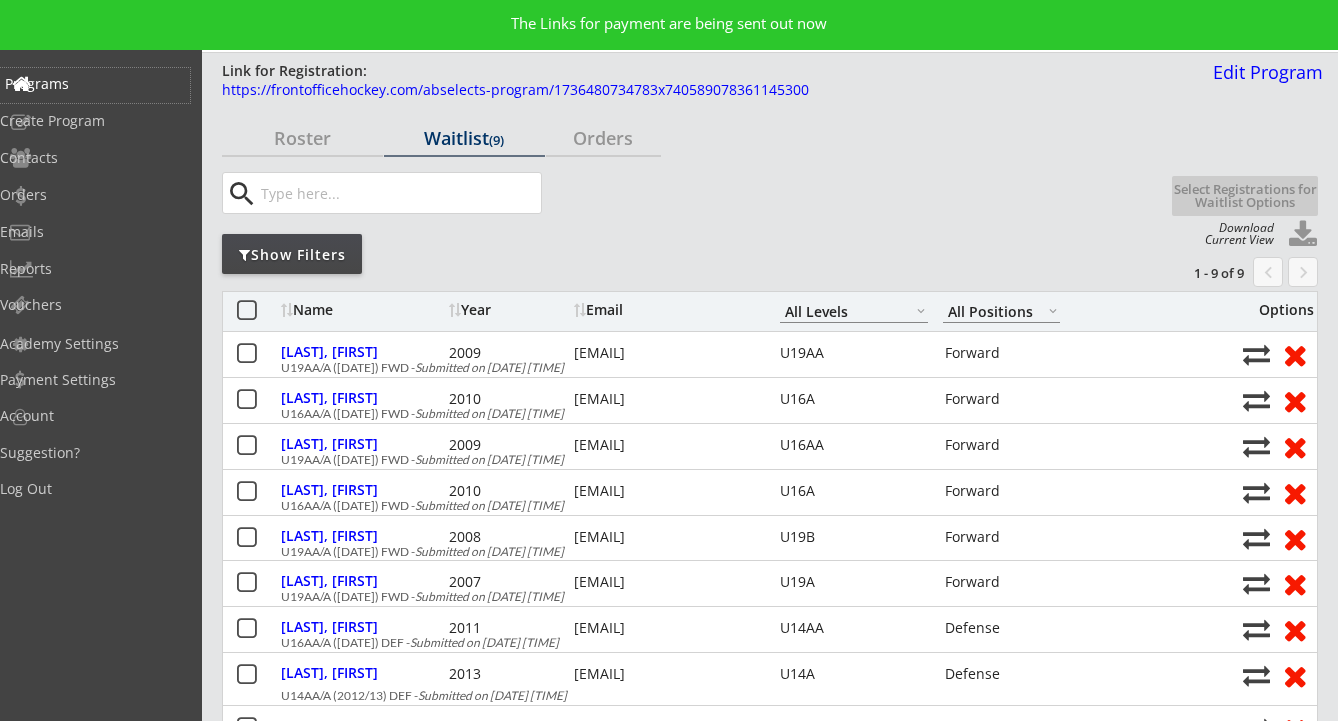 click on "Programs" at bounding box center [95, 84] 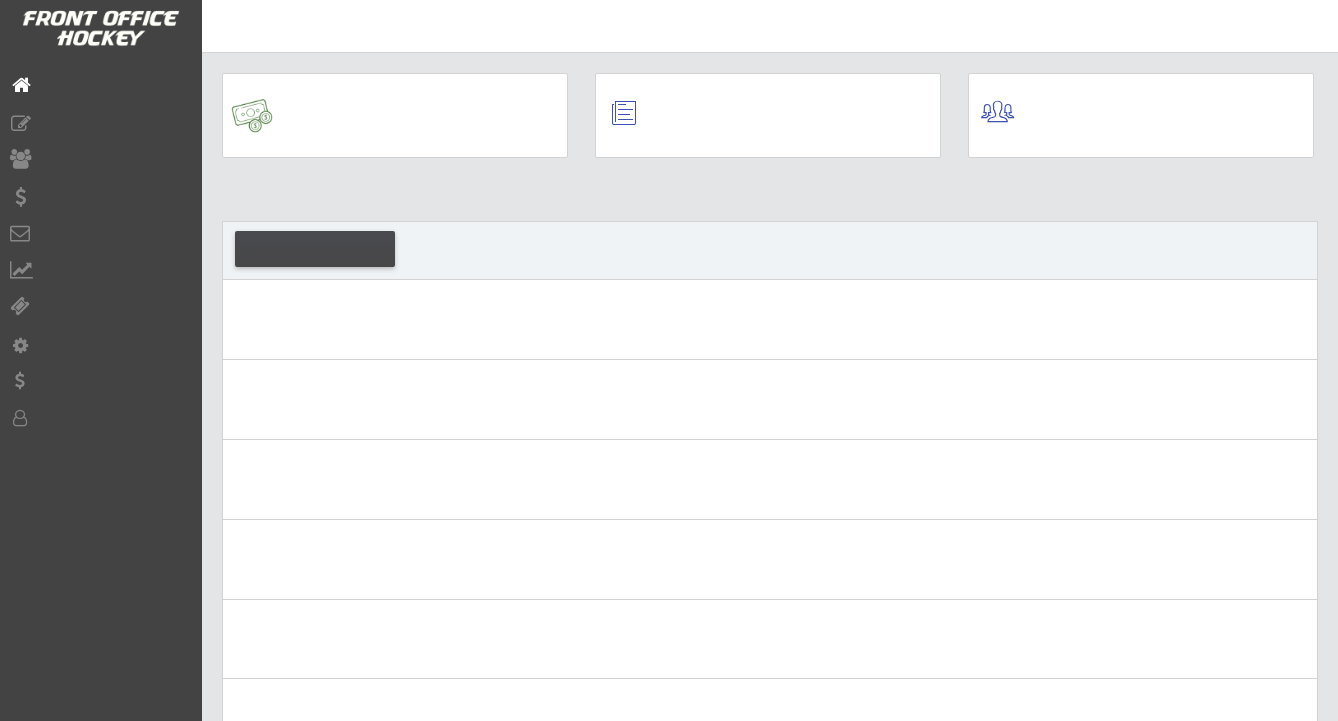 scroll, scrollTop: 0, scrollLeft: 0, axis: both 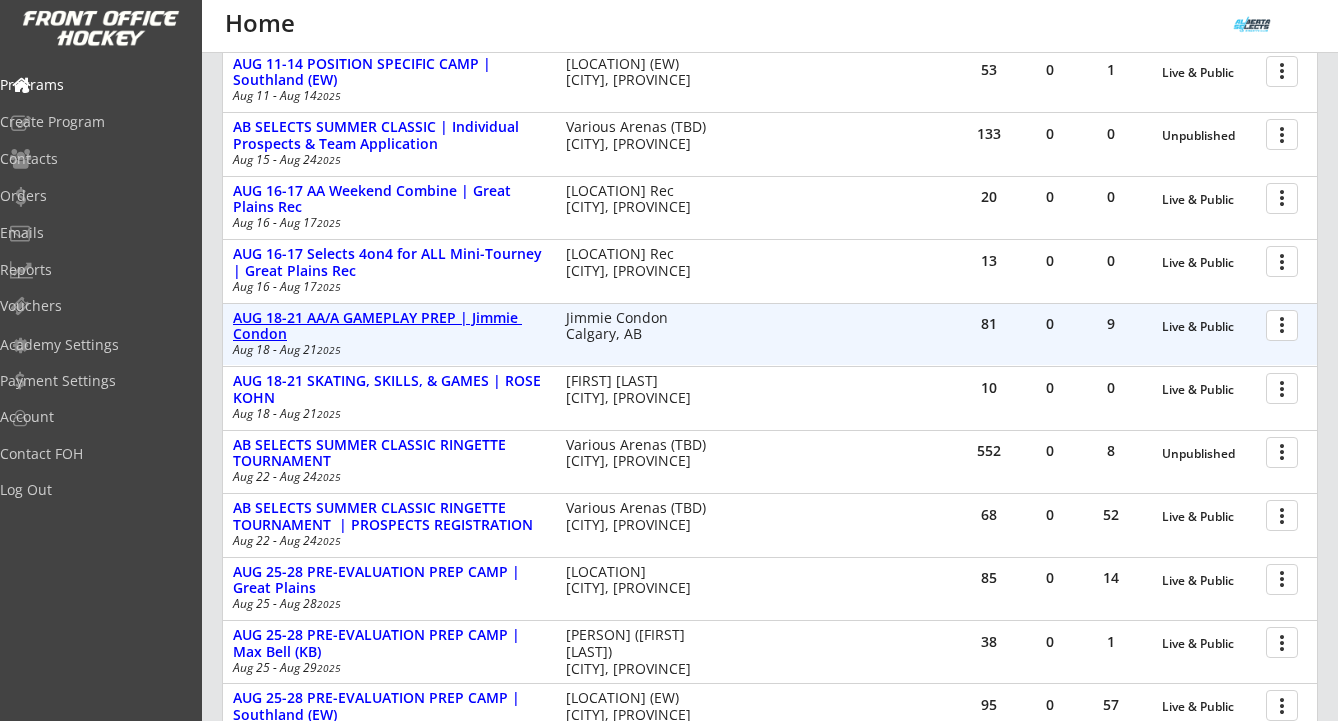 click on "AUG 18-21 AA/A GAMEPLAY PREP | Jimmie Condon" at bounding box center (389, 327) 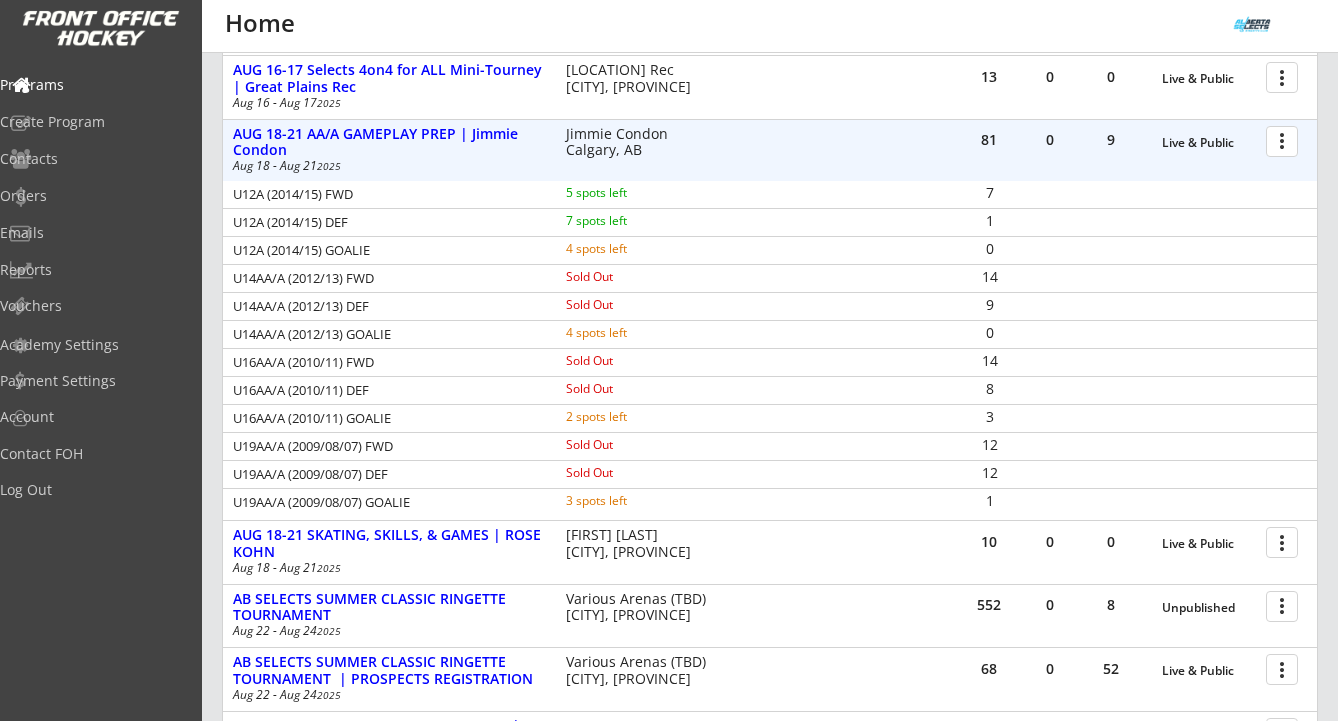 scroll, scrollTop: 814, scrollLeft: 0, axis: vertical 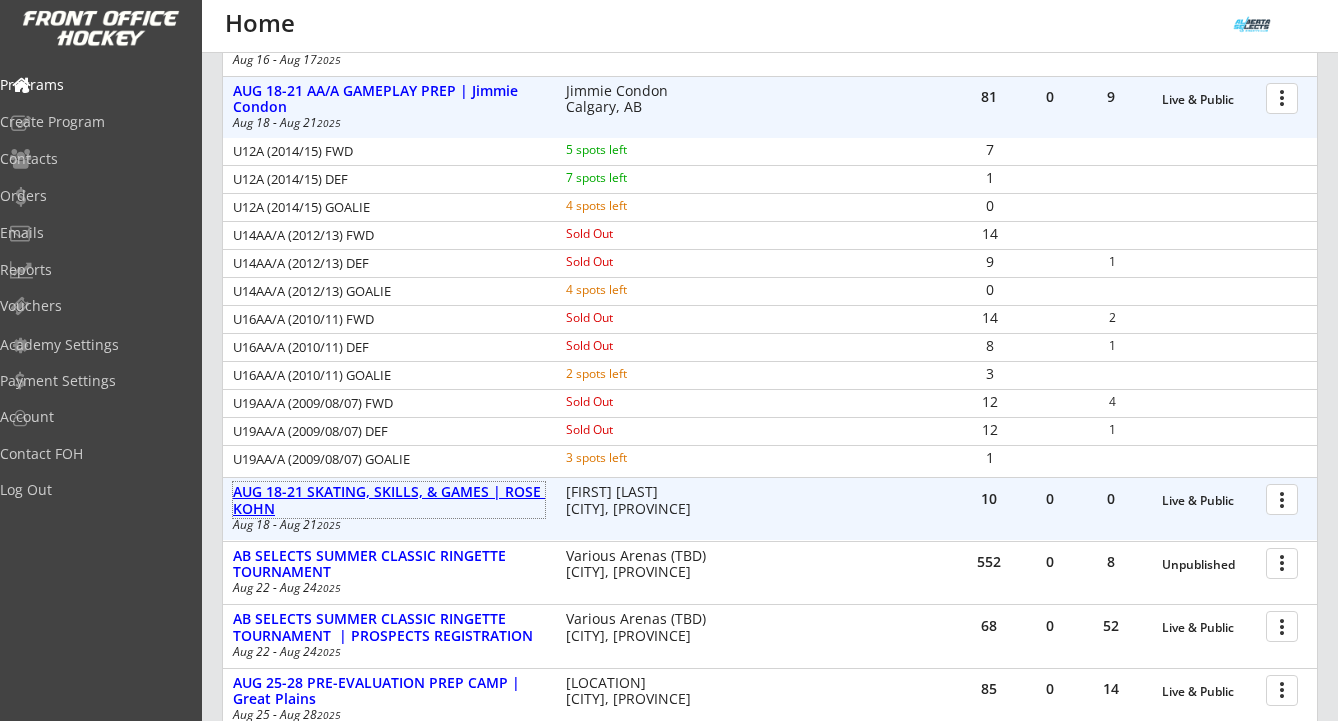 click on "AUG 18-21 SKATING, SKILLS, & GAMES | ROSE KOHN" at bounding box center (389, 501) 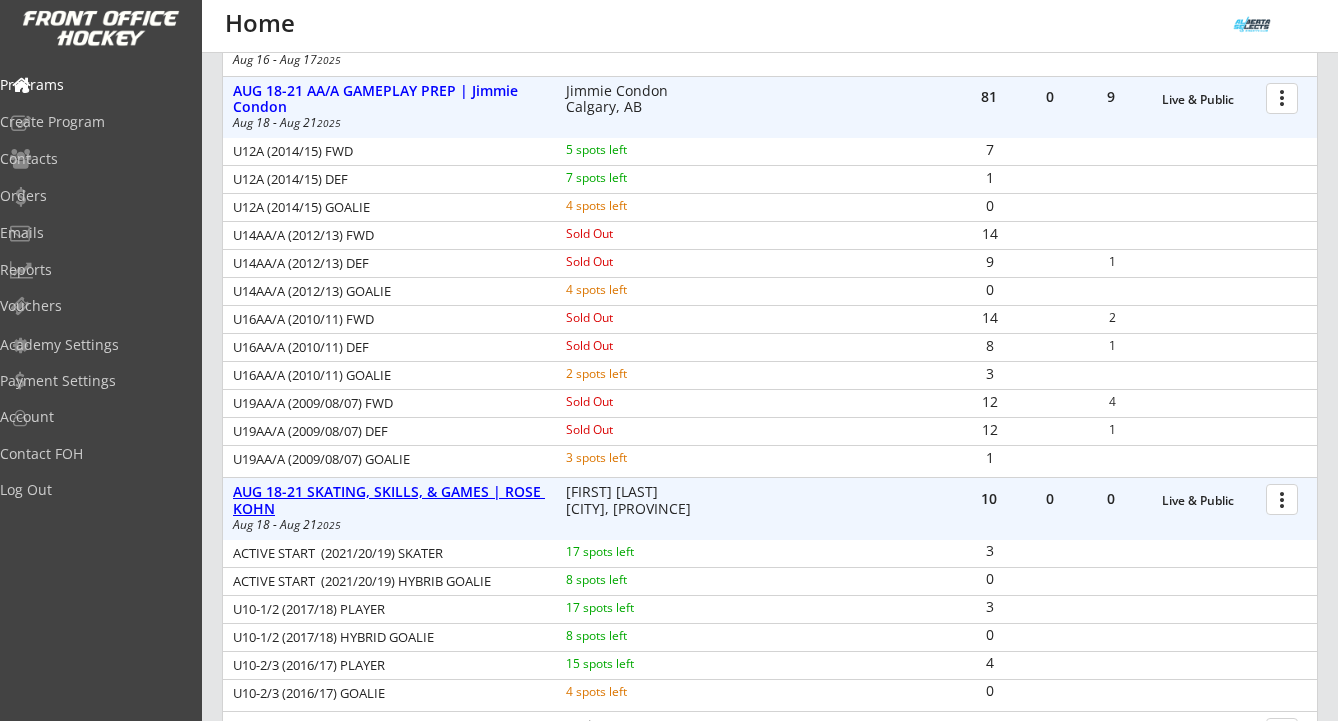 click on "AUG 18-21 SKATING, SKILLS, & GAMES | ROSE KOHN" at bounding box center [389, 501] 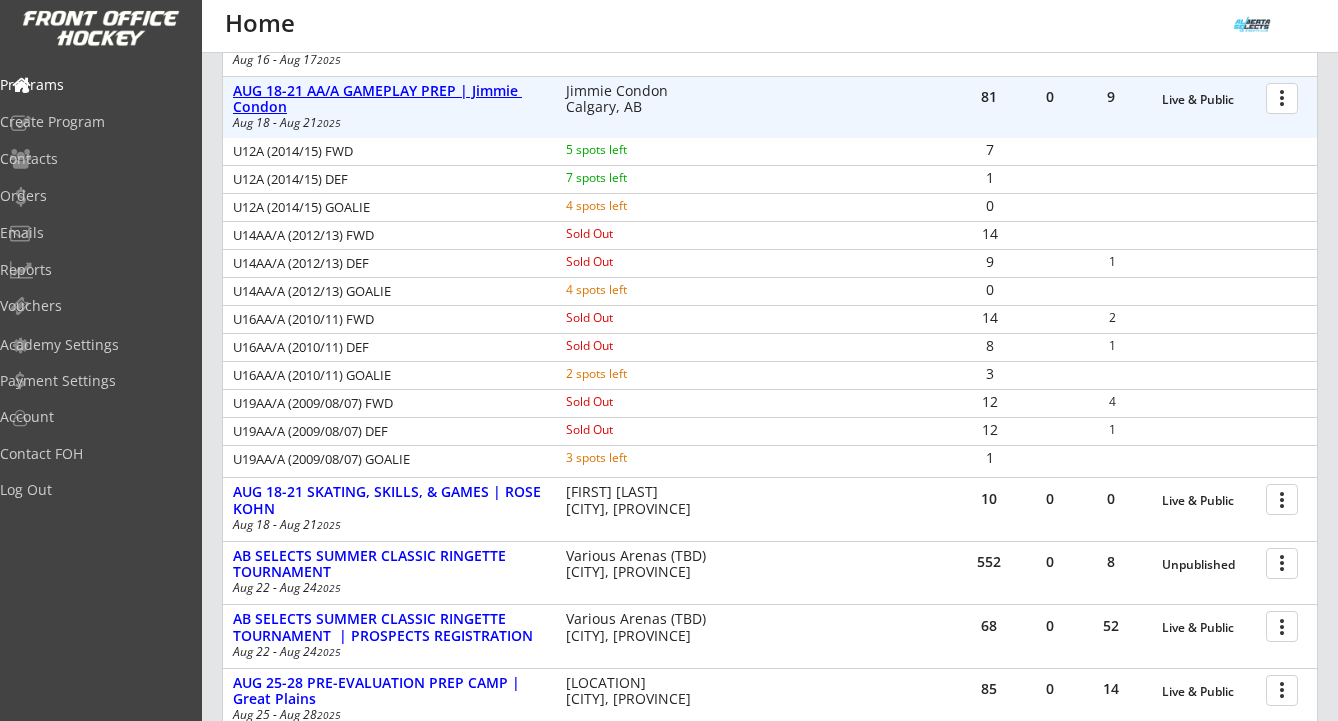 click on "AUG 18-21 AA/A GAMEPLAY PREP | Jimmie Condon" at bounding box center [389, 100] 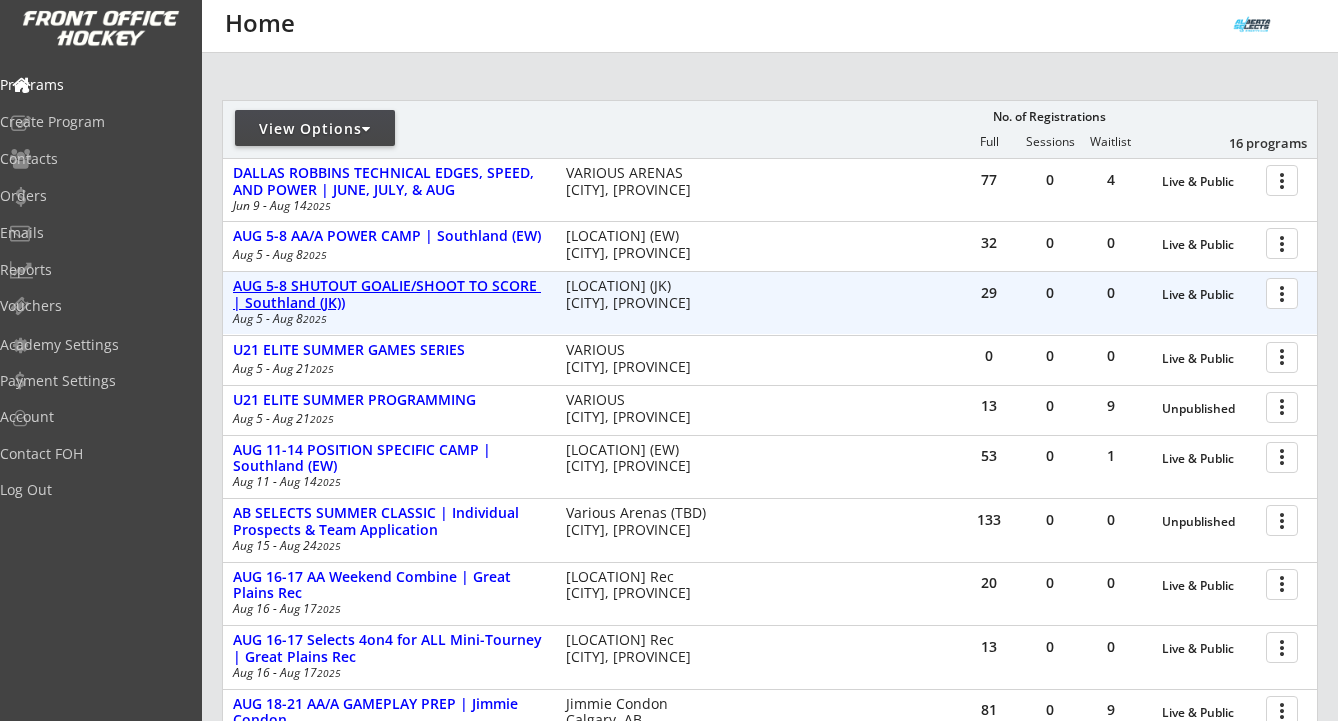 scroll, scrollTop: 193, scrollLeft: 0, axis: vertical 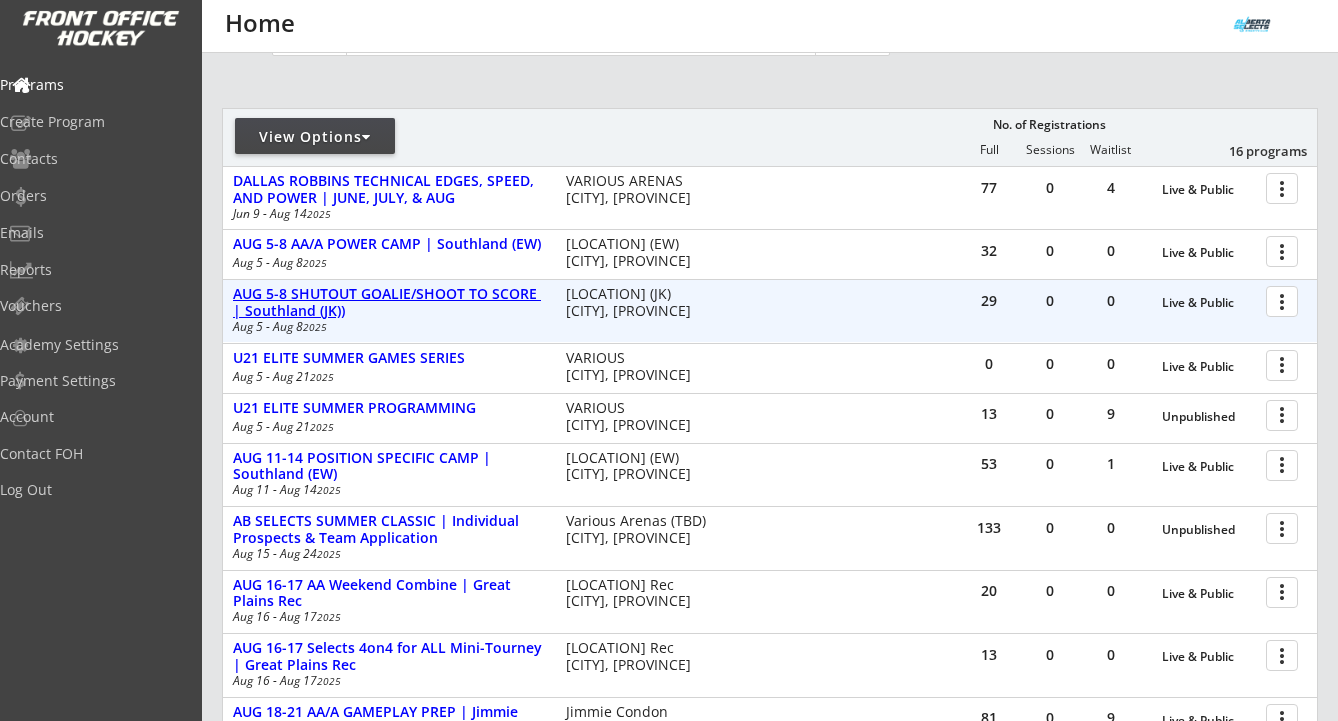 click on "AUG 5-8 SHUTOUT GOALIE/SHOOT TO SCORE | Southland (JK))" at bounding box center (389, 303) 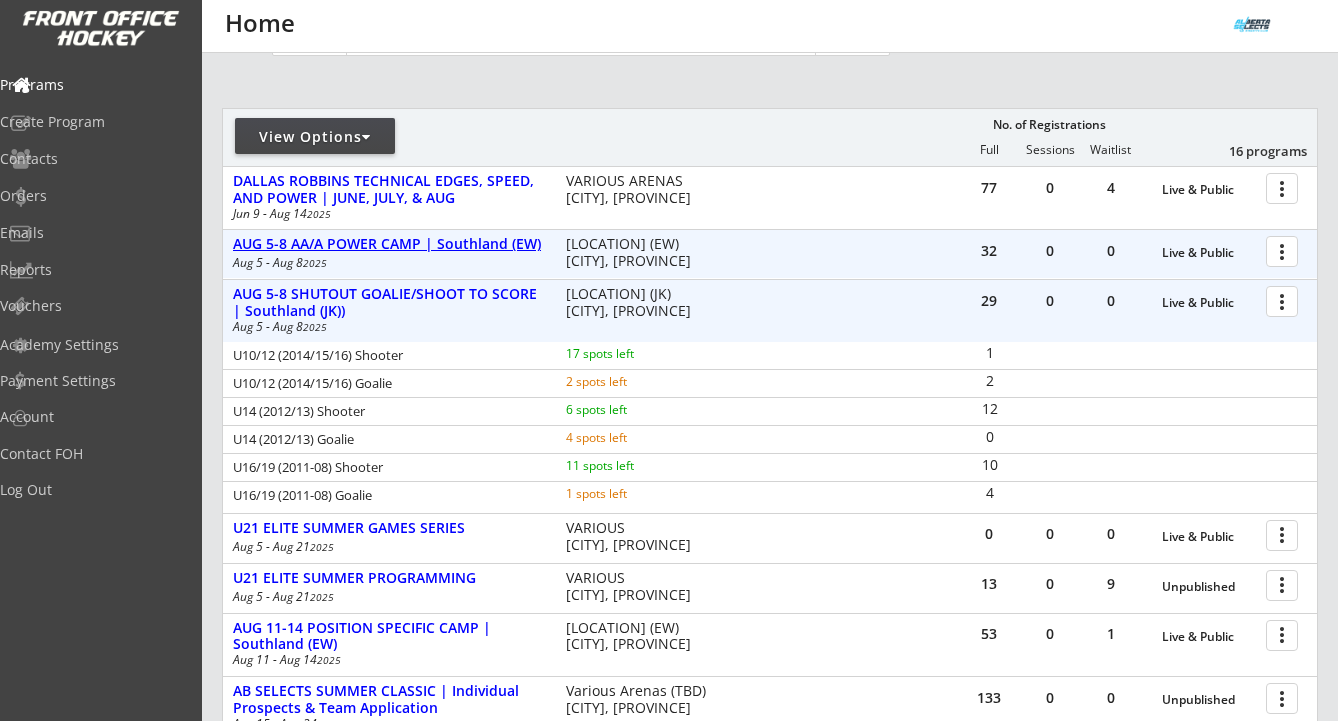 click on "AUG 5-8 AA/A POWER CAMP | Southland (EW)" at bounding box center [389, 244] 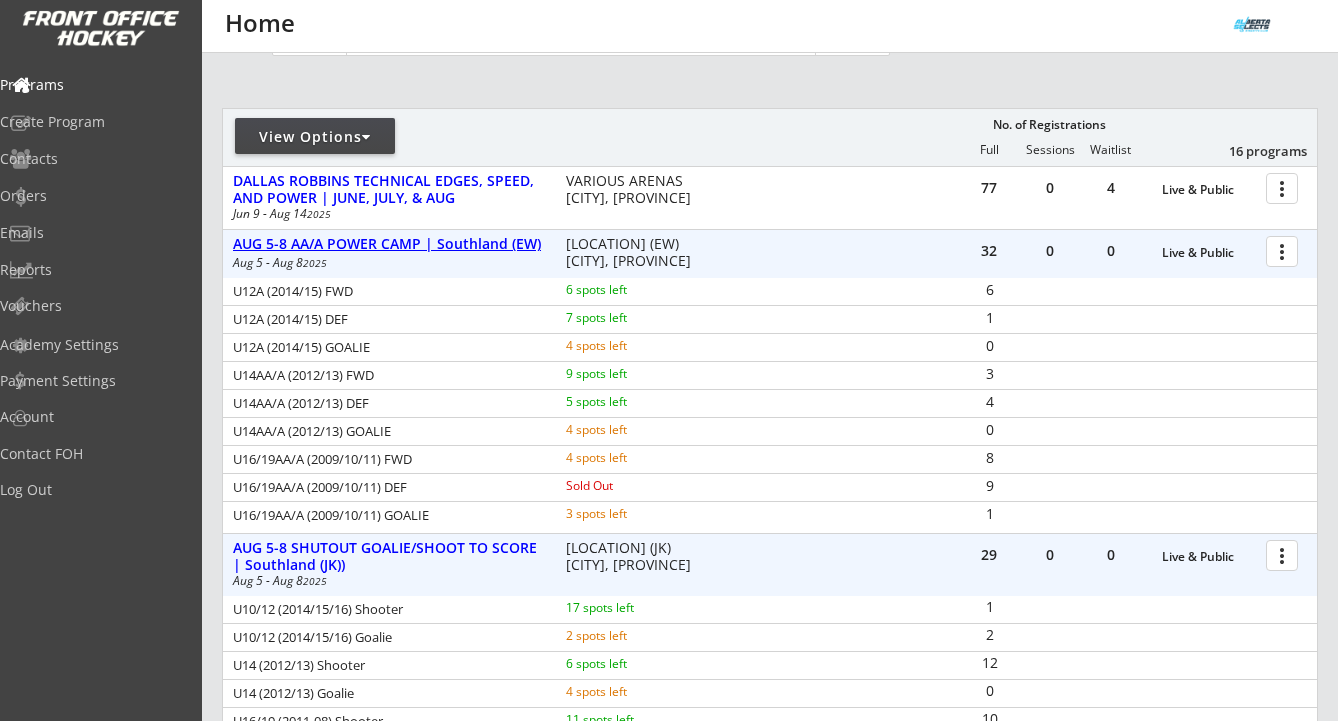 click on "AUG 5-8 AA/A POWER CAMP | Southland (EW)" at bounding box center [389, 244] 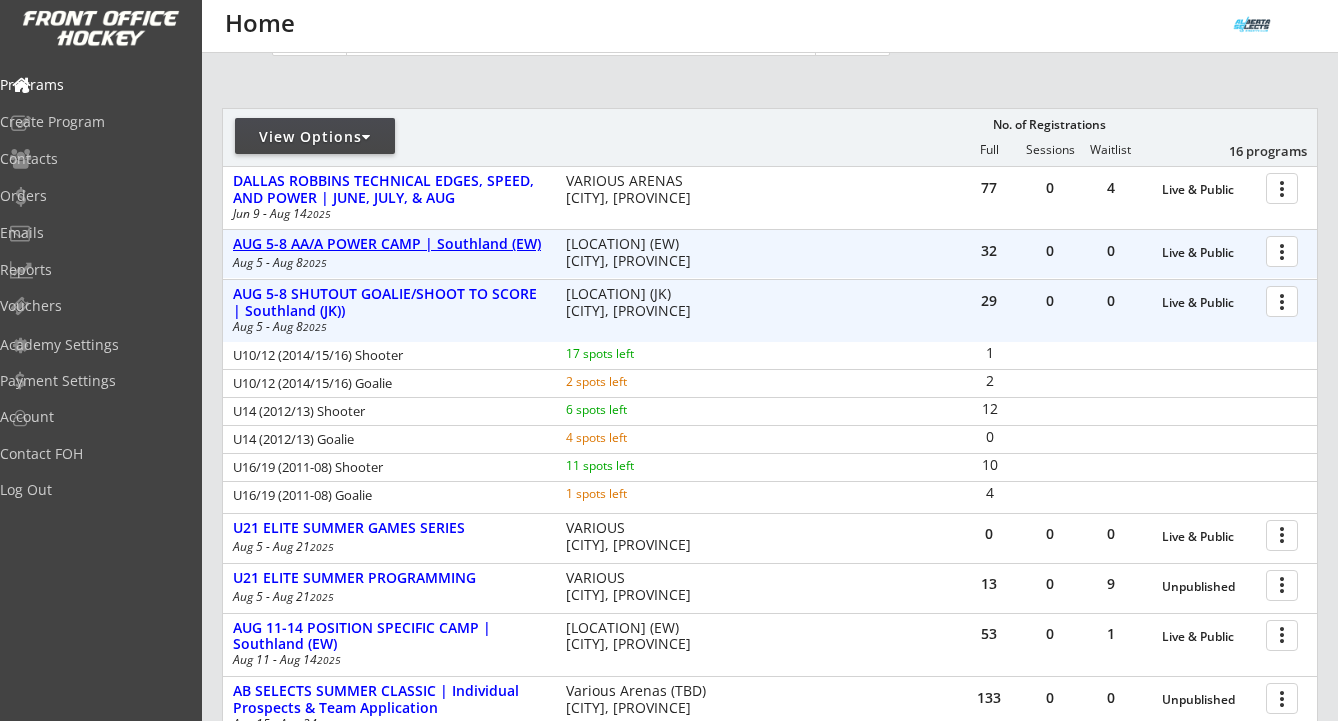click on "AUG 5-8 AA/A POWER CAMP | Southland (EW)" at bounding box center [389, 244] 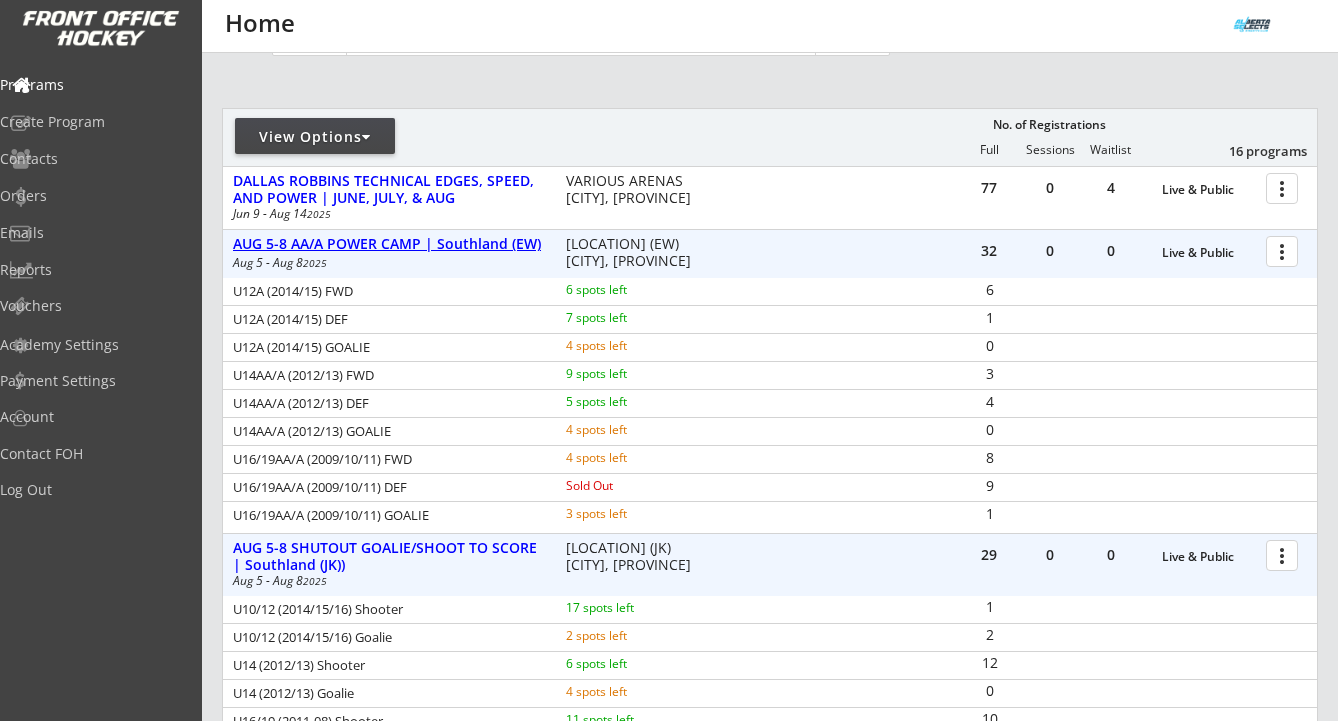 click on "AUG 5-8 AA/A POWER CAMP | Southland (EW)" at bounding box center [389, 244] 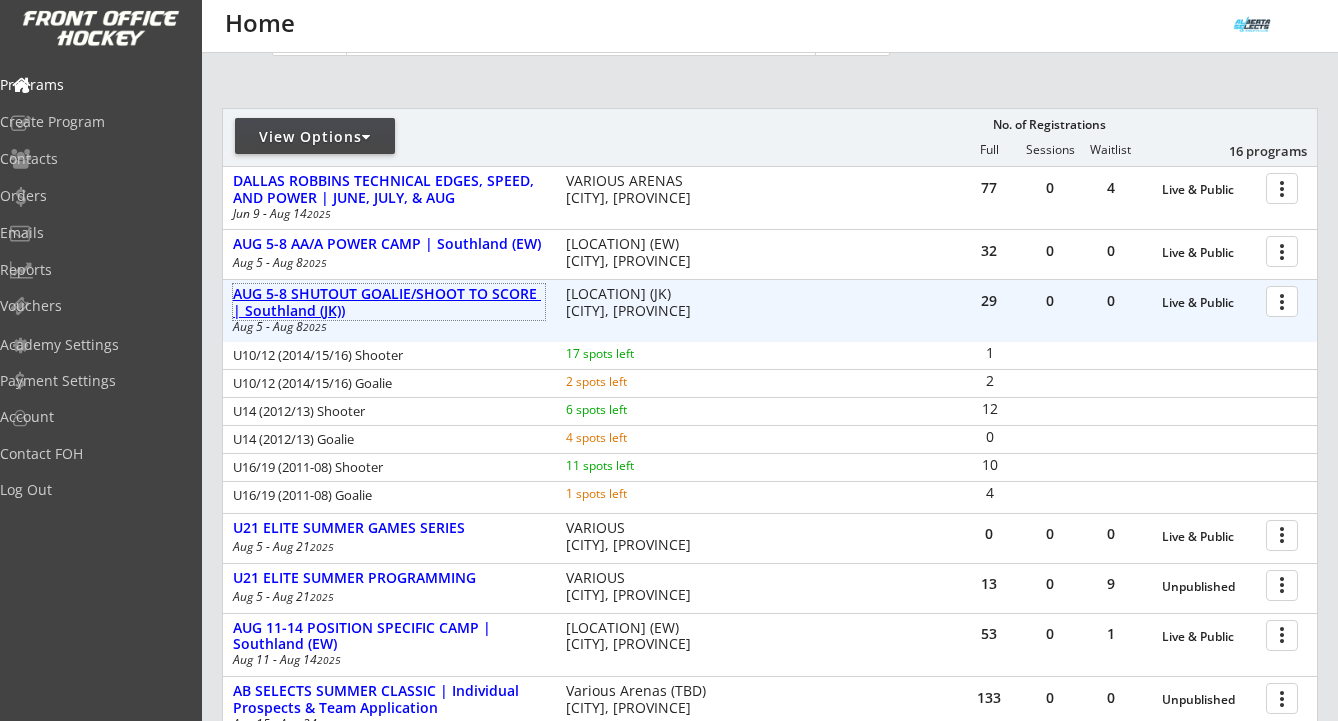 click on "AUG 5-8 SHUTOUT GOALIE/SHOOT TO SCORE | Southland (JK))" at bounding box center [389, 303] 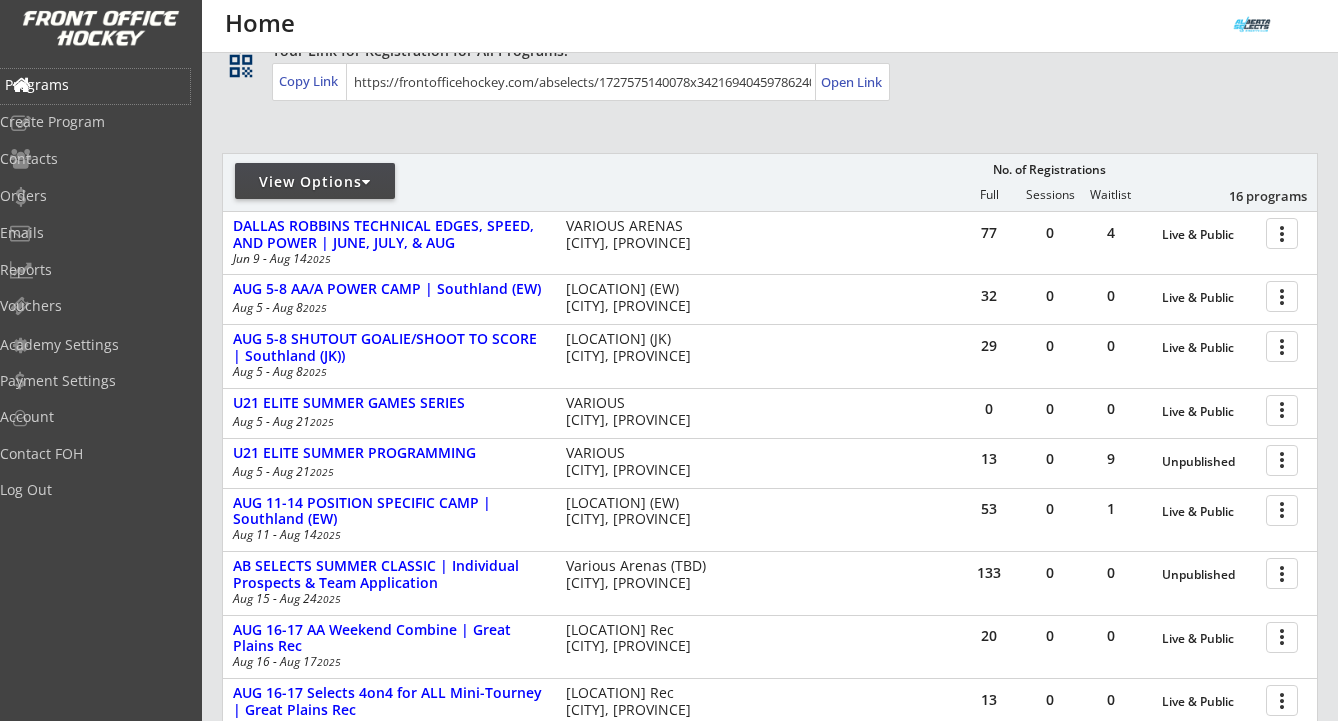 click on "Programs" at bounding box center (95, 85) 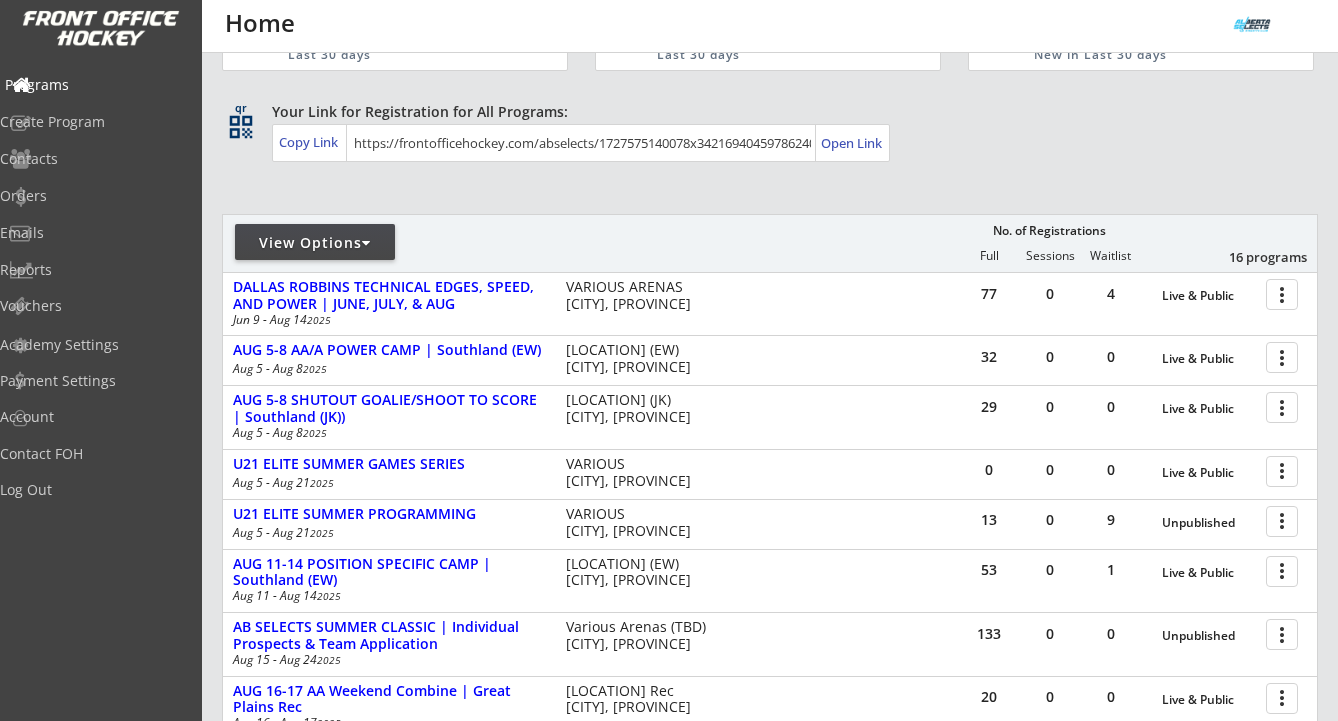 scroll, scrollTop: 0, scrollLeft: 0, axis: both 